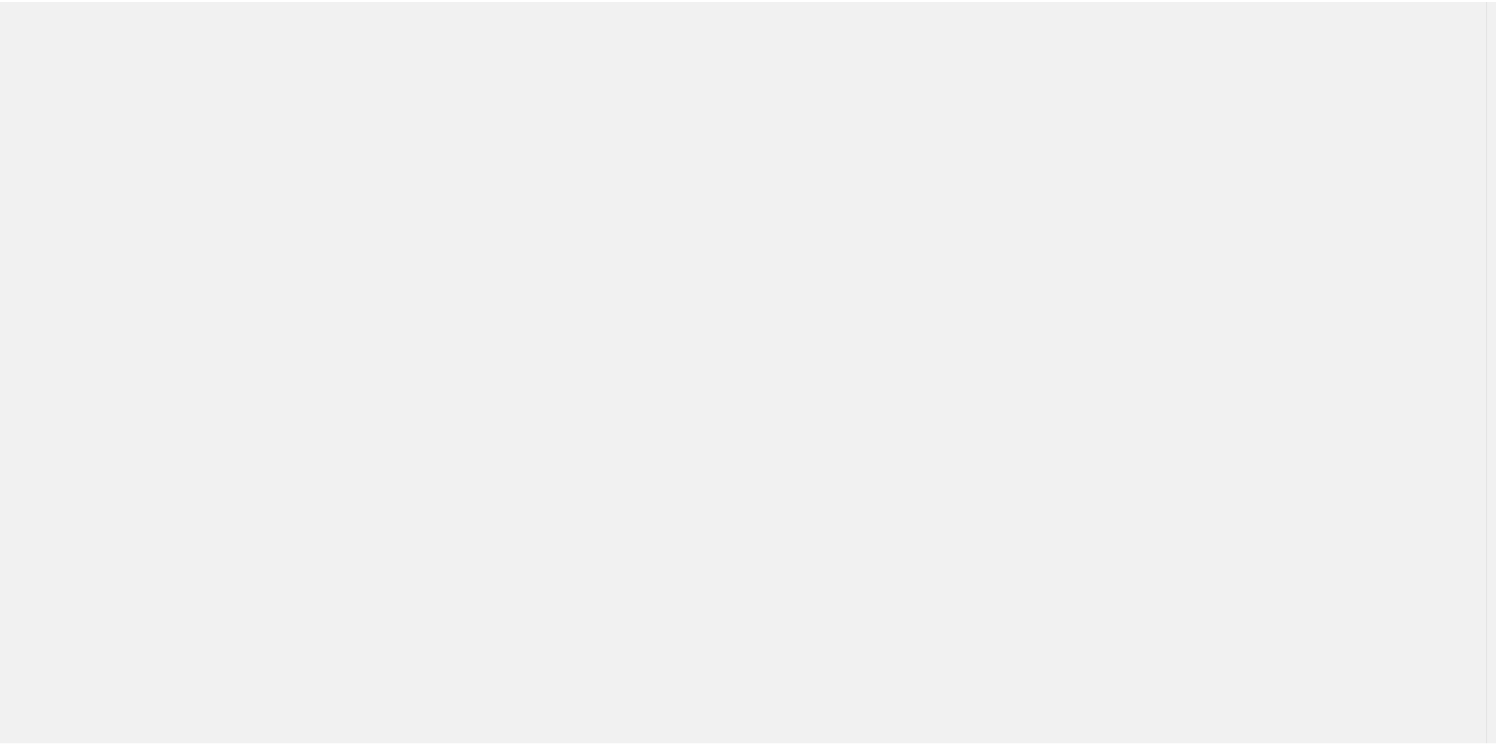 scroll, scrollTop: 0, scrollLeft: 0, axis: both 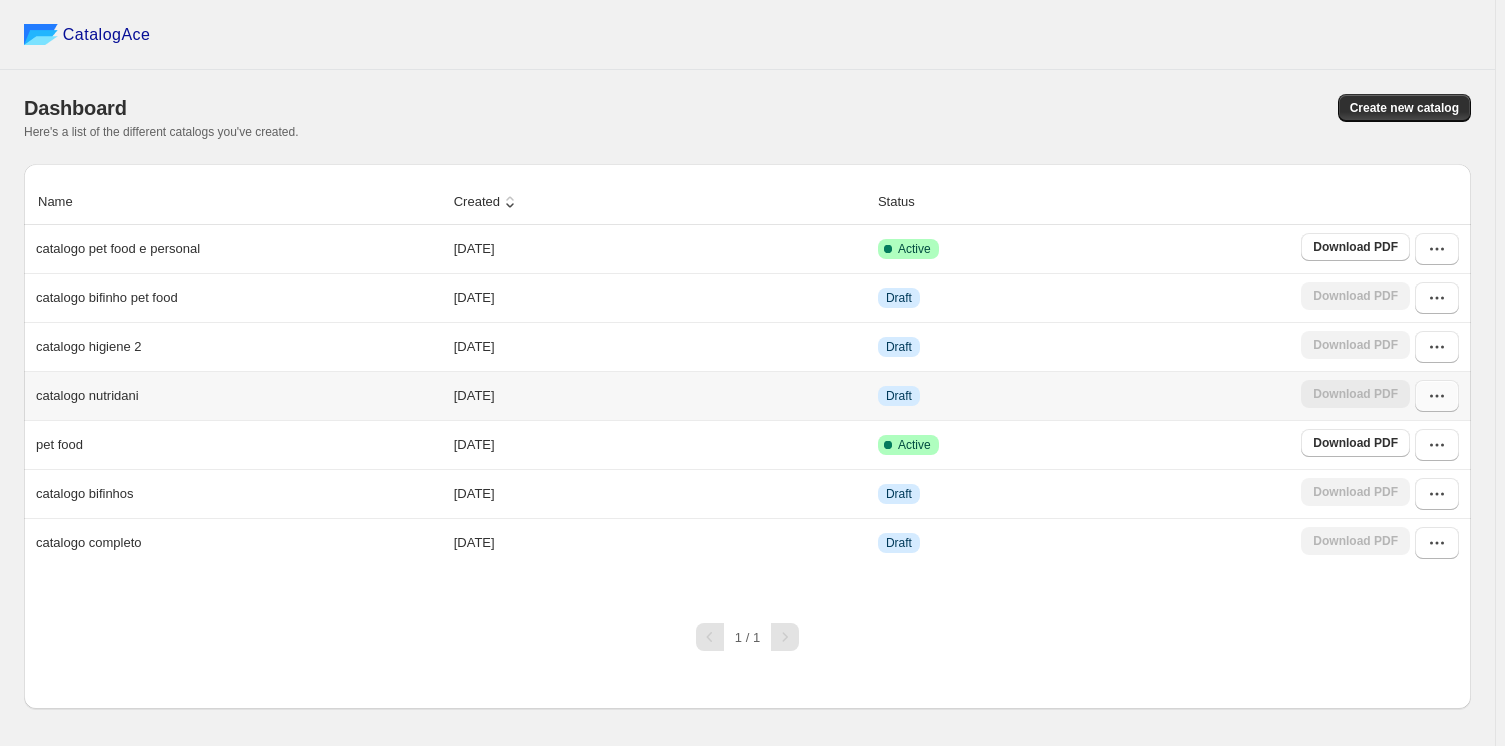 click 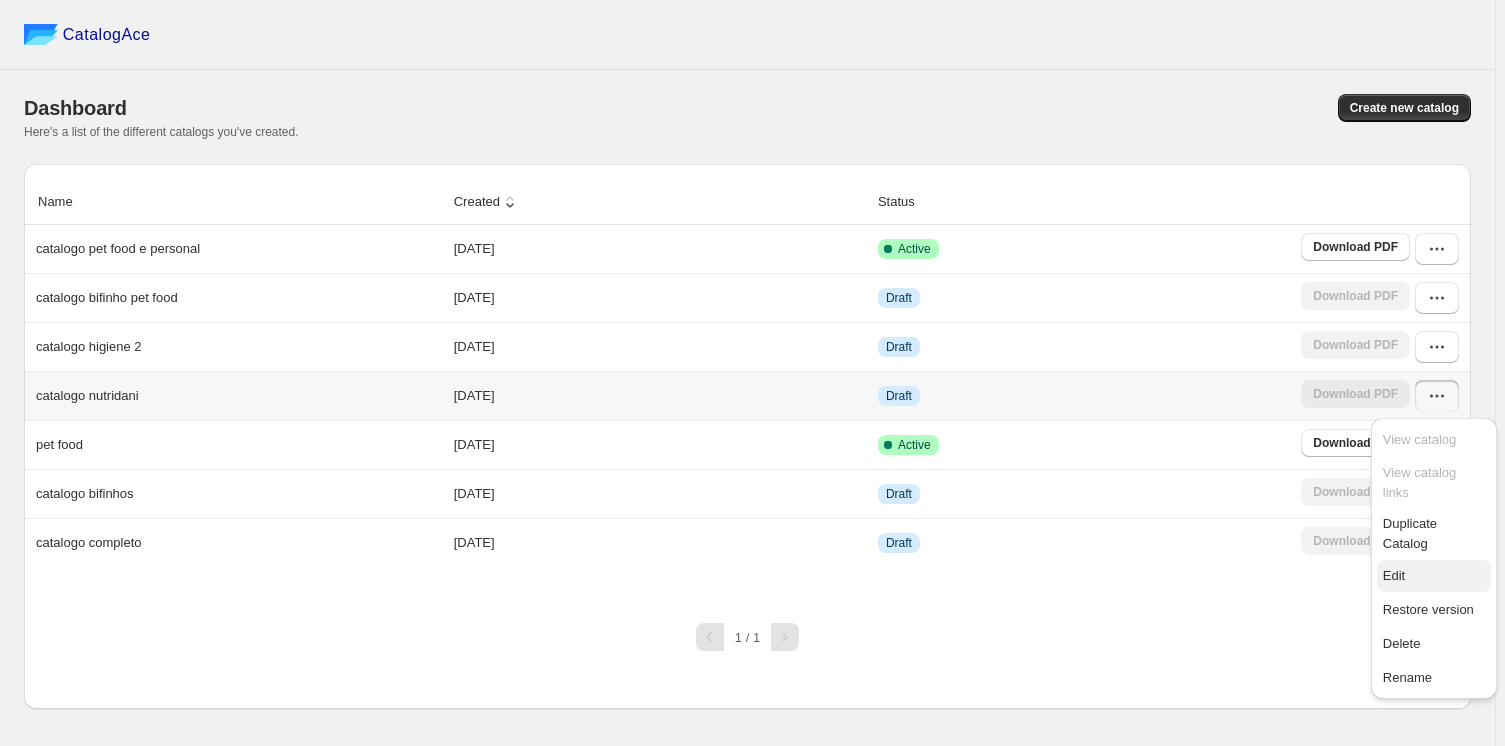 click on "Edit" at bounding box center [1394, 575] 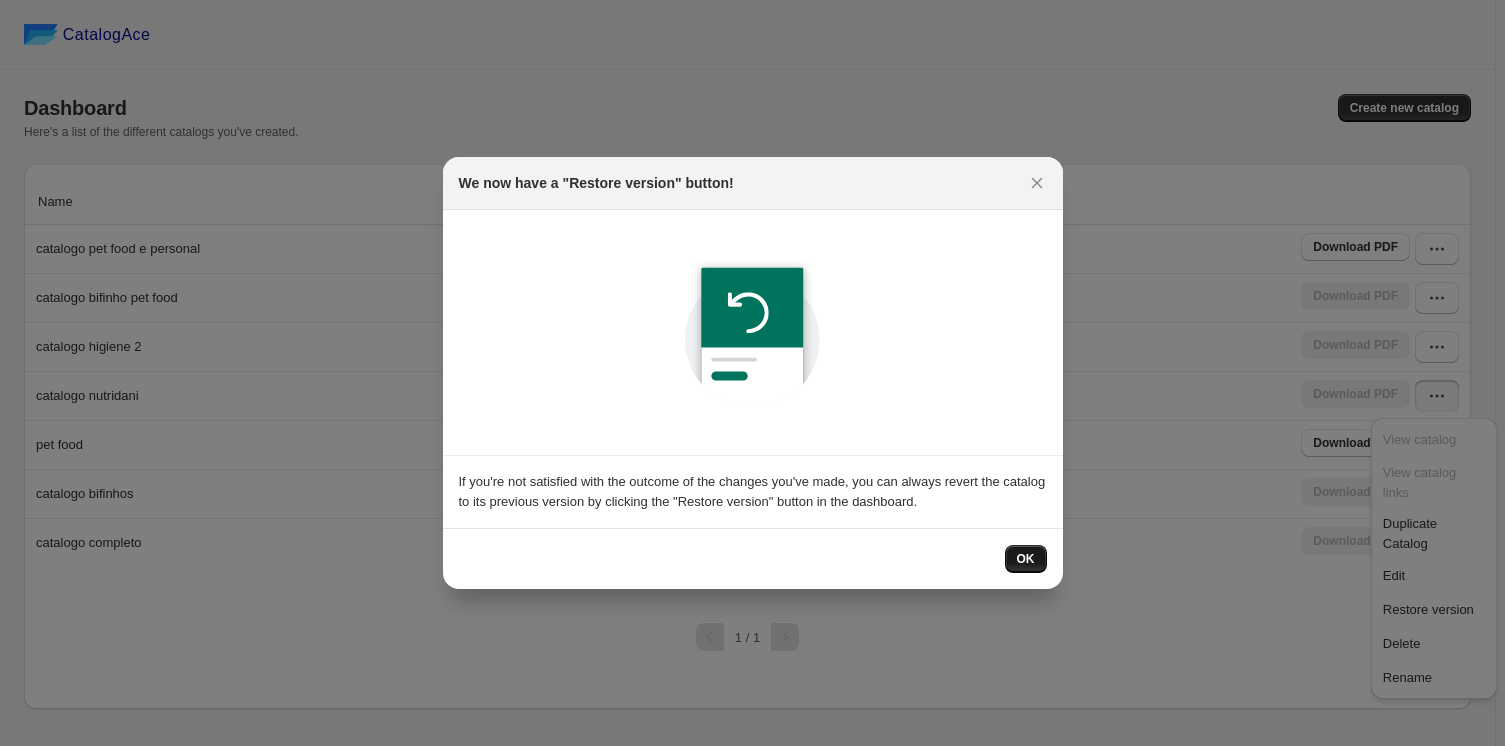 click on "OK" at bounding box center (1026, 559) 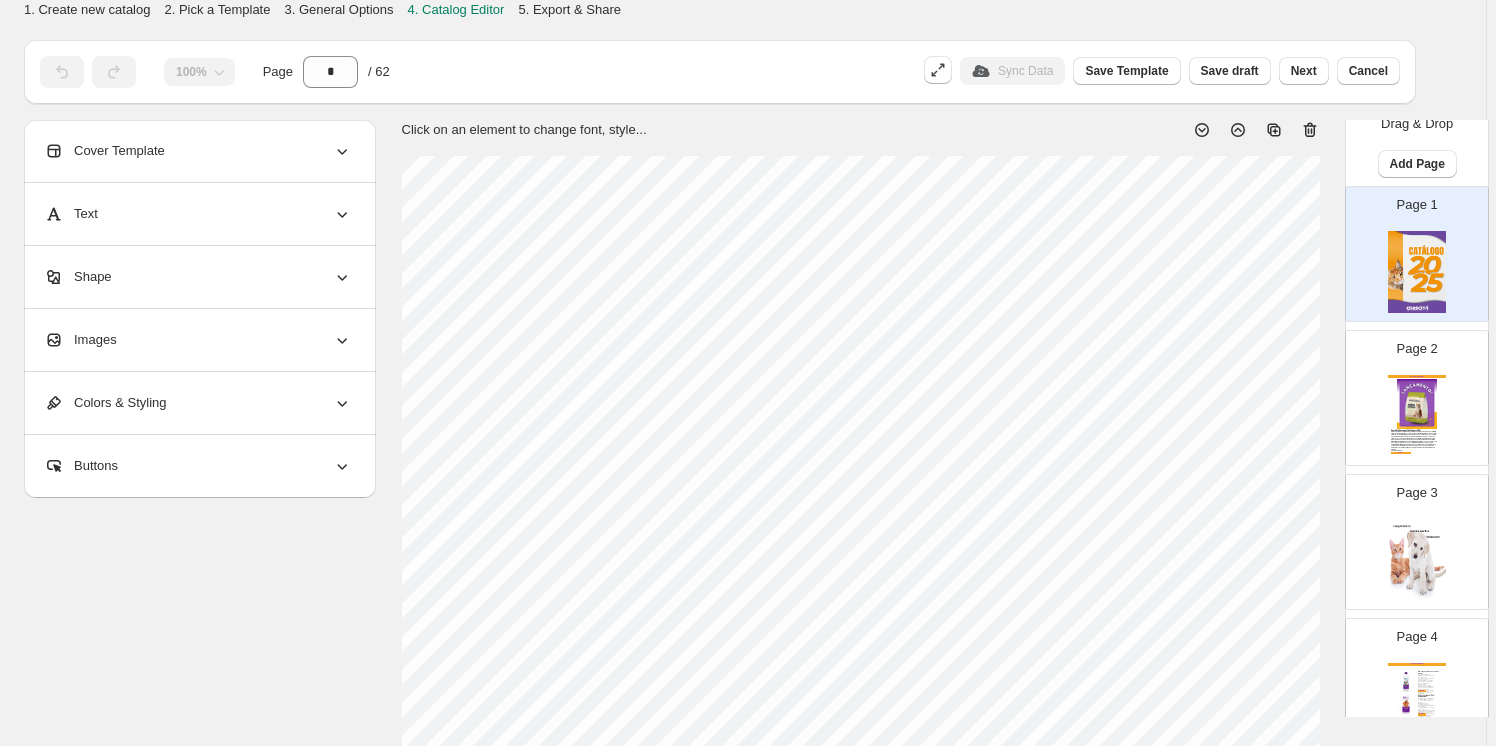 scroll, scrollTop: 0, scrollLeft: 0, axis: both 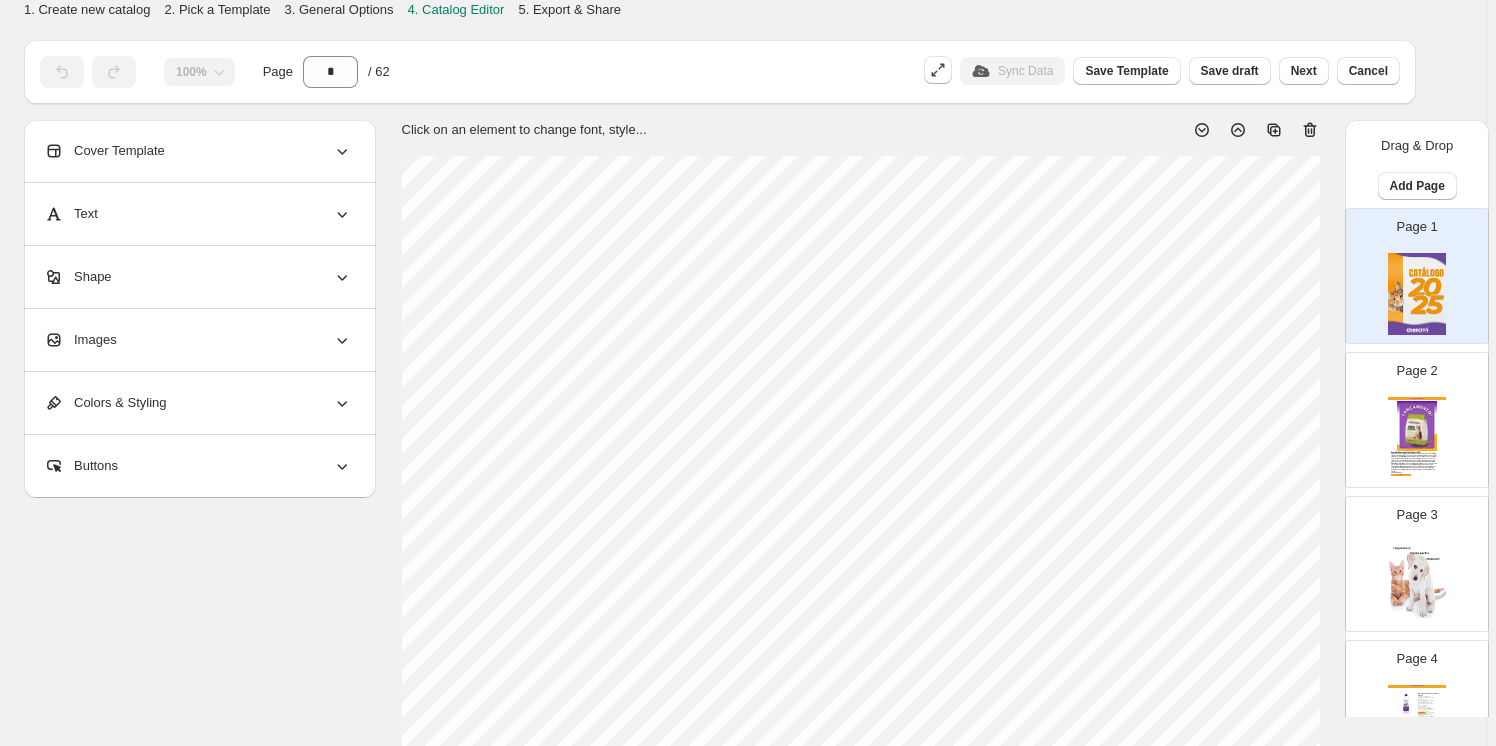 click at bounding box center (1417, 425) 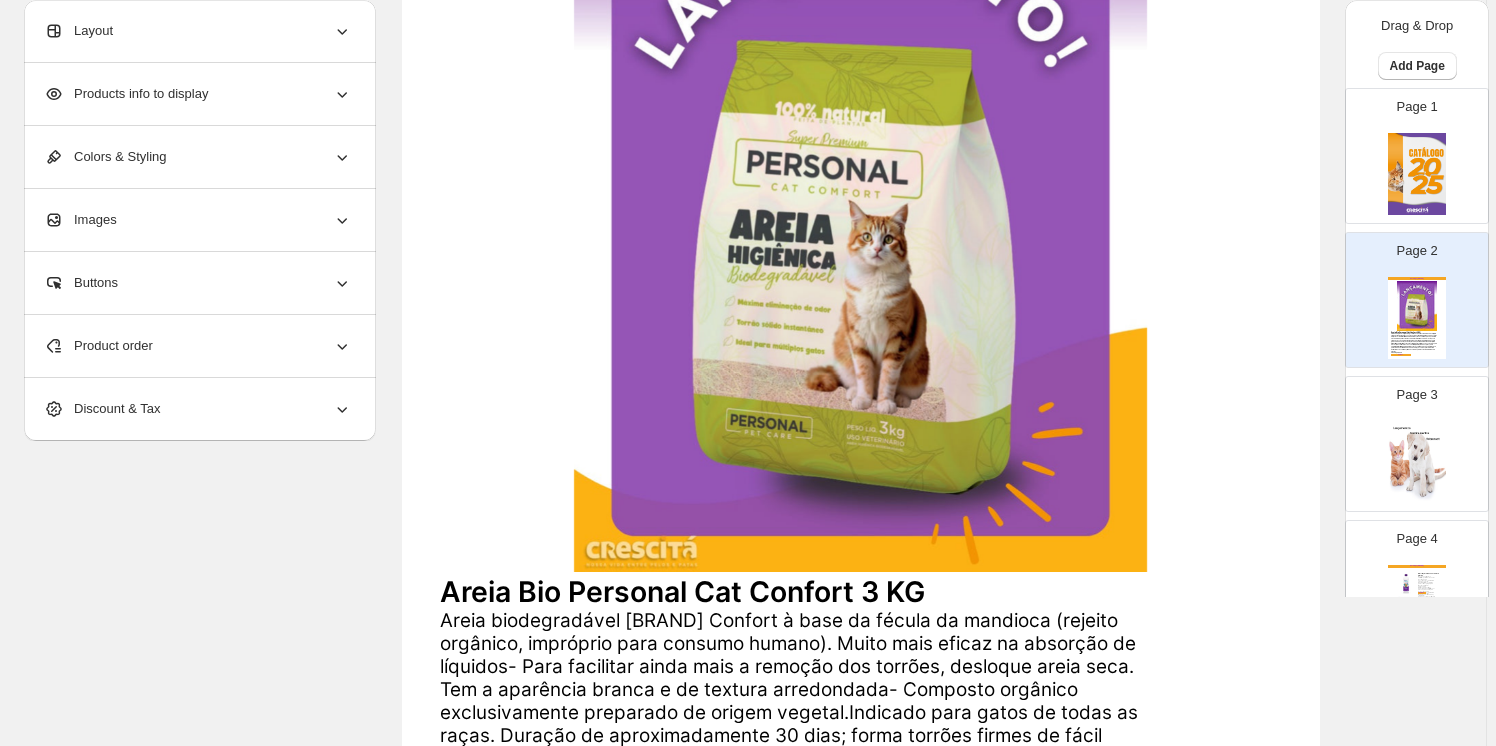 scroll, scrollTop: 362, scrollLeft: 0, axis: vertical 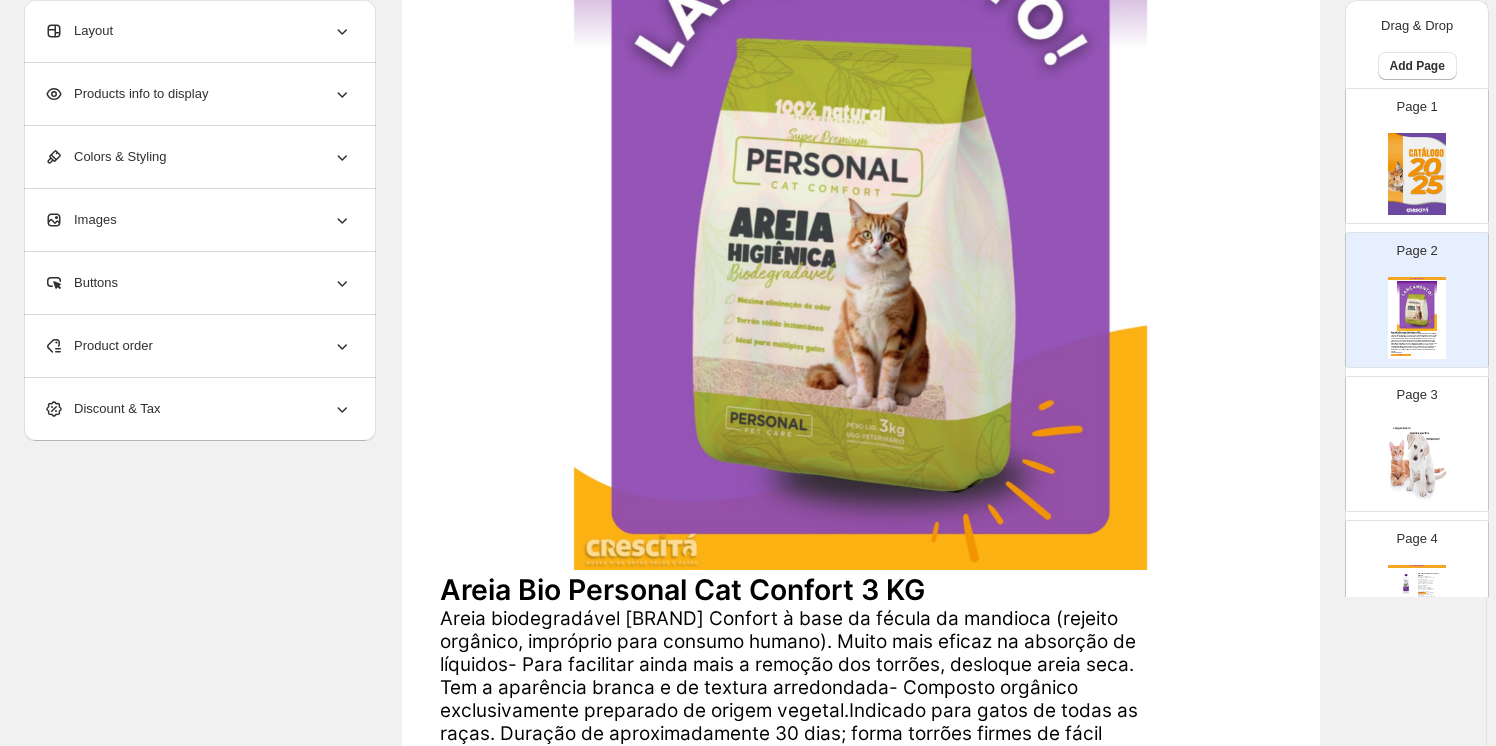 drag, startPoint x: 840, startPoint y: 317, endPoint x: 1408, endPoint y: 441, distance: 581.3777 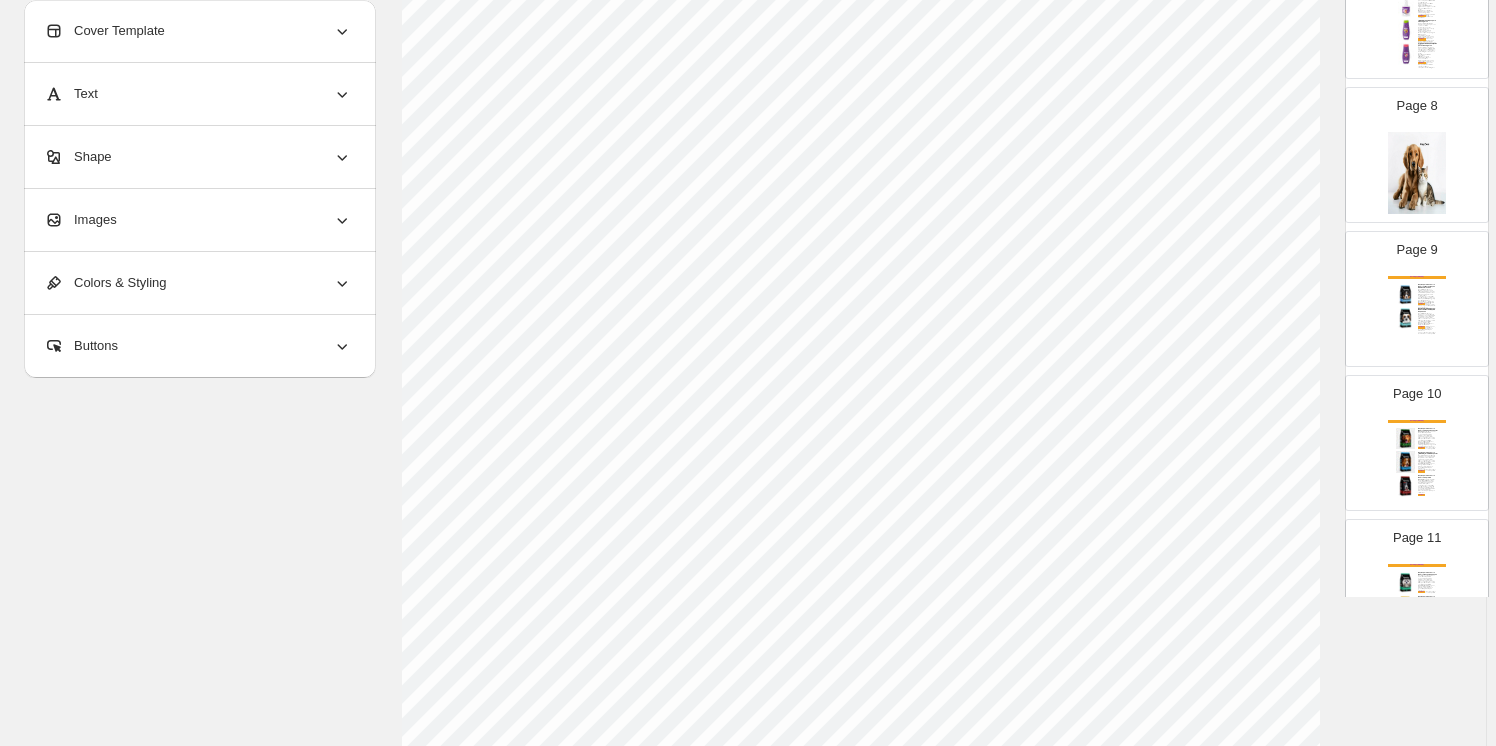 click on "Catálogo Crescitá Ração para Cachorro Quartz Filhotes Raças Médias e Grandes   Quartz Filhotes Raças Médias e Grandes é um alimento premium especial com 30 % de proteínas. Sua fórmula é elaborada com matérias-primas selecionadas e de ótima qualidade. Possui em sua formulação DHA (Ômega 3) e Açafrão (Cúrcuma), Nucleotídeos + Polpa de Beterraba, Prebiótico , Extrato de Yucca,  Ômega 6, Condroitina e Glucosamina, tudo para garantir um produto que atenda às necessidades do animal mantendo a saúde perfeita  Saiba + Ração para Cachorro Quartz Filhotes Raças Pequenas   Saiba +" at bounding box center [1417, 317] 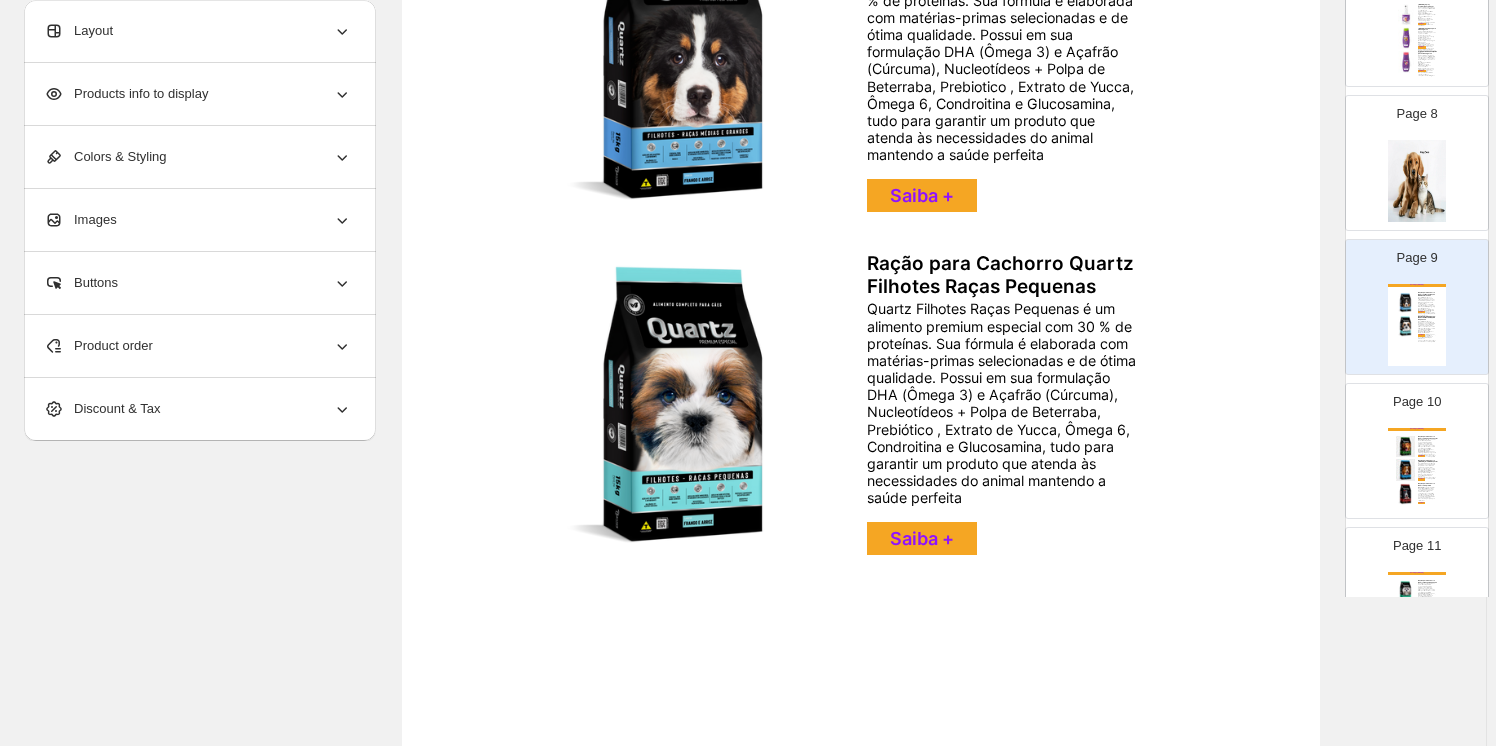 scroll, scrollTop: 1000, scrollLeft: 0, axis: vertical 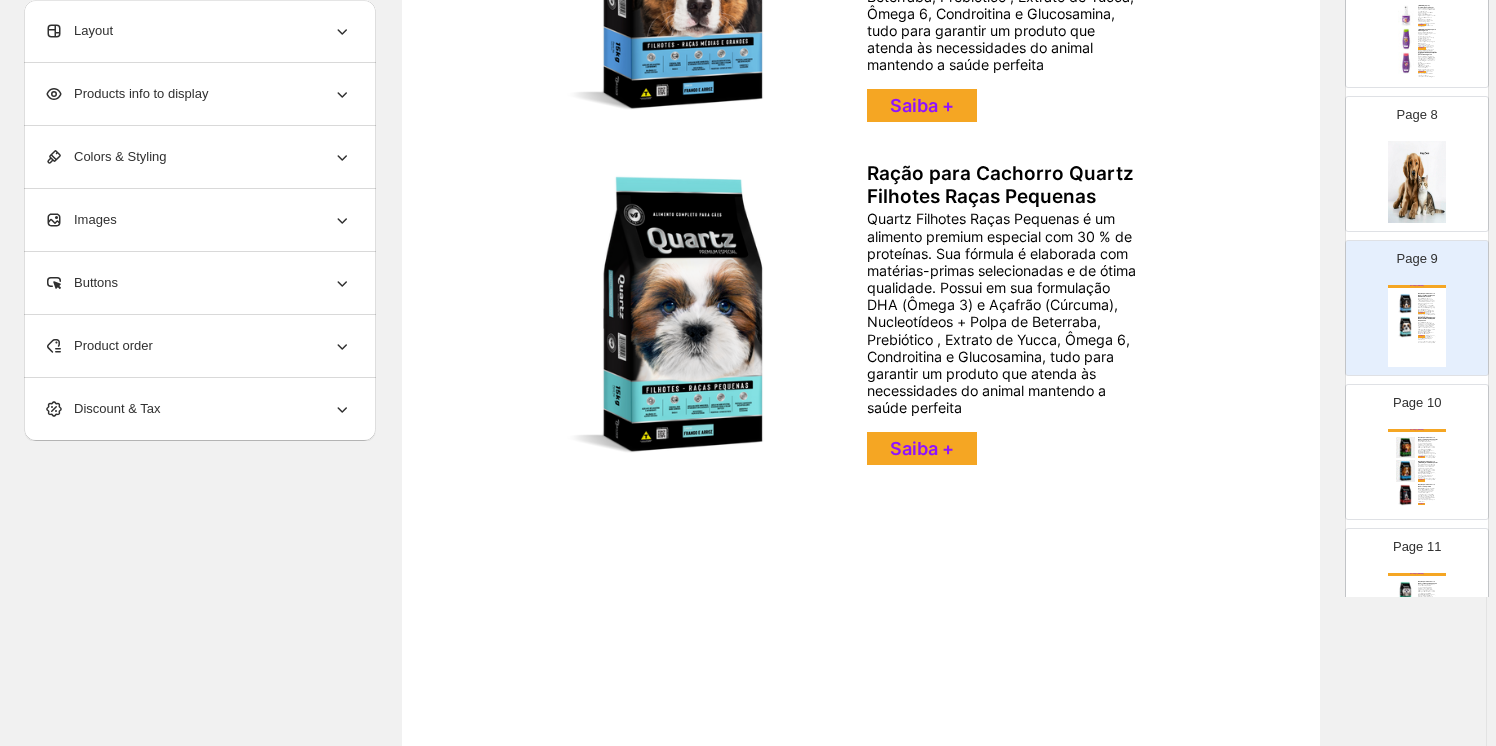 drag, startPoint x: 1431, startPoint y: 441, endPoint x: 1200, endPoint y: 422, distance: 231.78008 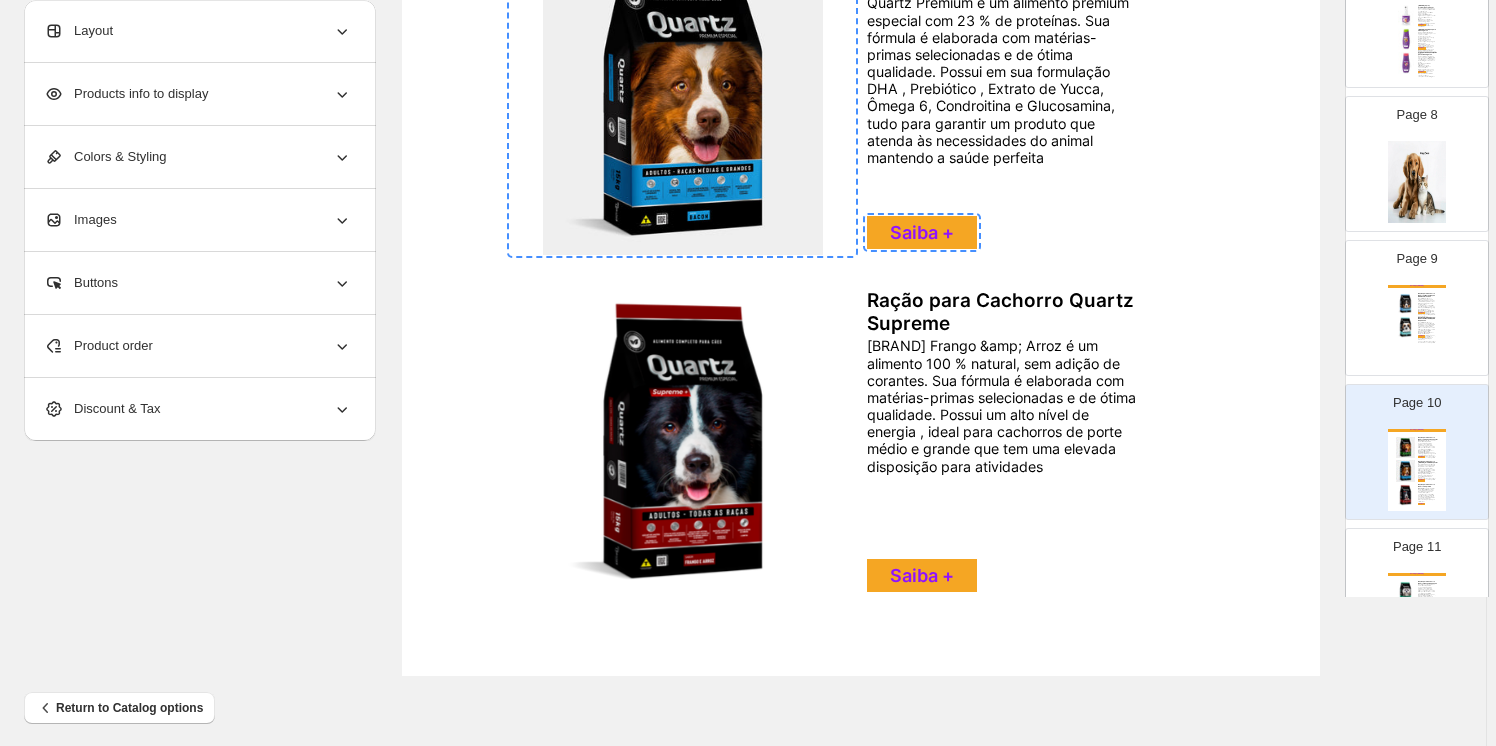 scroll, scrollTop: 679, scrollLeft: 0, axis: vertical 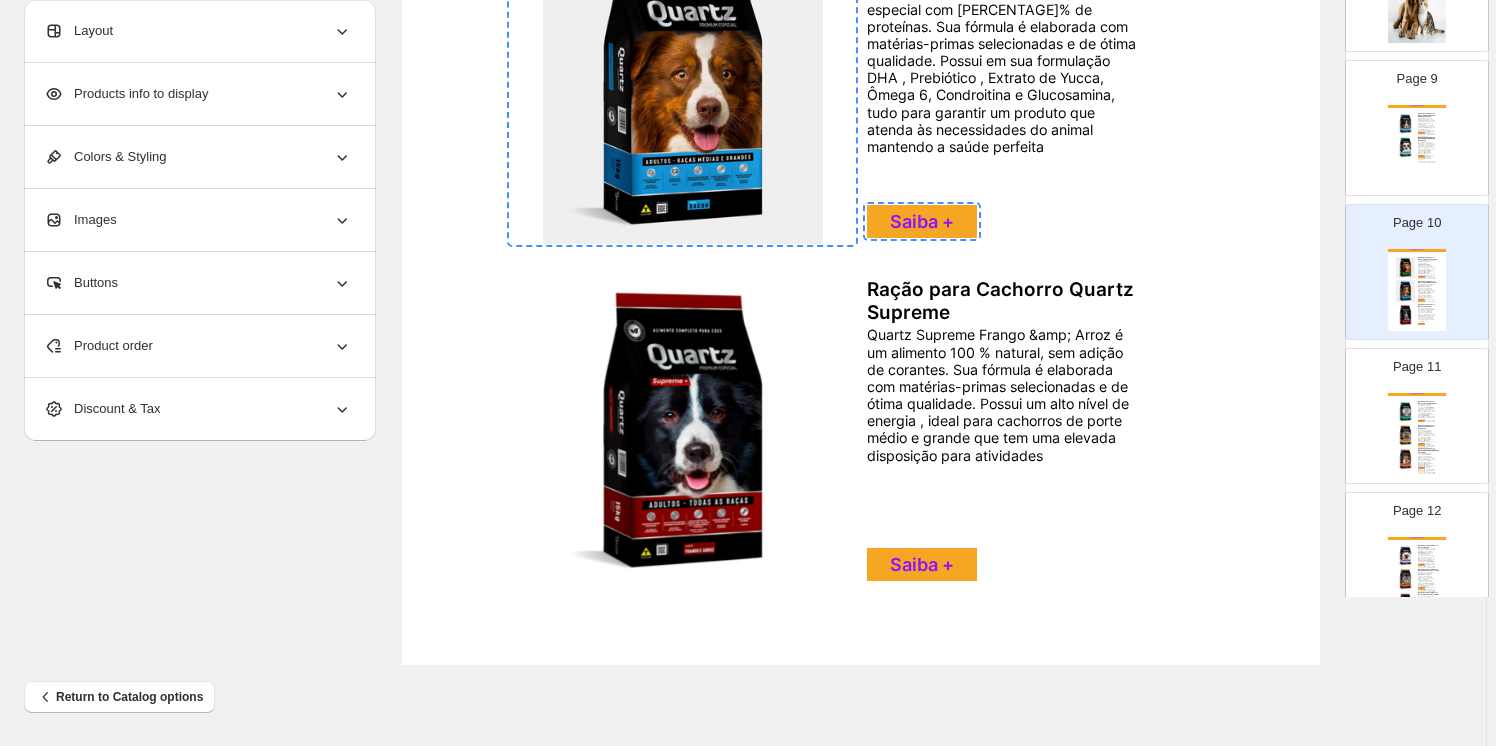 click at bounding box center (1406, 435) 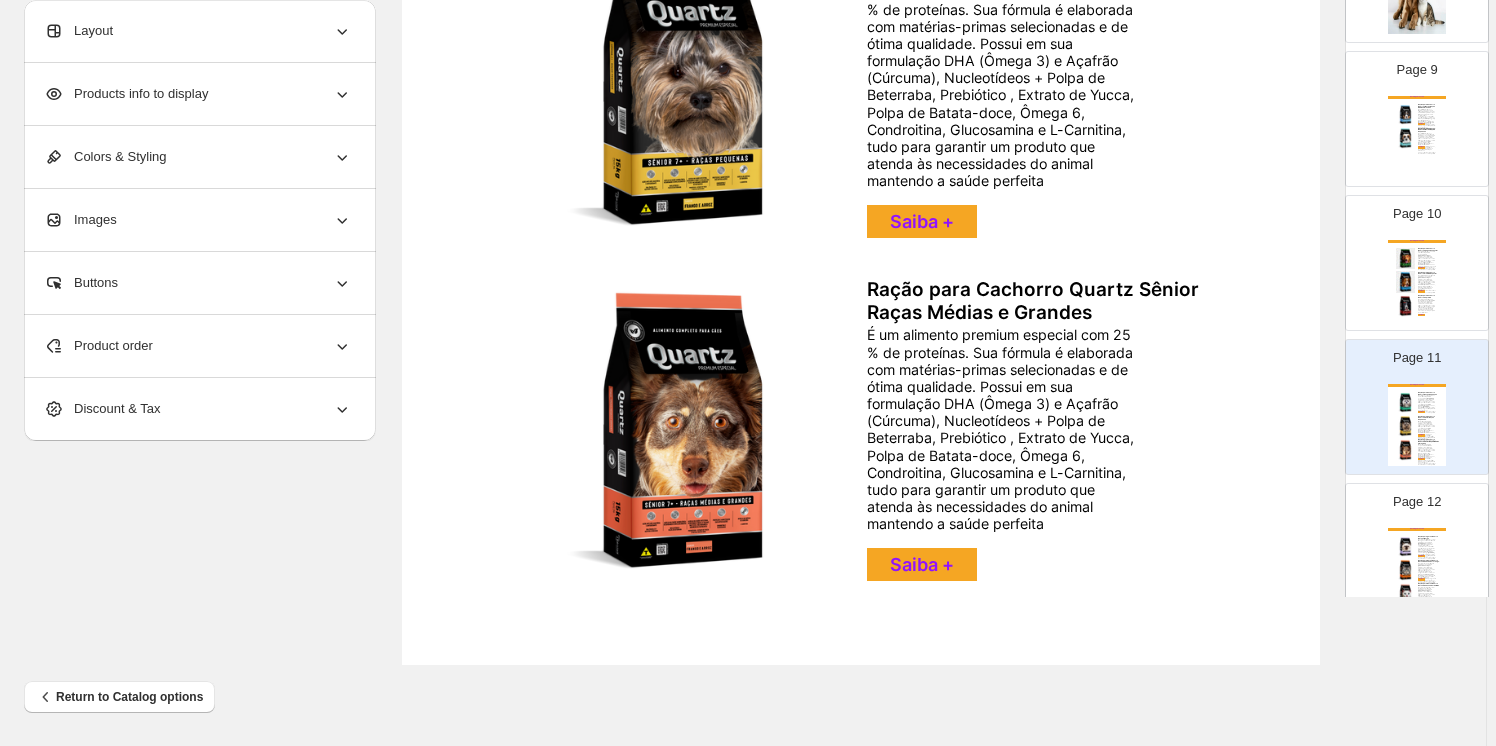 scroll, scrollTop: 1190, scrollLeft: 0, axis: vertical 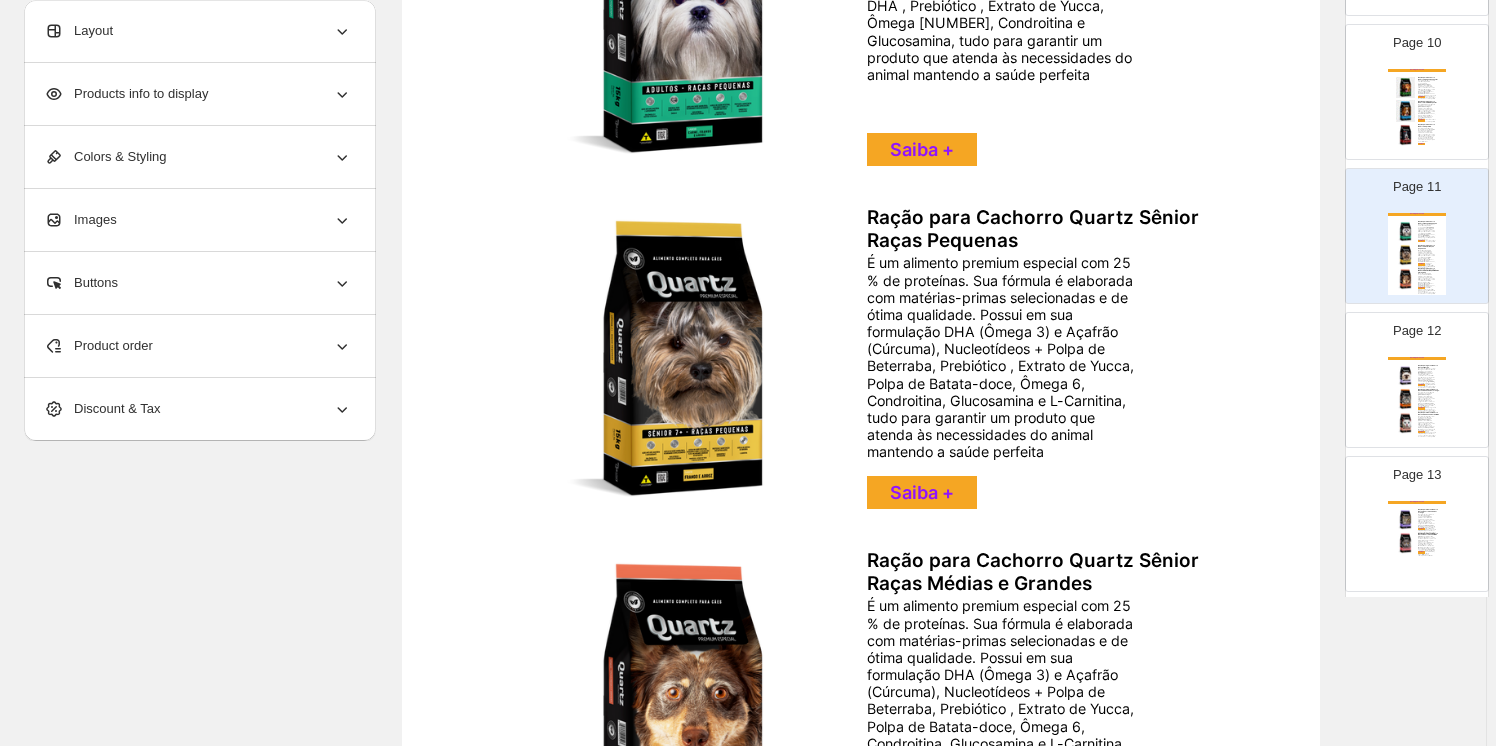 click at bounding box center [1406, 399] 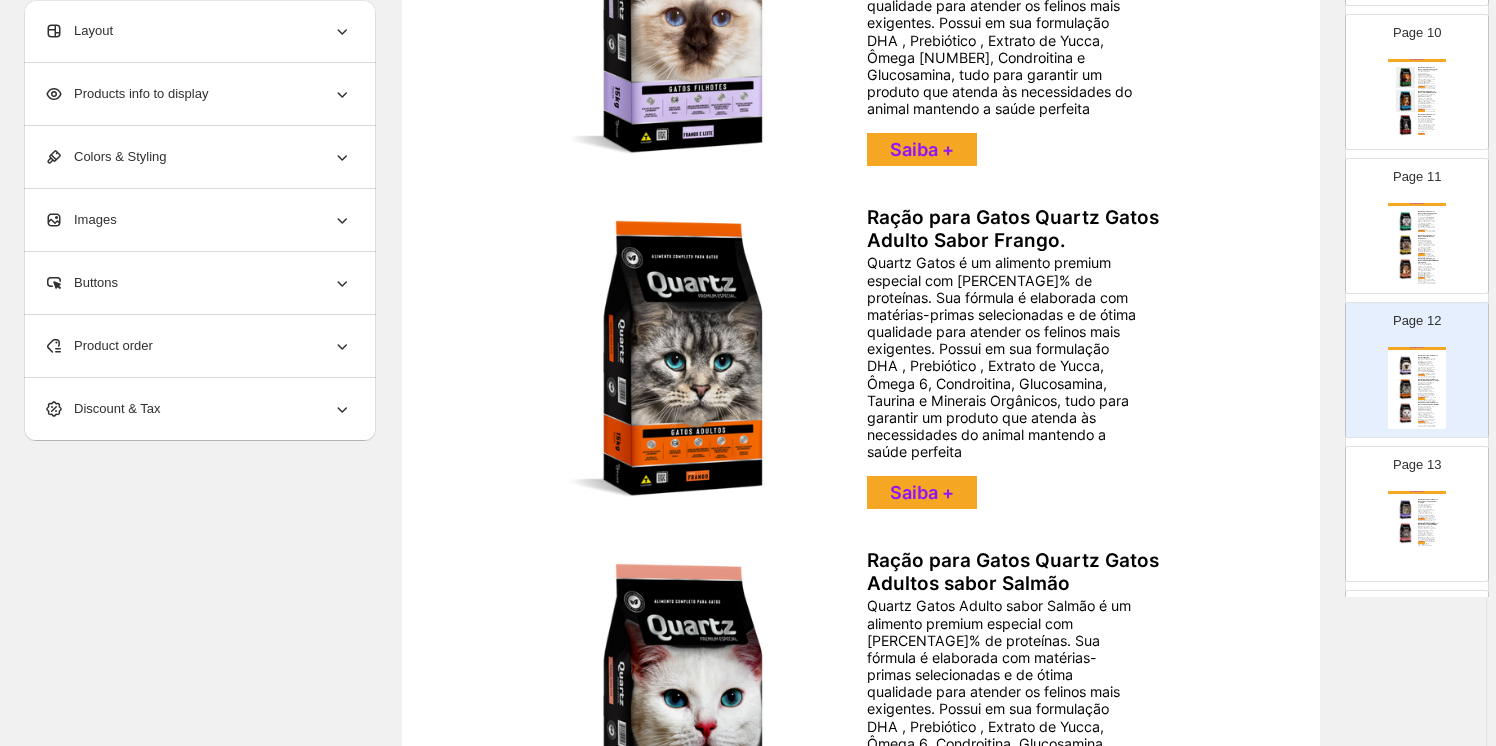 scroll, scrollTop: 1370, scrollLeft: 0, axis: vertical 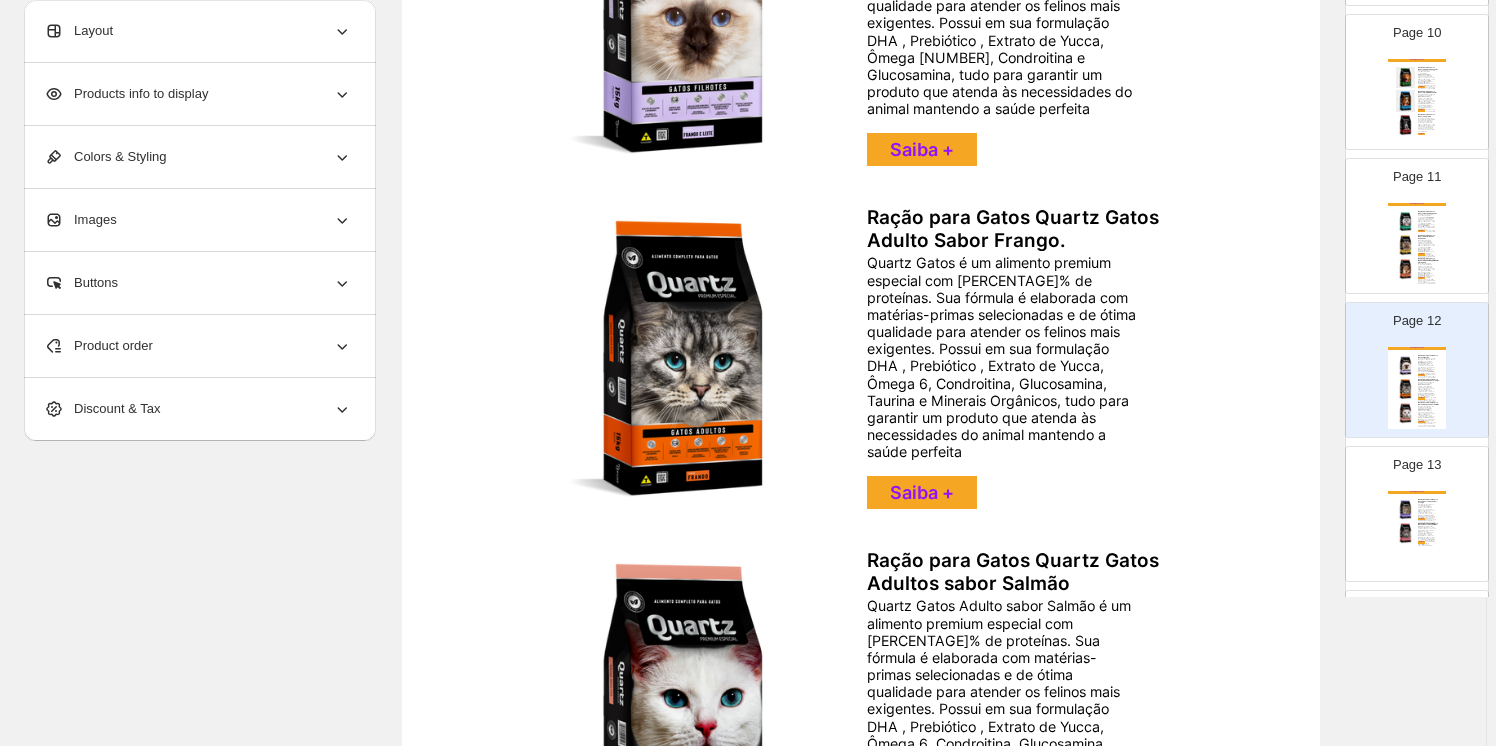click on "Quartz Gatos Castrados é um alimento premium especial com 35% de proteínas. Sua fórmula é elaborada com matérias-primas selecionadas e de ótima qualidade para atender os felinos mais exigentes. Possui em sua formulação DHA , Prebiótico , Extrato de Yucca, Ômega 6, Condroitina, Glucosamina, L-Carnitina, Taurina e Minerais Orgânicos, tudo para garantir um produto que atenda às necessidades do animal mantendo a saúde perfeita" at bounding box center [1426, 514] 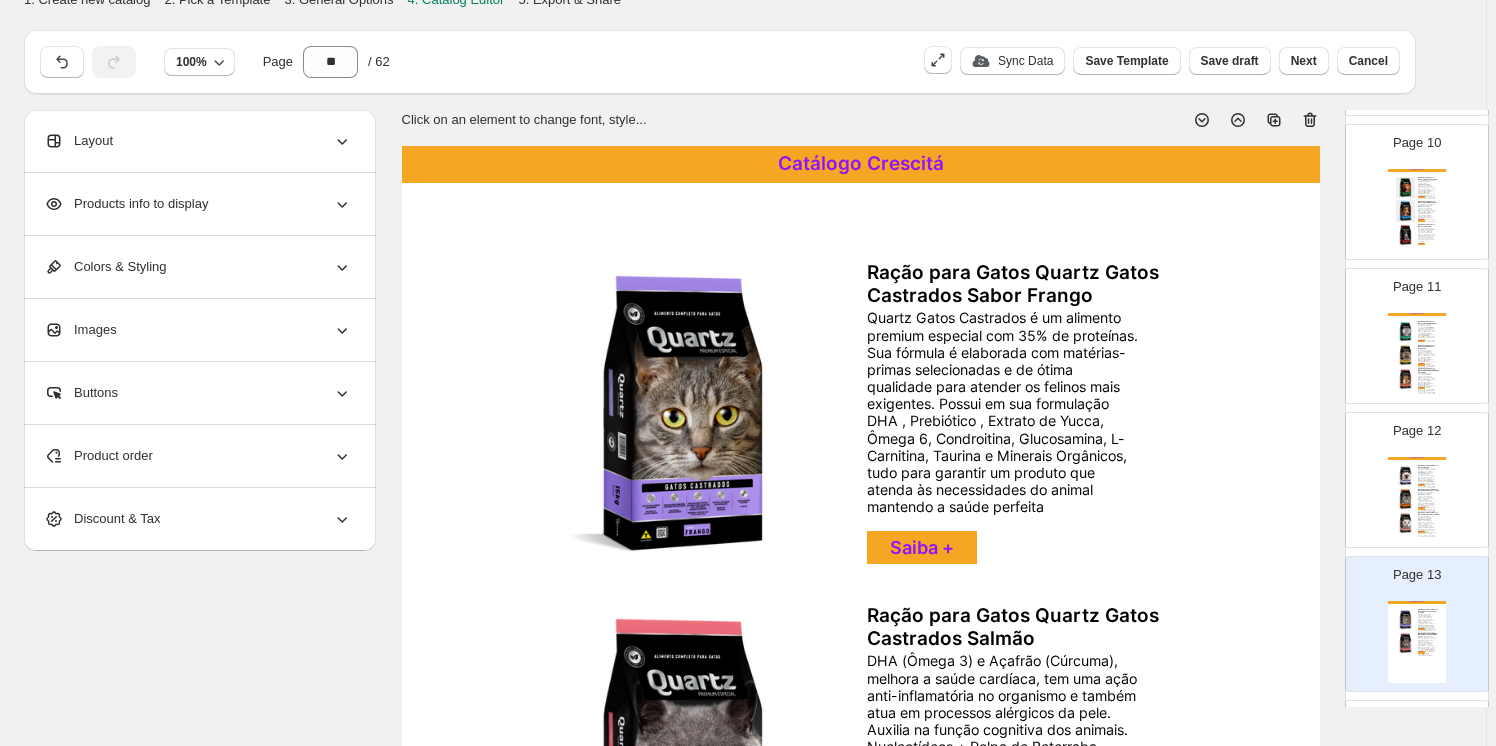 scroll, scrollTop: 0, scrollLeft: 0, axis: both 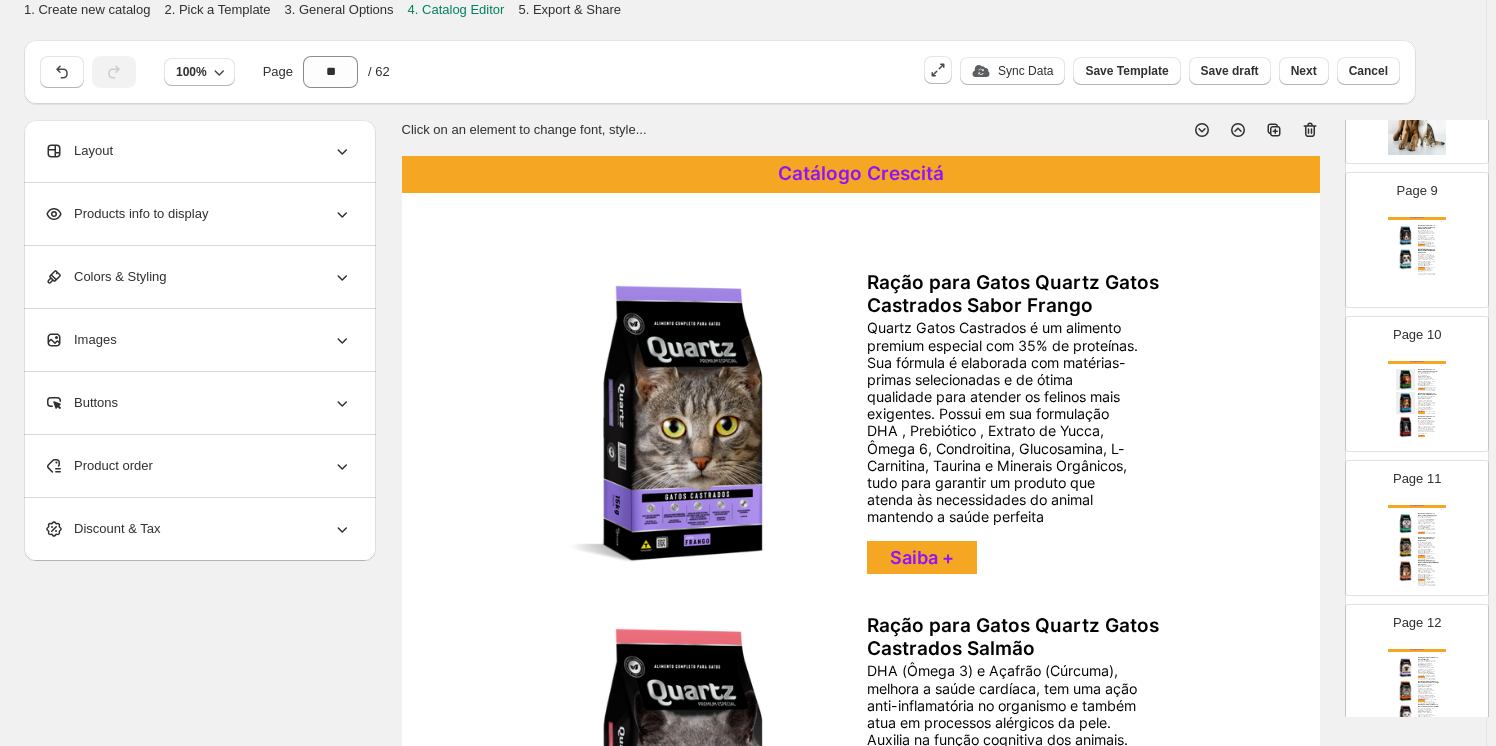 drag, startPoint x: 1403, startPoint y: 250, endPoint x: 1358, endPoint y: 258, distance: 45.705578 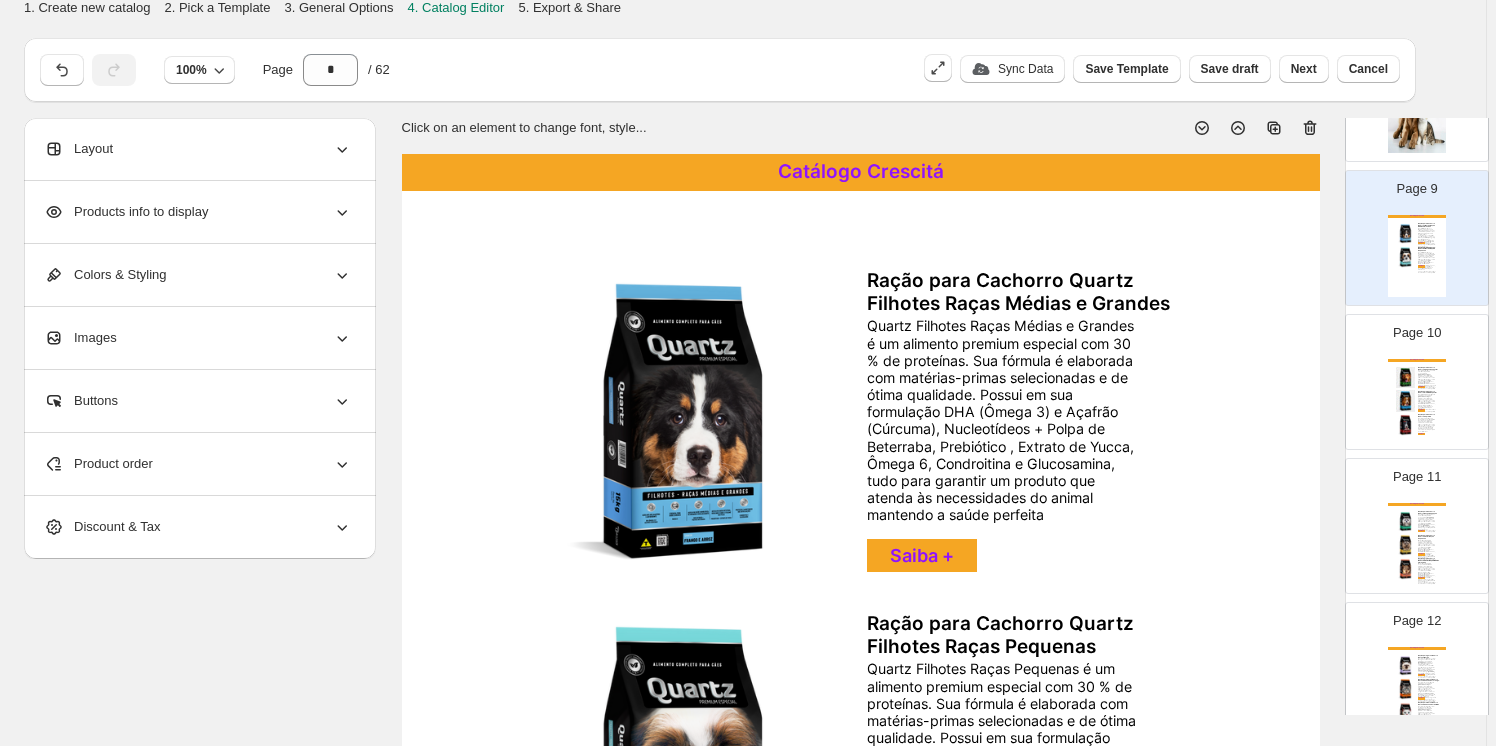 scroll, scrollTop: 0, scrollLeft: 0, axis: both 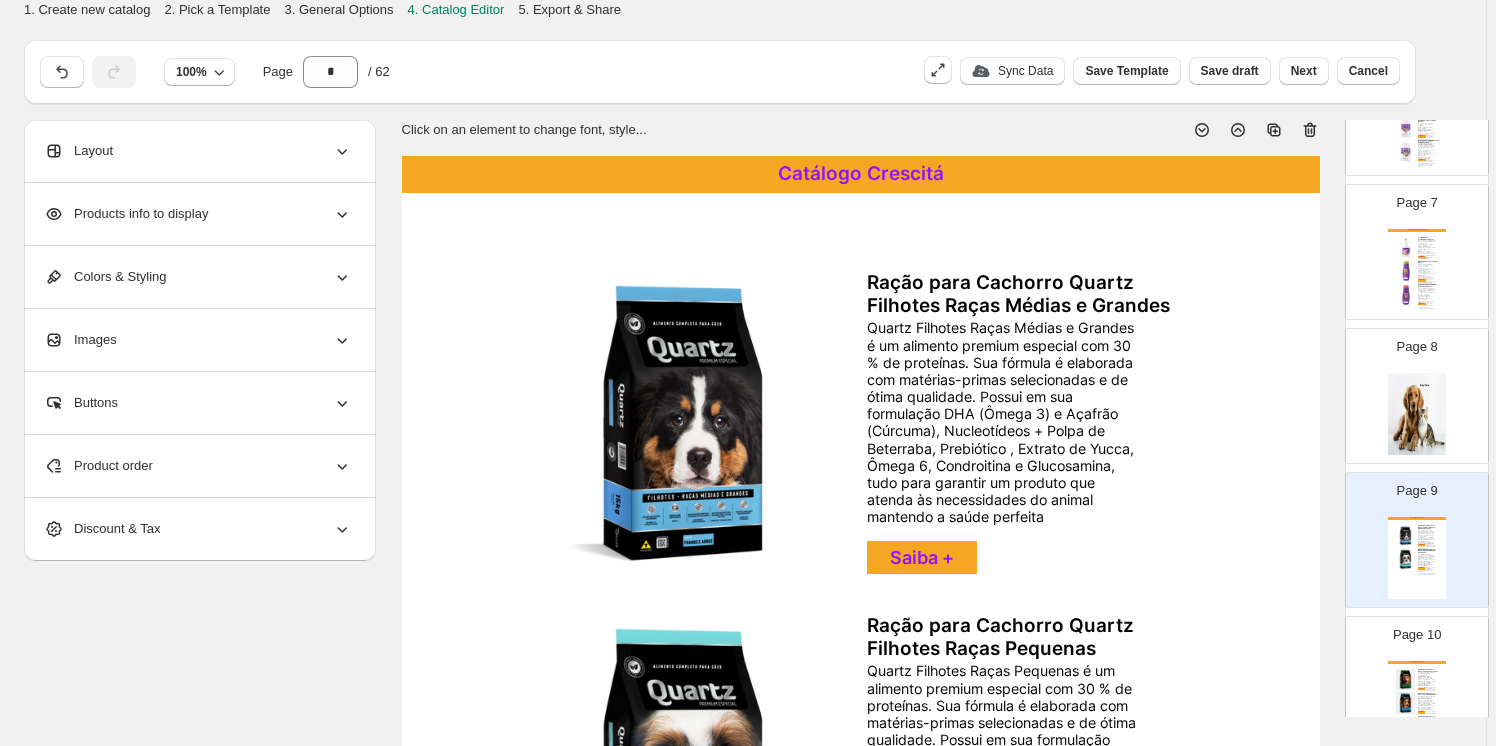 click at bounding box center [1417, 414] 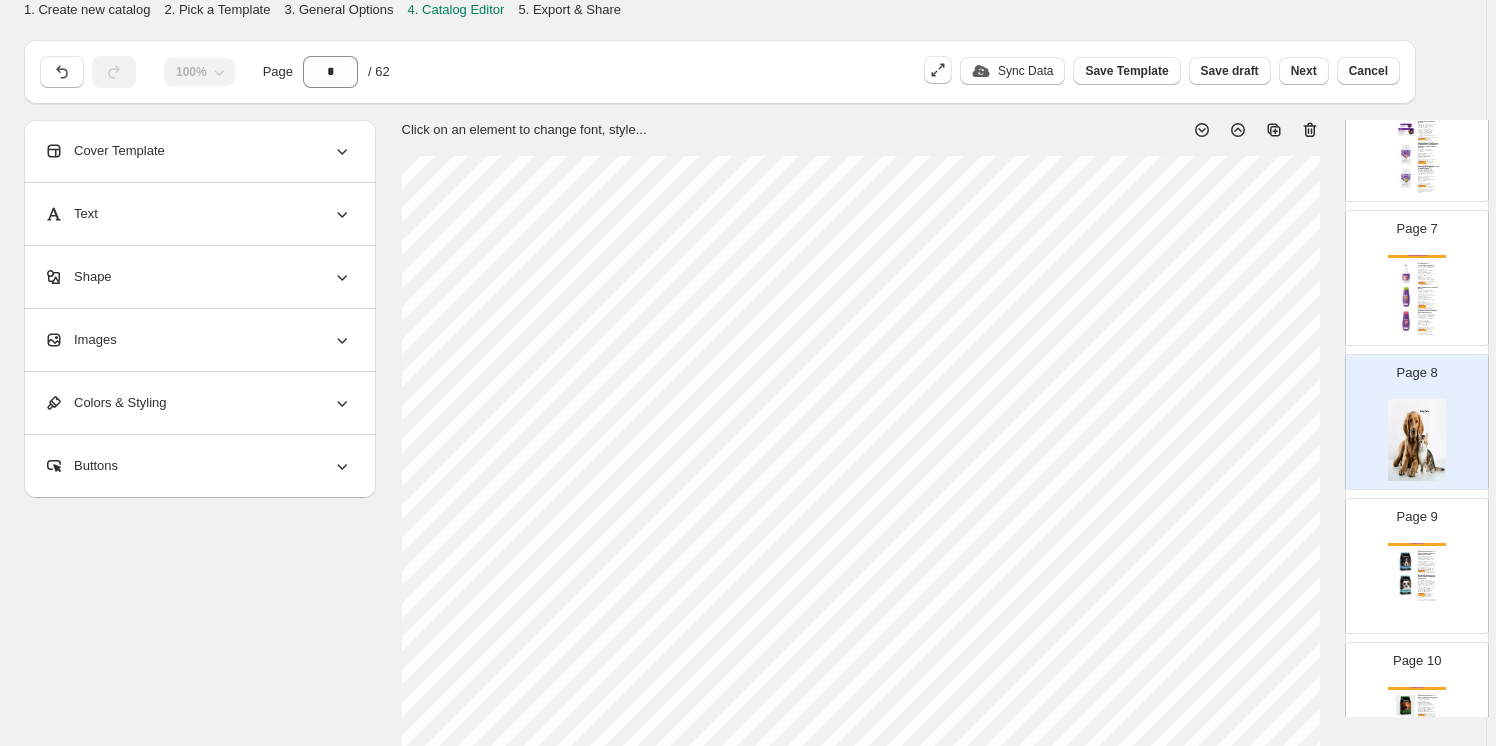scroll, scrollTop: 861, scrollLeft: 0, axis: vertical 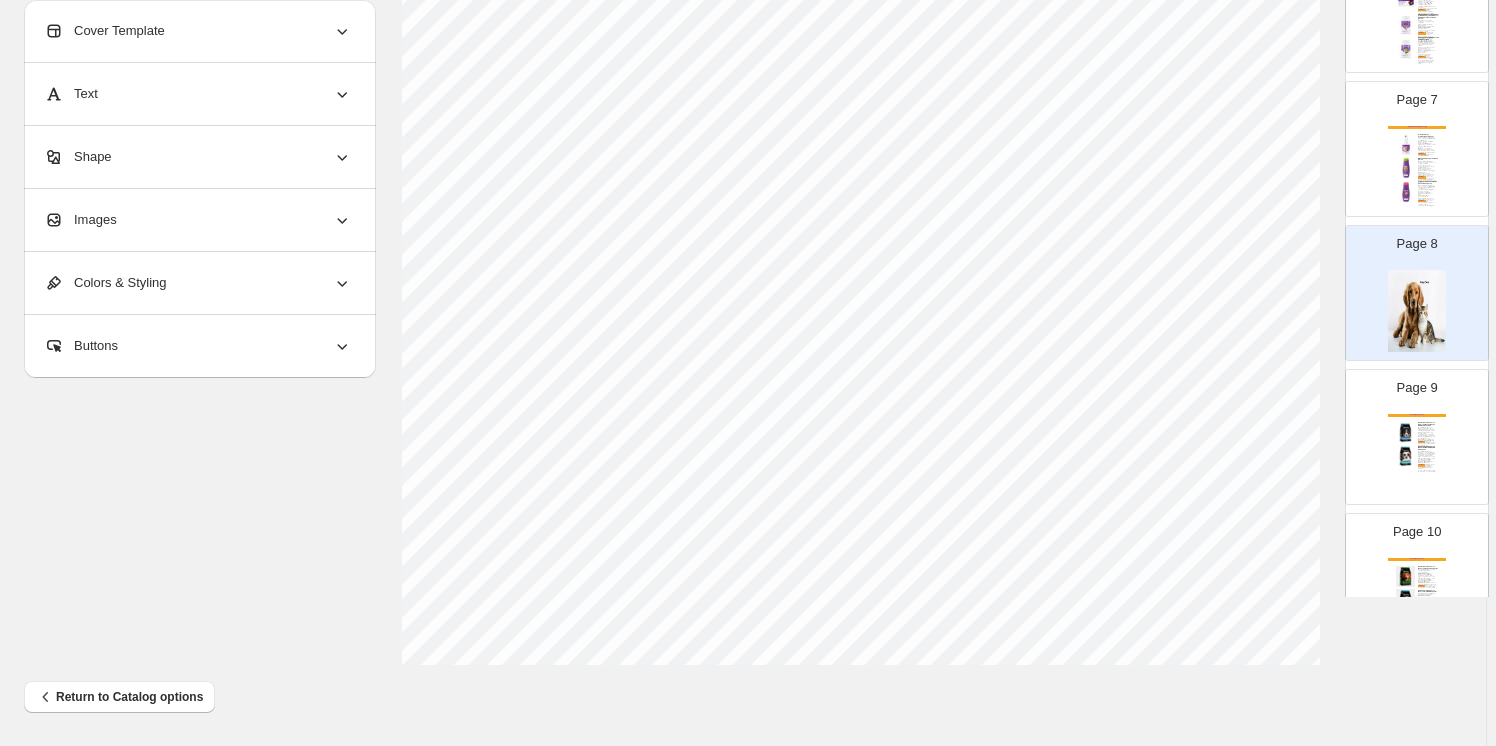 click at bounding box center [1406, 433] 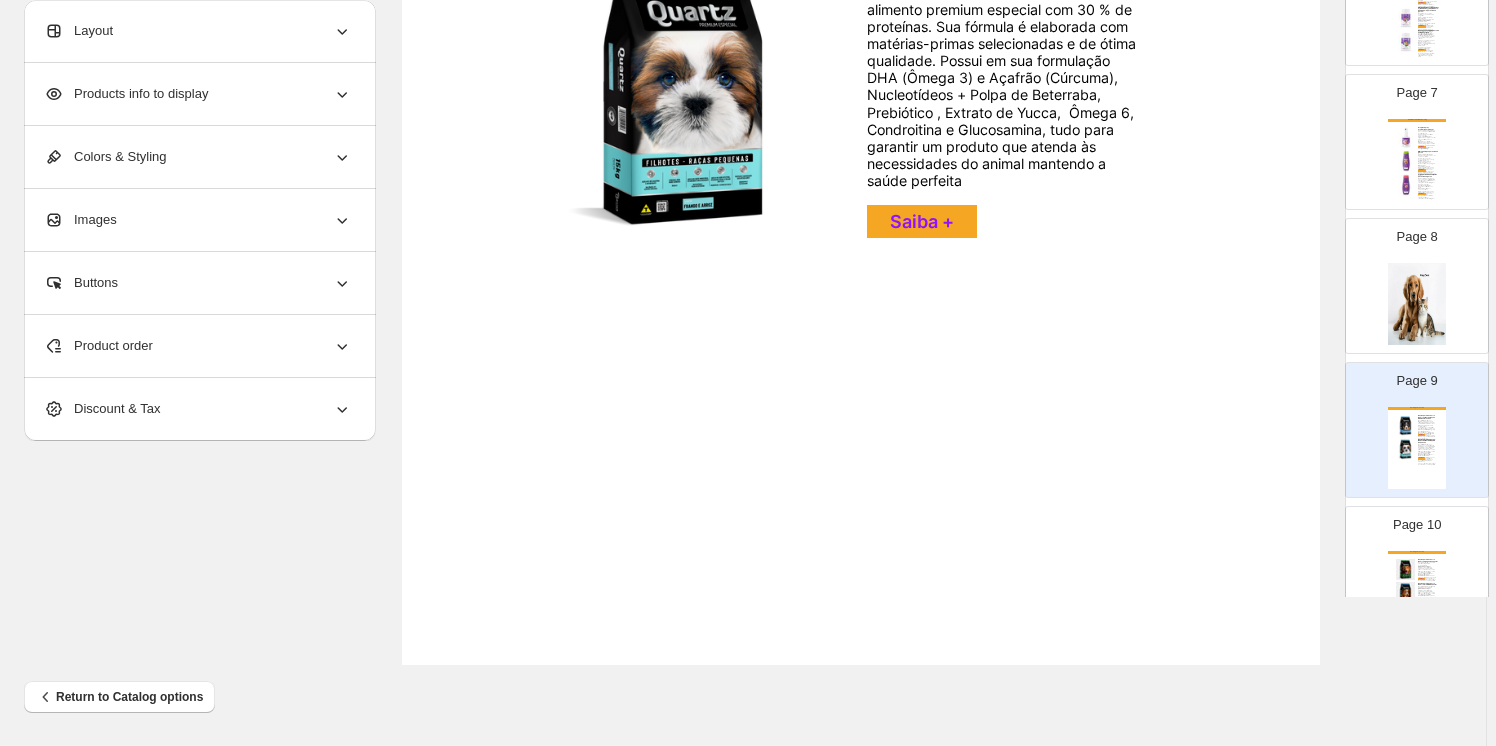 scroll, scrollTop: 879, scrollLeft: 0, axis: vertical 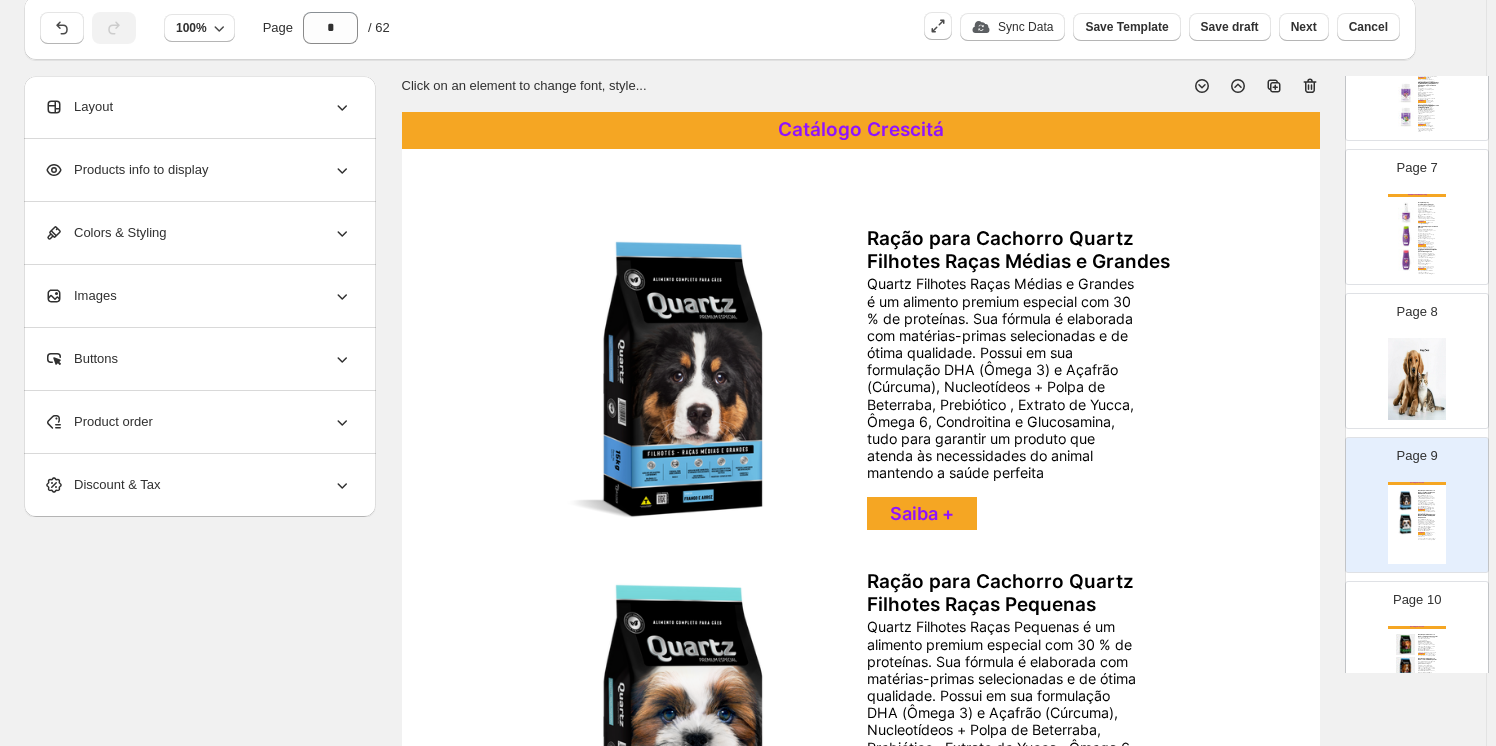 click 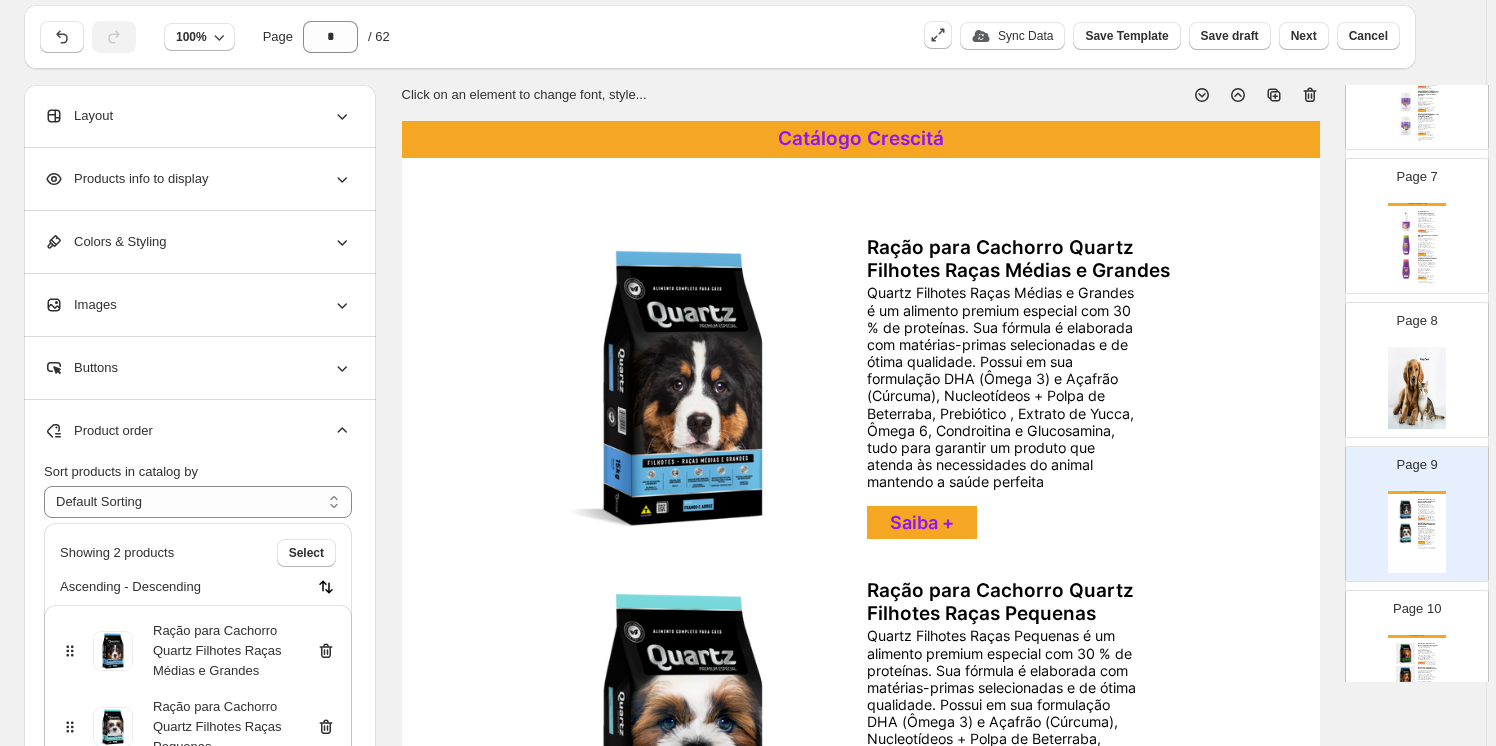 scroll, scrollTop: 0, scrollLeft: 0, axis: both 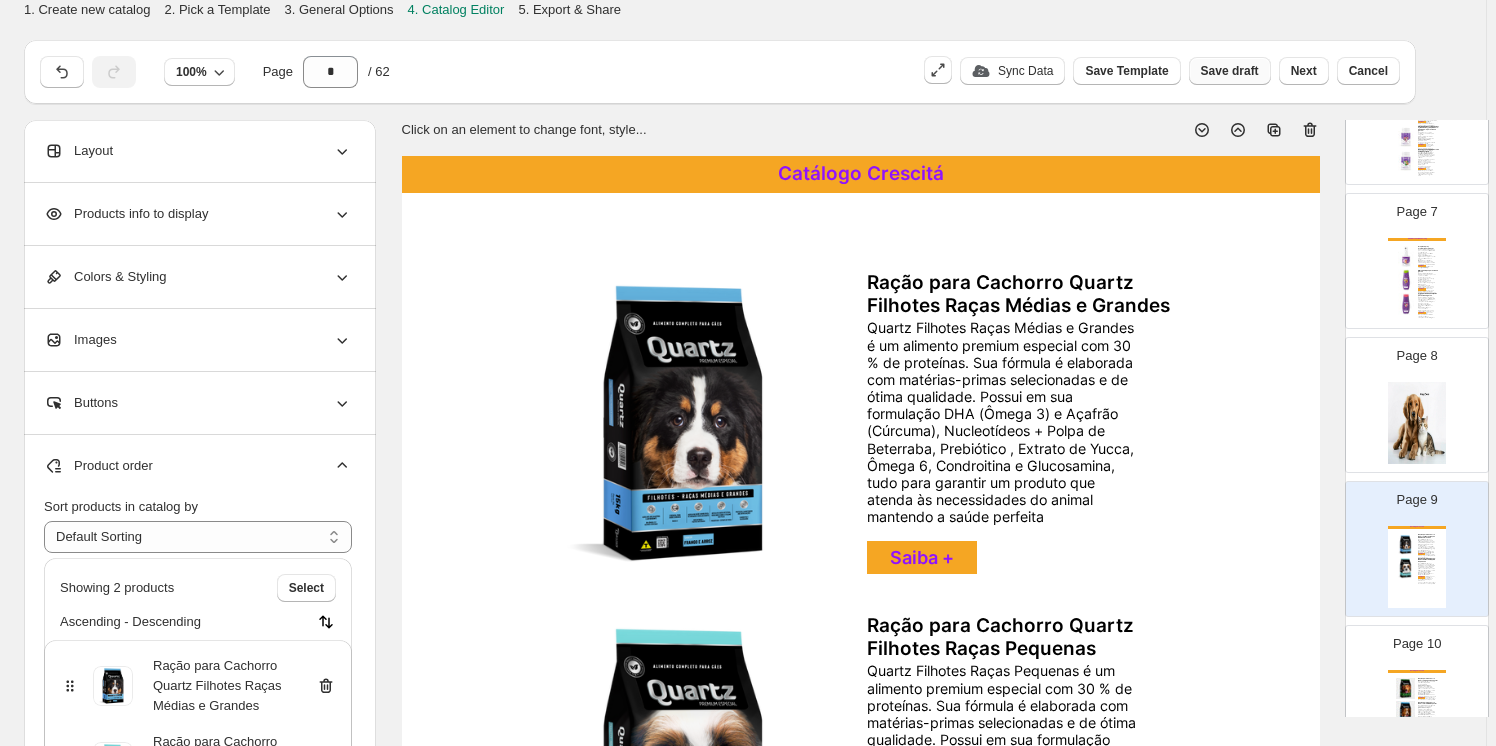 click on "Save draft" at bounding box center [1230, 71] 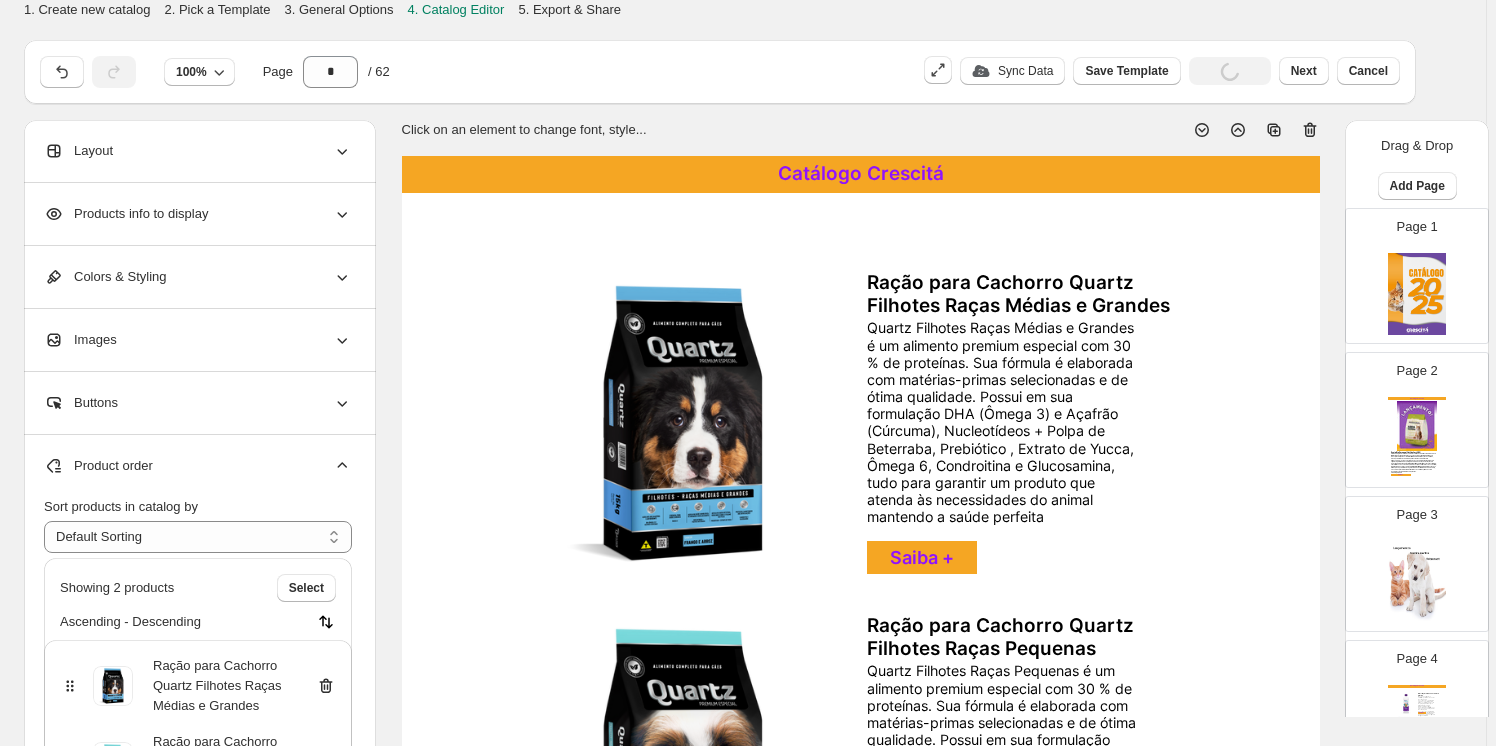 scroll, scrollTop: 0, scrollLeft: 0, axis: both 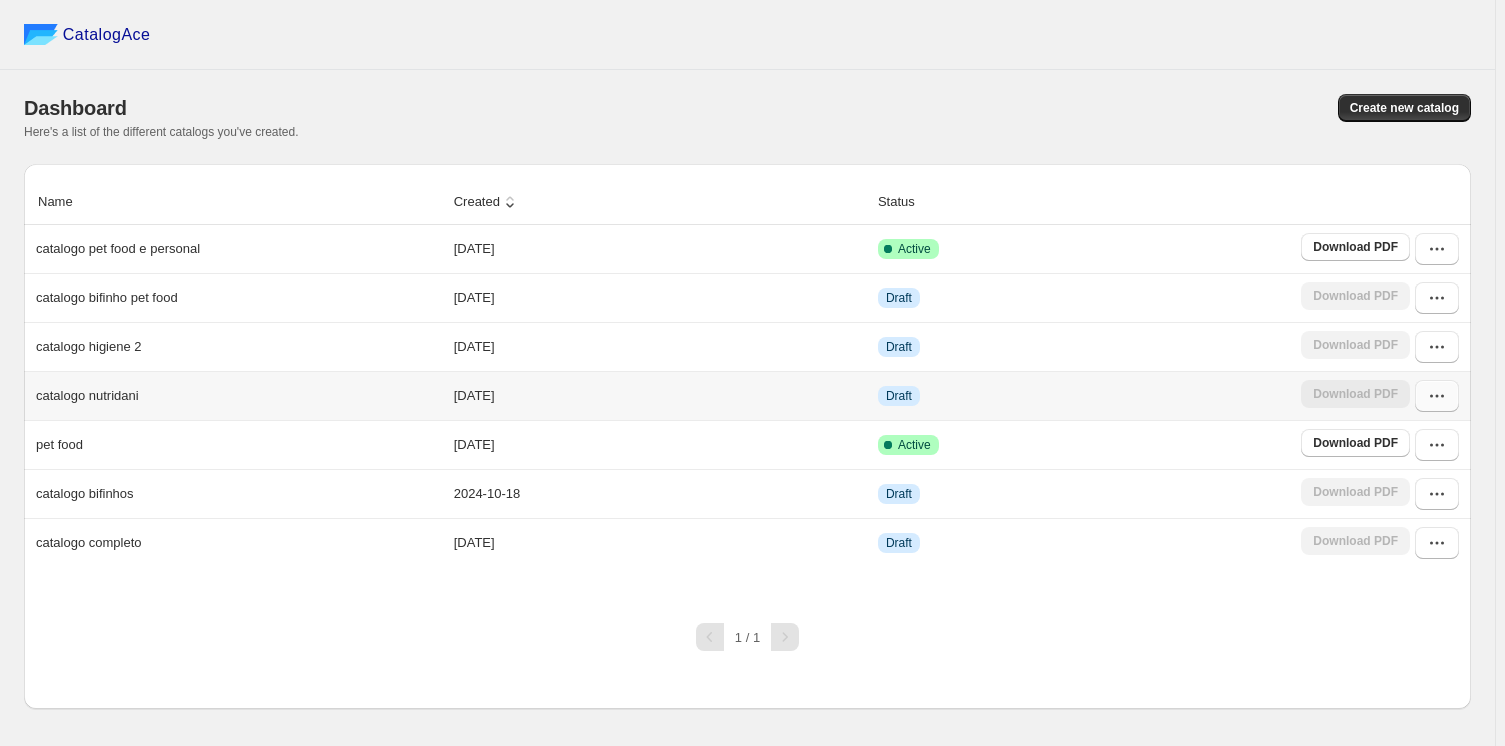 click 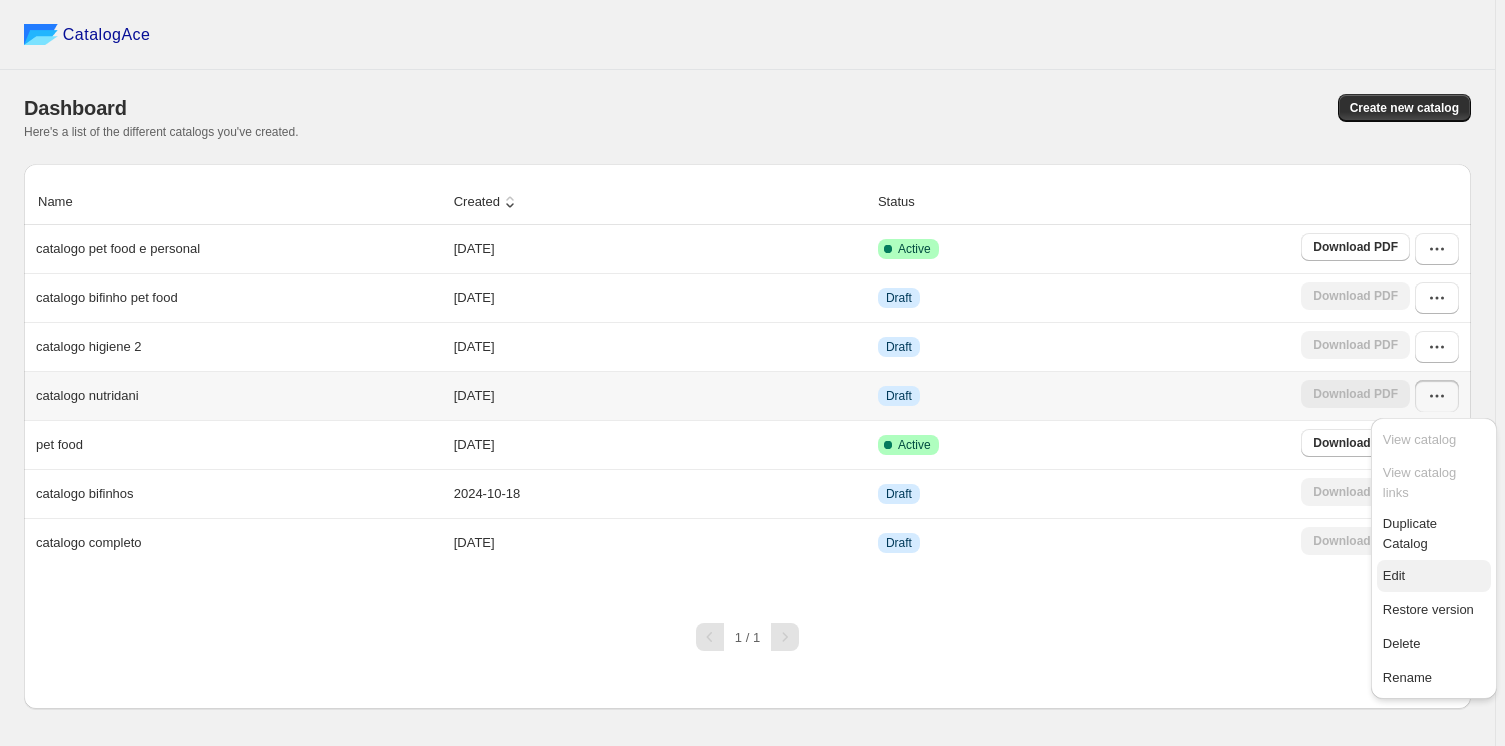 click on "Edit" at bounding box center [1394, 575] 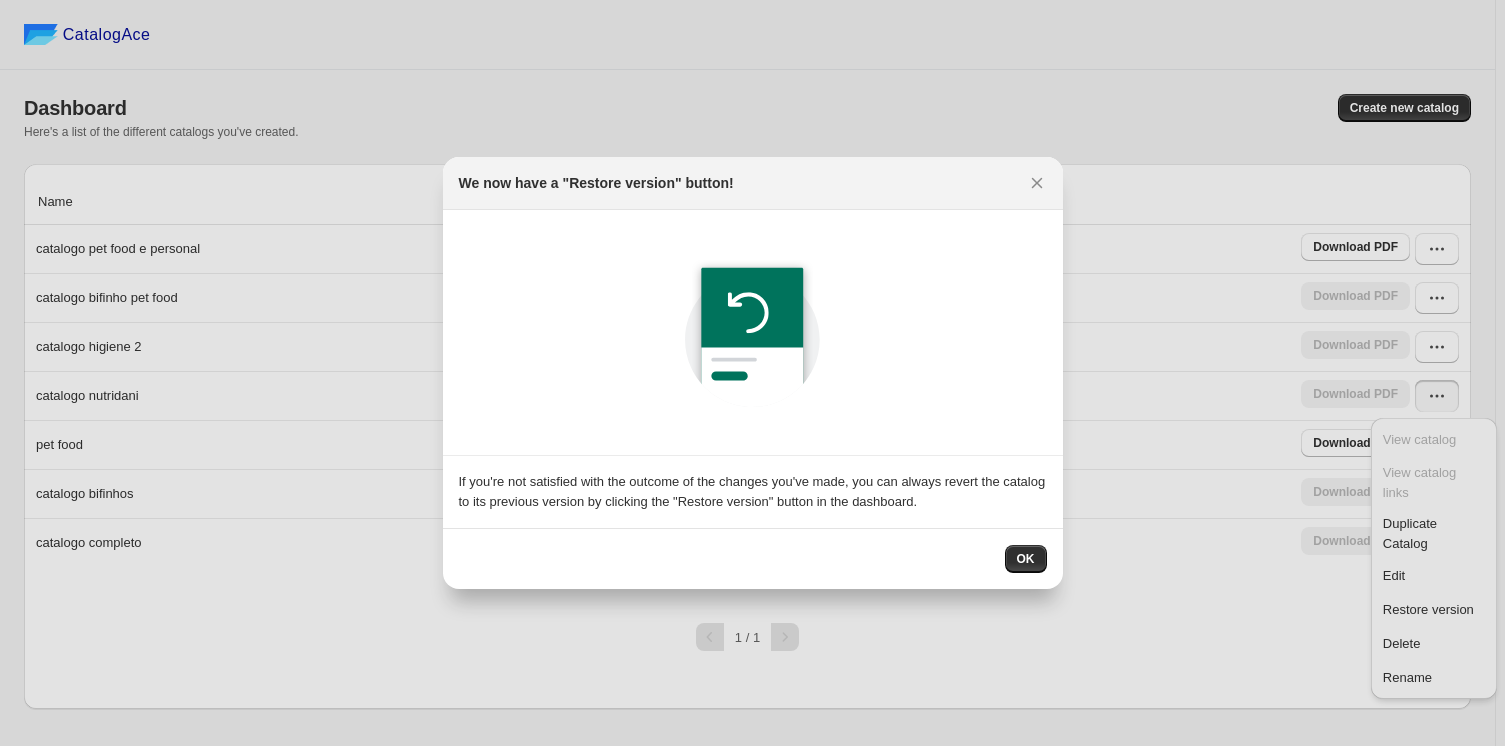 click on "OK" at bounding box center [1026, 559] 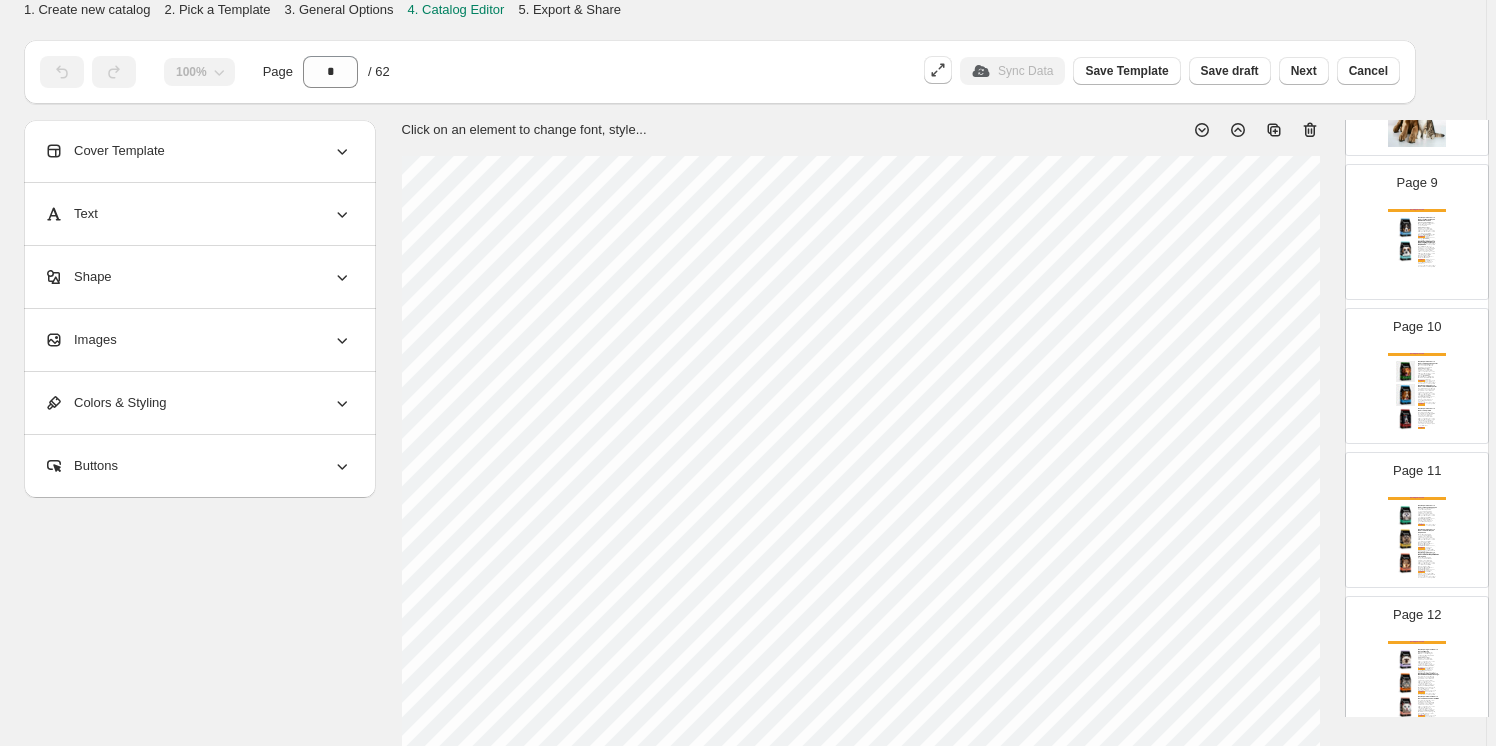 click on "Catálogo Crescitá Ração para Cachorro Quartz Filhotes Raças Médias e Grandes Quartz Filhotes Raças Médias e Grandes é um alimento premium especial com 30 % de proteínas. Sua fórmula é elaborada com matérias-primas selecionadas e de ótima qualidade. Possui em sua formulação DHA (Ômega 3) e Açafrão (Cúrcuma), Nucleotídeos + Polpa de Beterraba, Prebiótico , Extrato de Yucca, Ômega 6, Condroitina e Glucosamina, tudo para garantir um produto que atenda às necessidades do animal mantendo a saúde perfeita Saiba + Ração para Cachorro Quartz Filhotes Raças Pequenas Saiba +" at bounding box center (1417, 250) 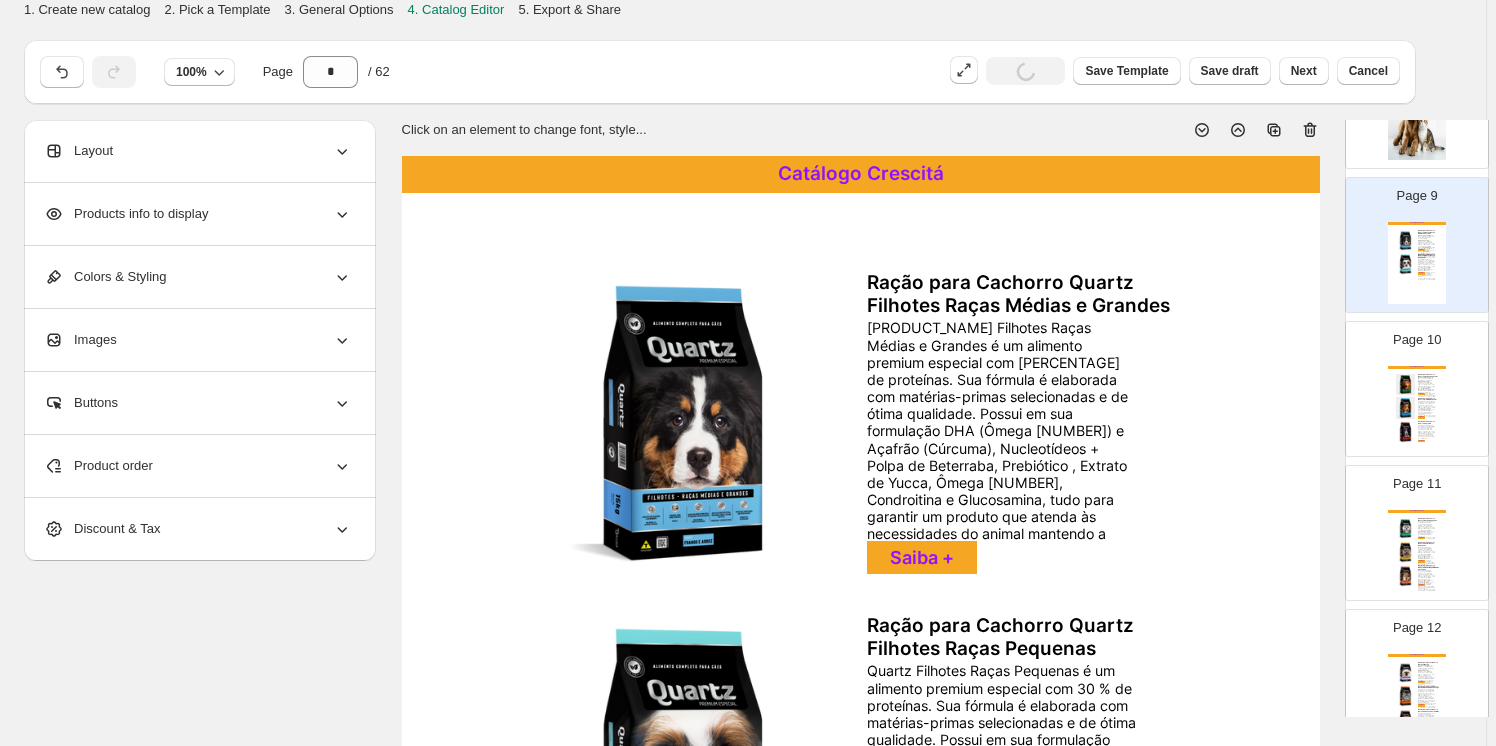 scroll, scrollTop: 1182, scrollLeft: 0, axis: vertical 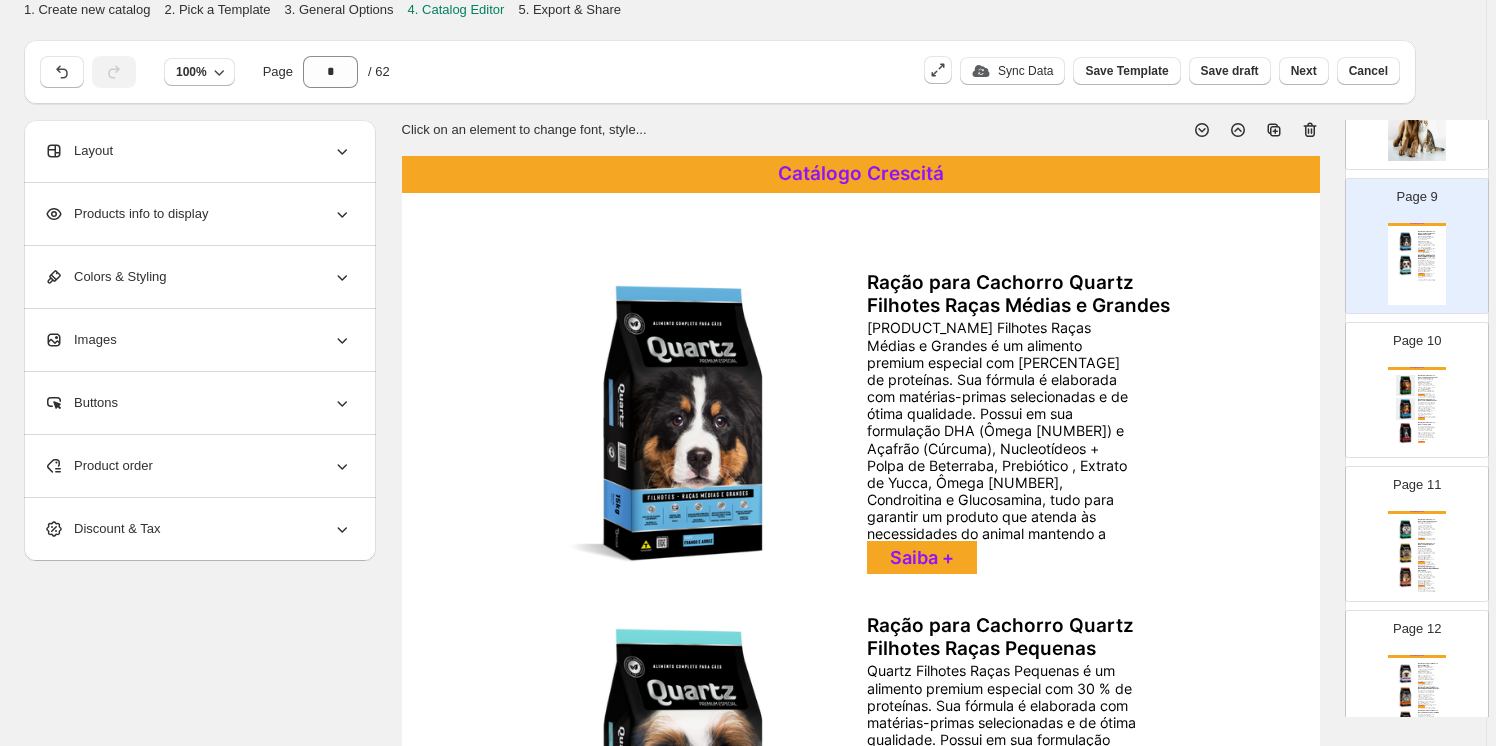 click 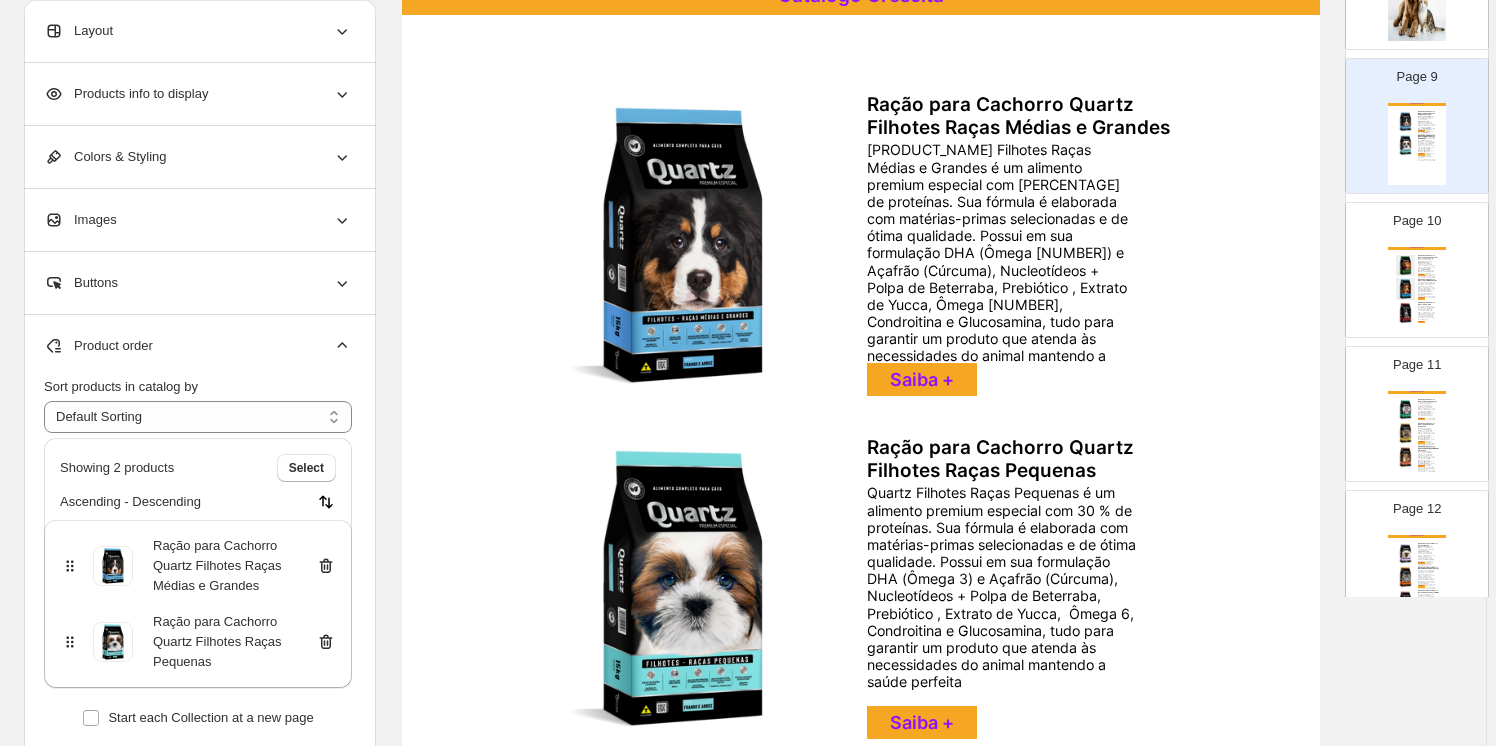 click 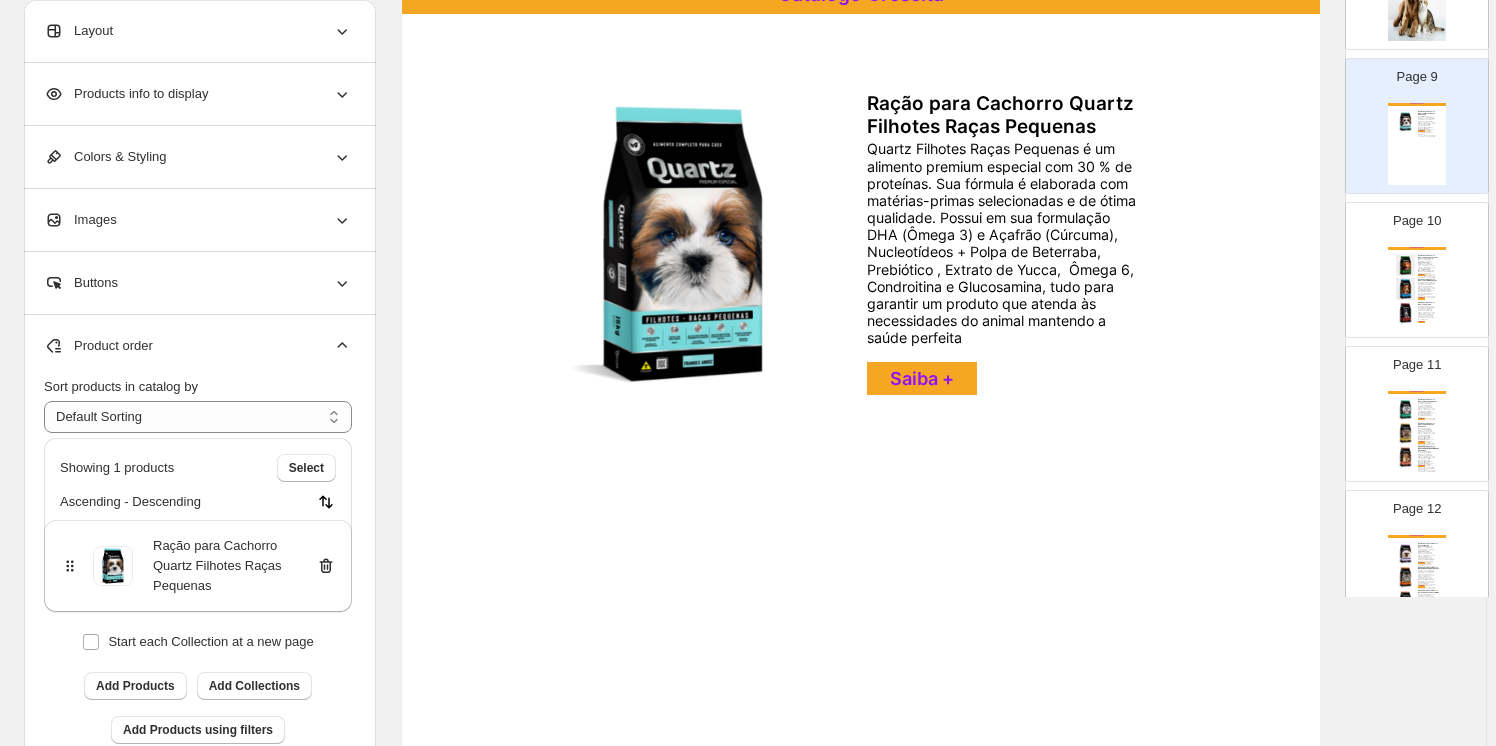 scroll, scrollTop: 180, scrollLeft: 0, axis: vertical 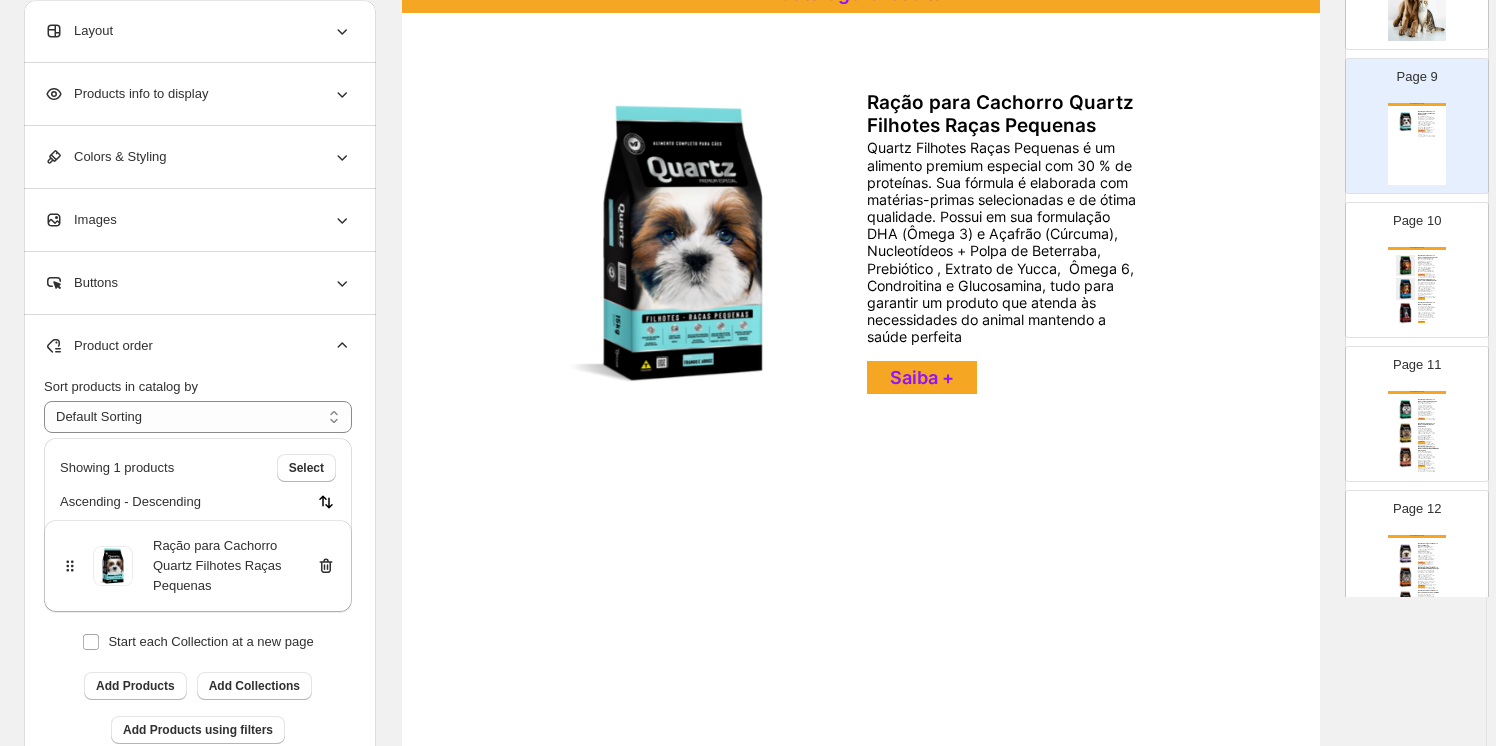 click 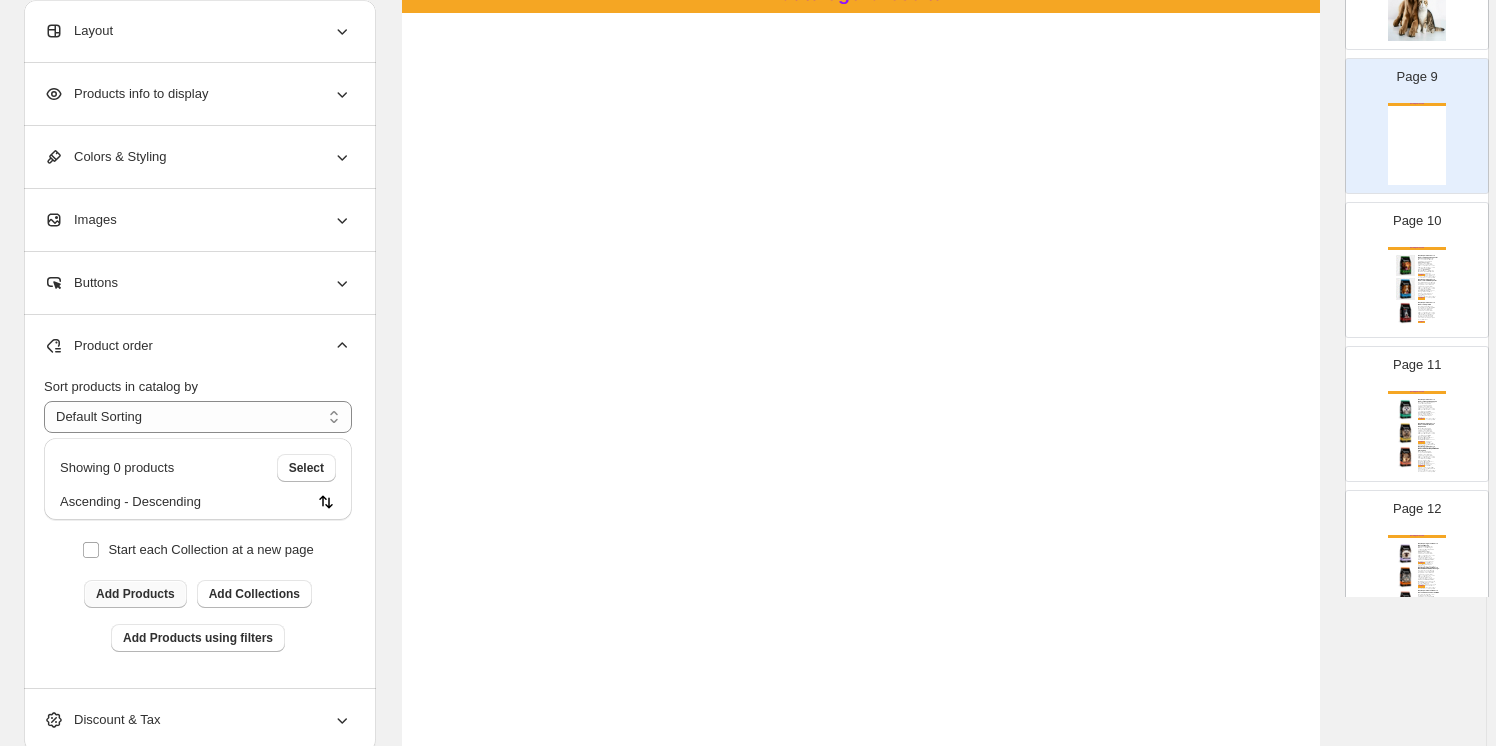 click on "Add Products" at bounding box center [135, 594] 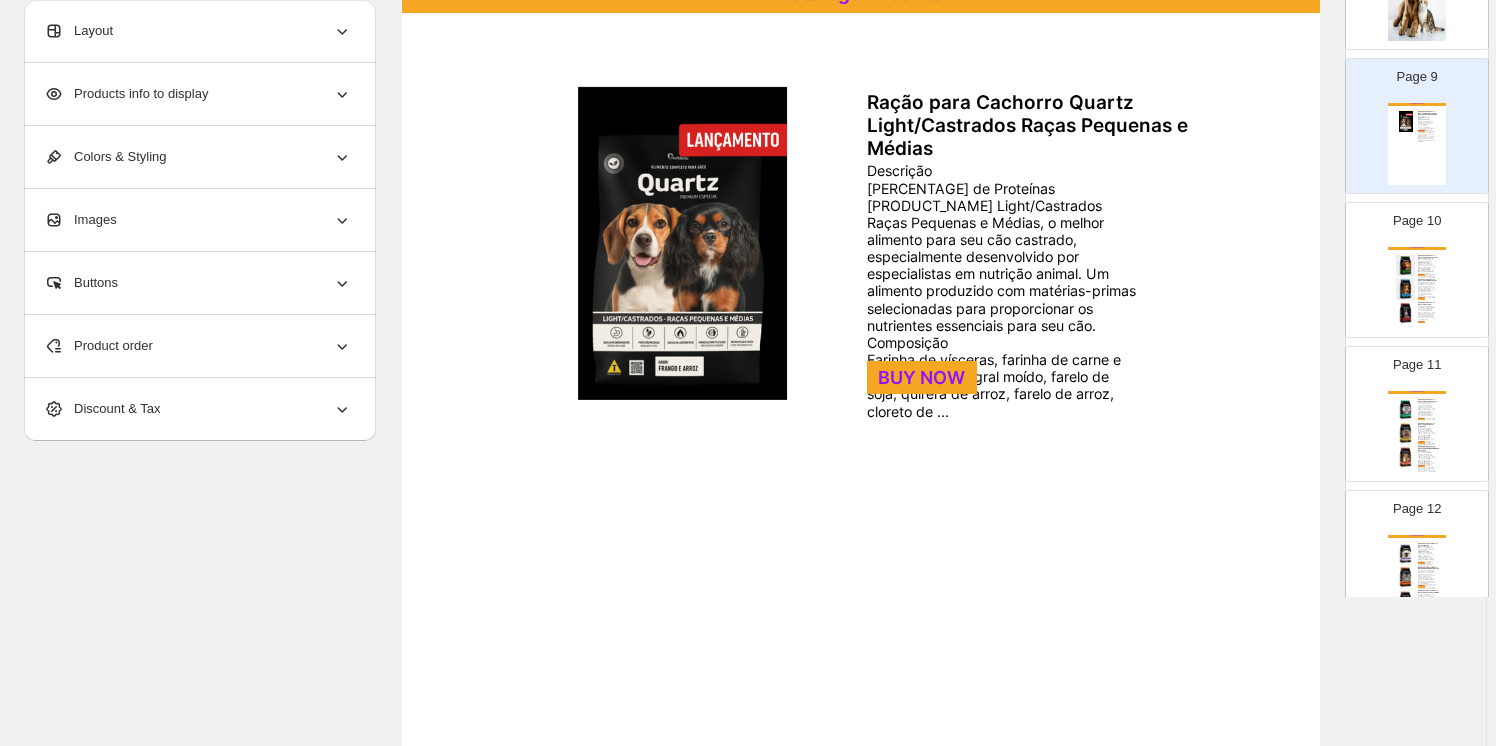 click 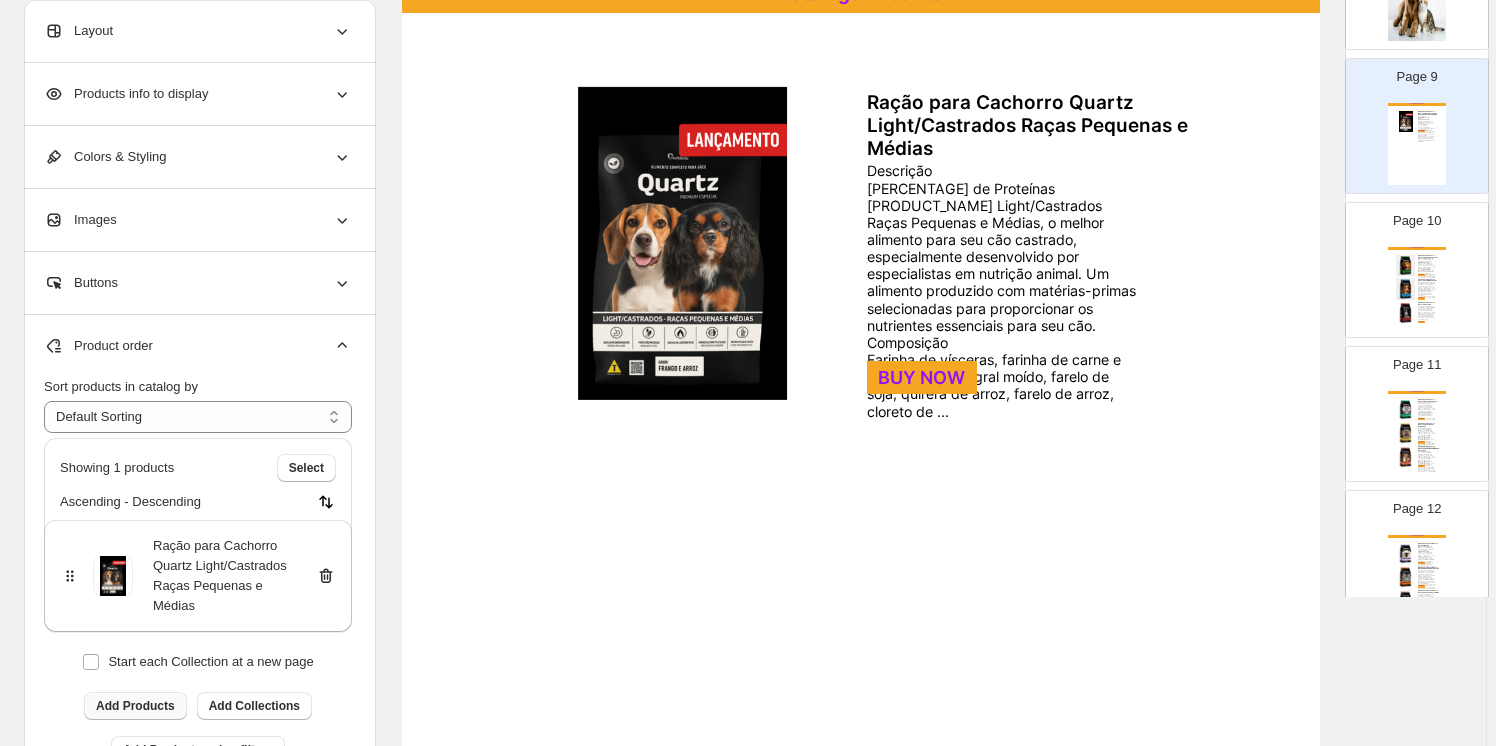 click on "Add Products" at bounding box center (135, 706) 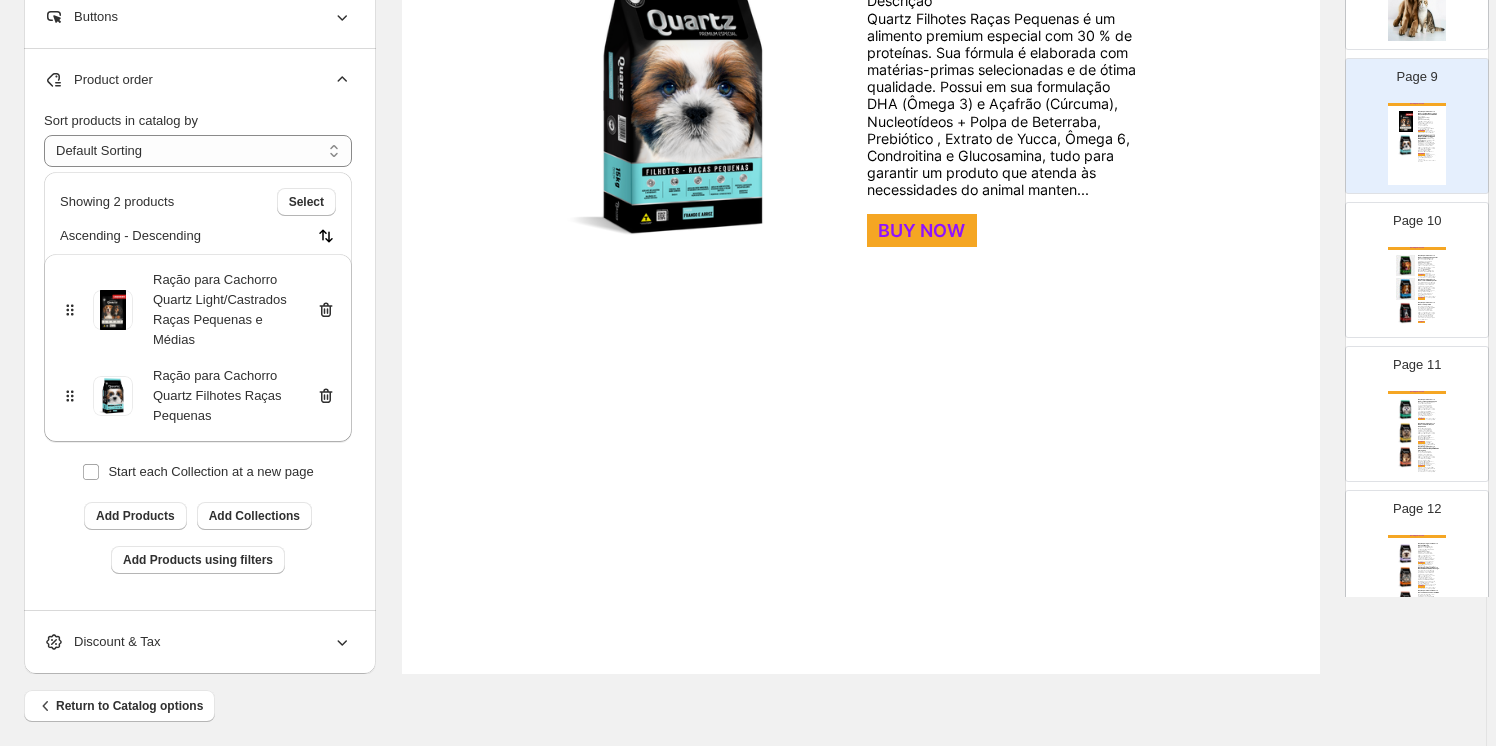 scroll, scrollTop: 679, scrollLeft: 0, axis: vertical 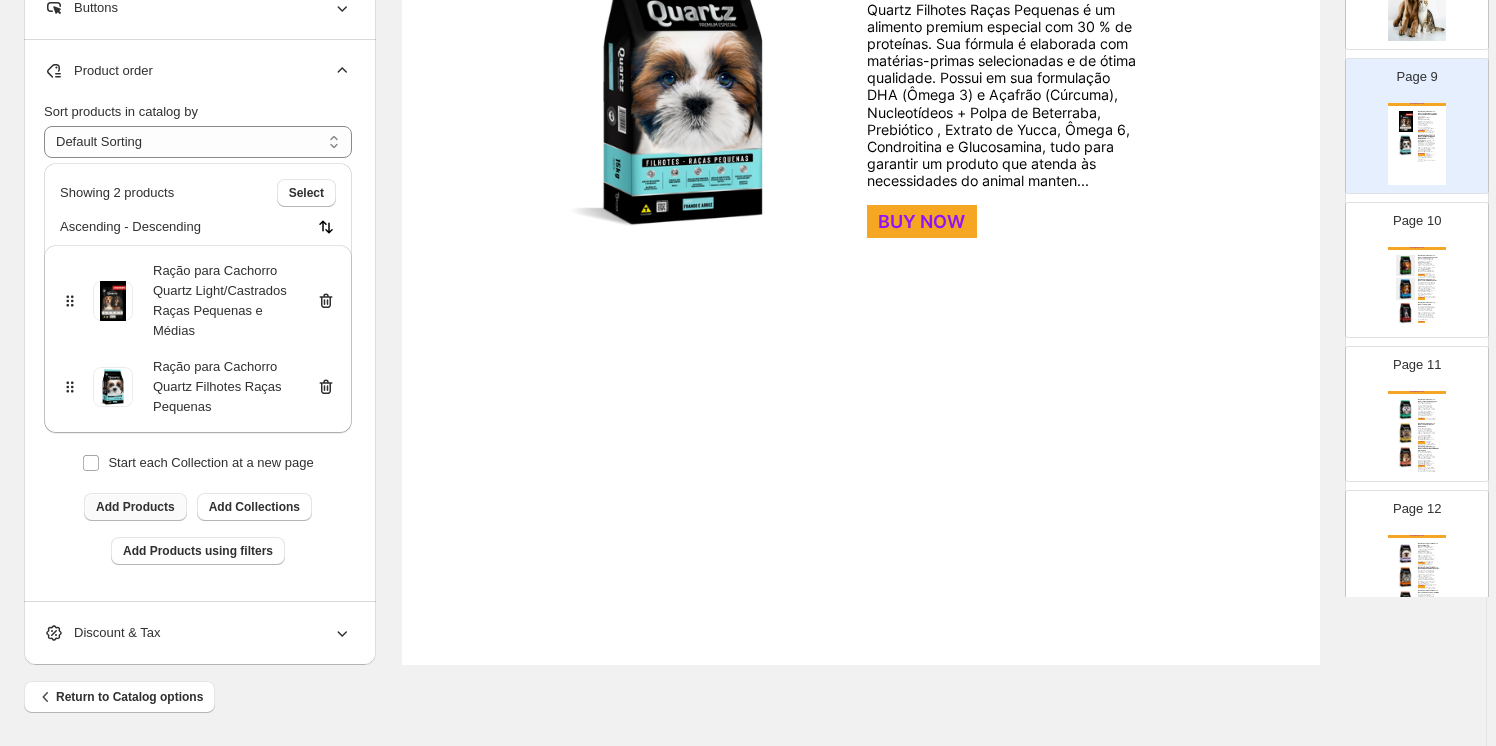 click on "Add Products" at bounding box center (135, 507) 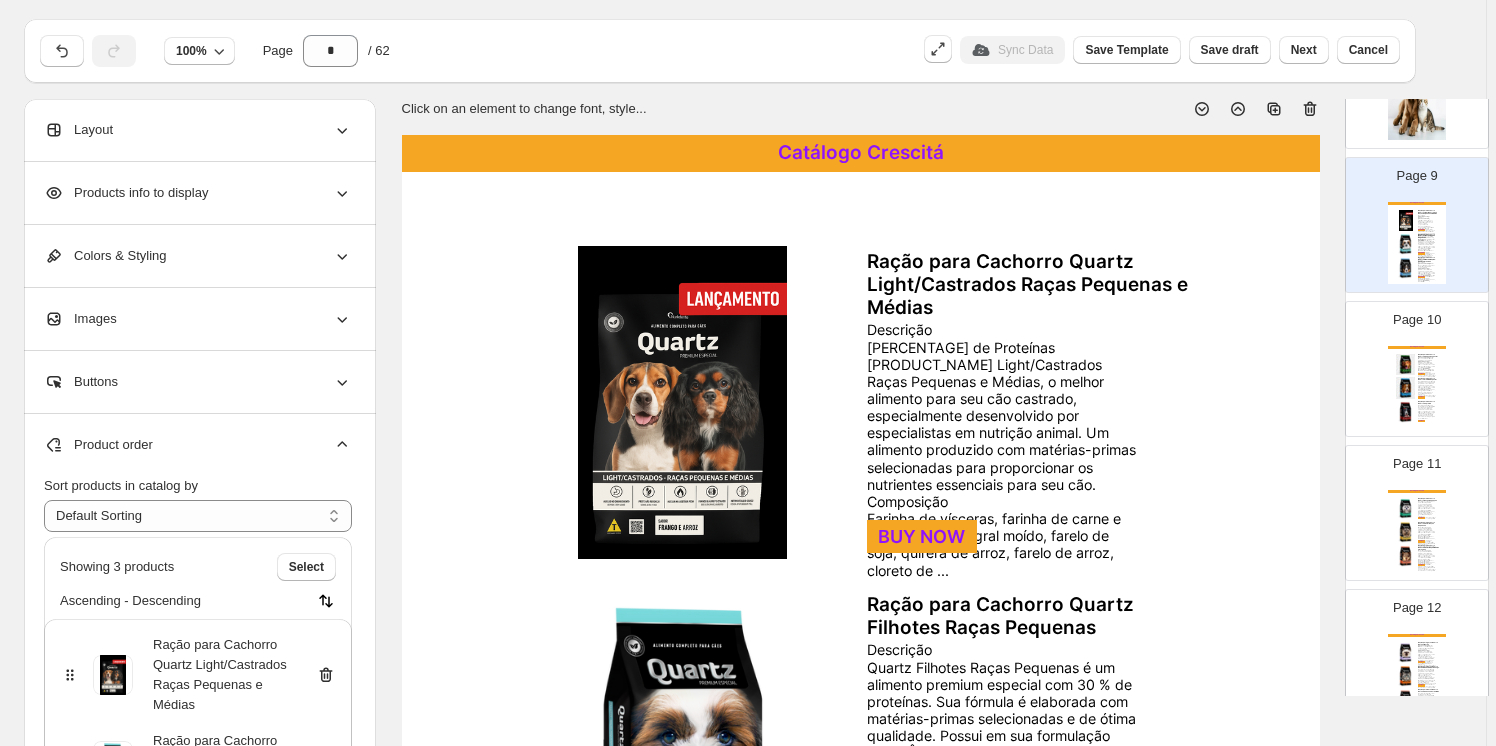 scroll, scrollTop: 0, scrollLeft: 0, axis: both 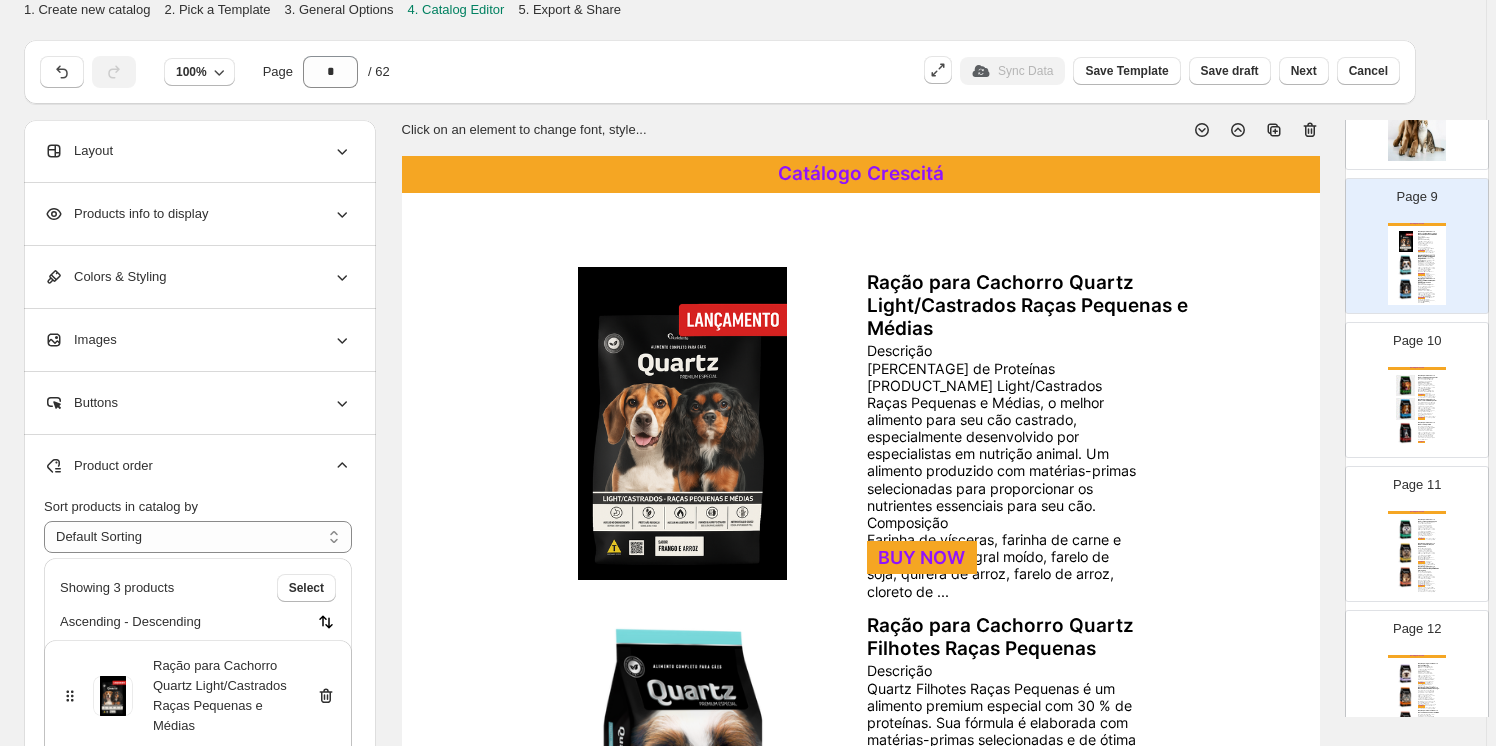 click on "Descrição
26% de Proteínas
Quartz Light/Castrados  Raças Pequenas e Médias, o melhor alimento para seu cão castrado, especialmente desenvolvido por especialistas em nutrição animal. Um alimento produzido com matérias-primas selecionadas para proporcionar os nutrientes essenciais para seu cão.
Composição
Farinha de vísceras, farinha de carne e ossos, milho integral moído, farelo de soja, quirera de arroz, farelo de arroz, cl..." at bounding box center [1002, 470] 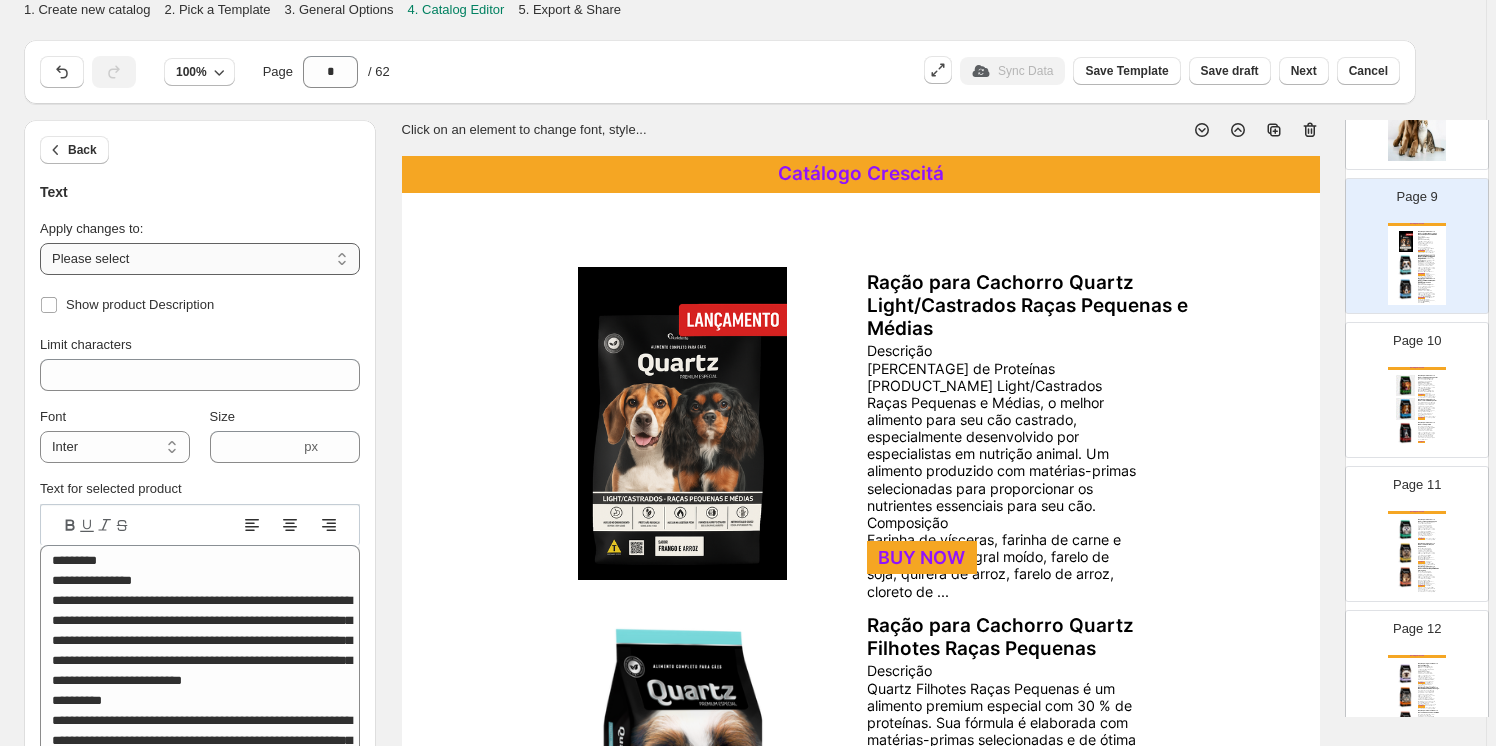 click on "**********" at bounding box center [200, 259] 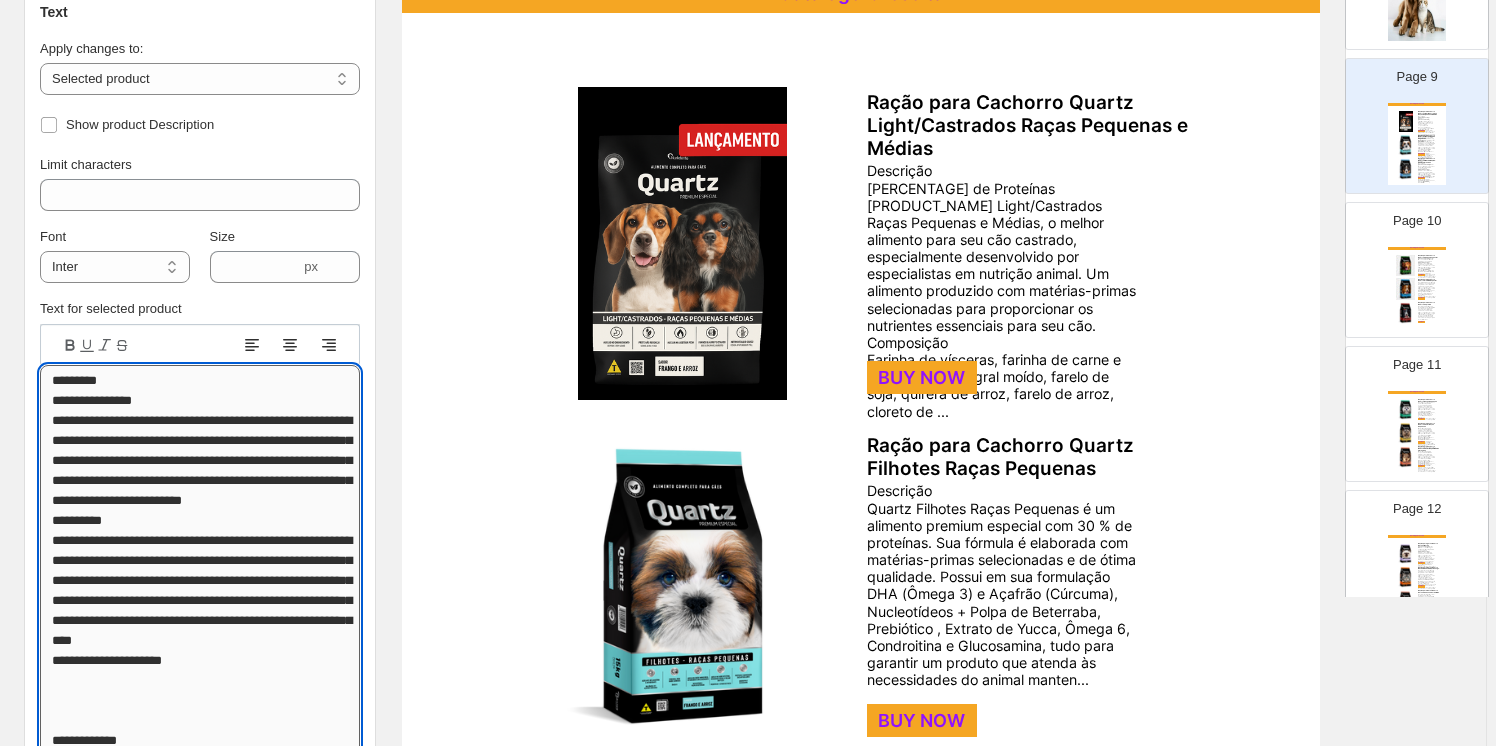 drag, startPoint x: 119, startPoint y: 388, endPoint x: 43, endPoint y: 395, distance: 76.321686 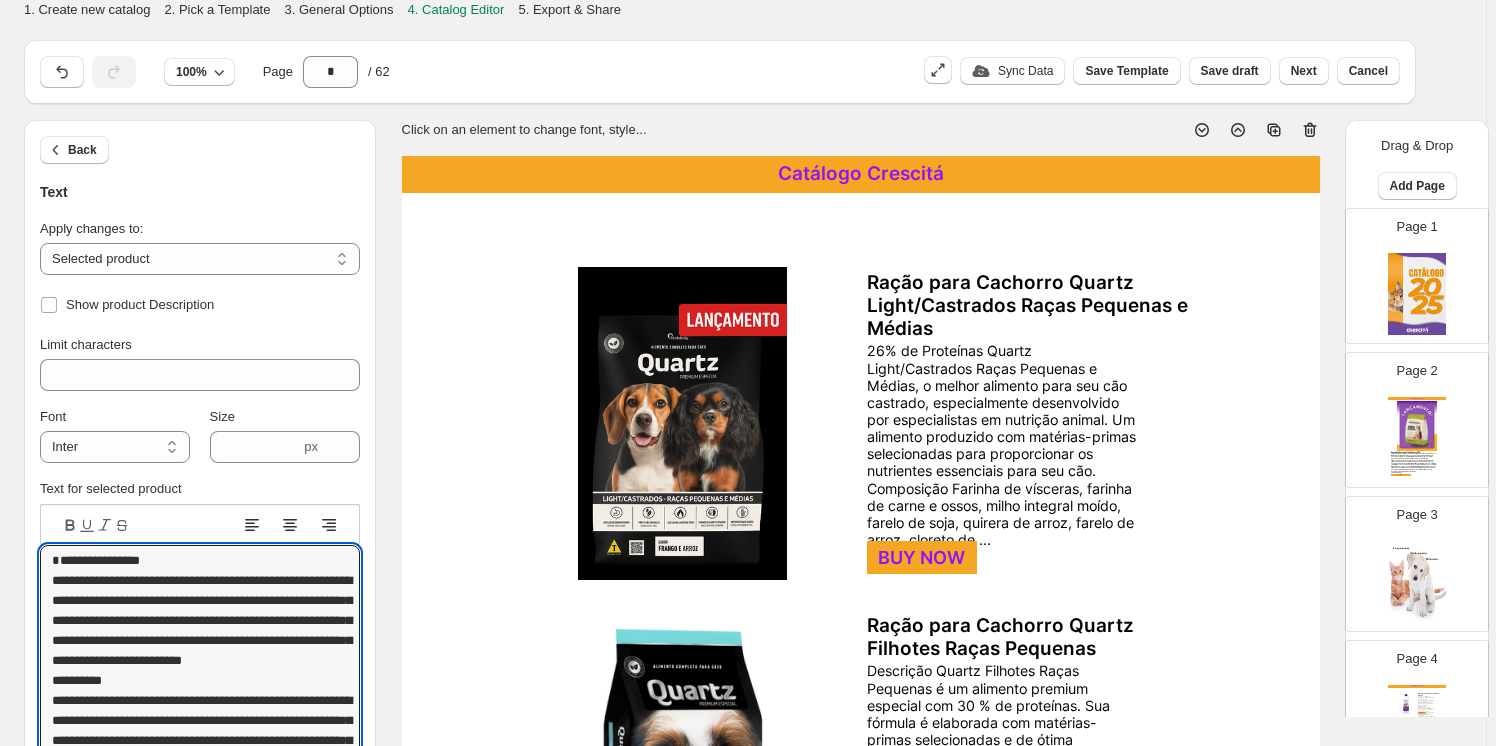 select on "**********" 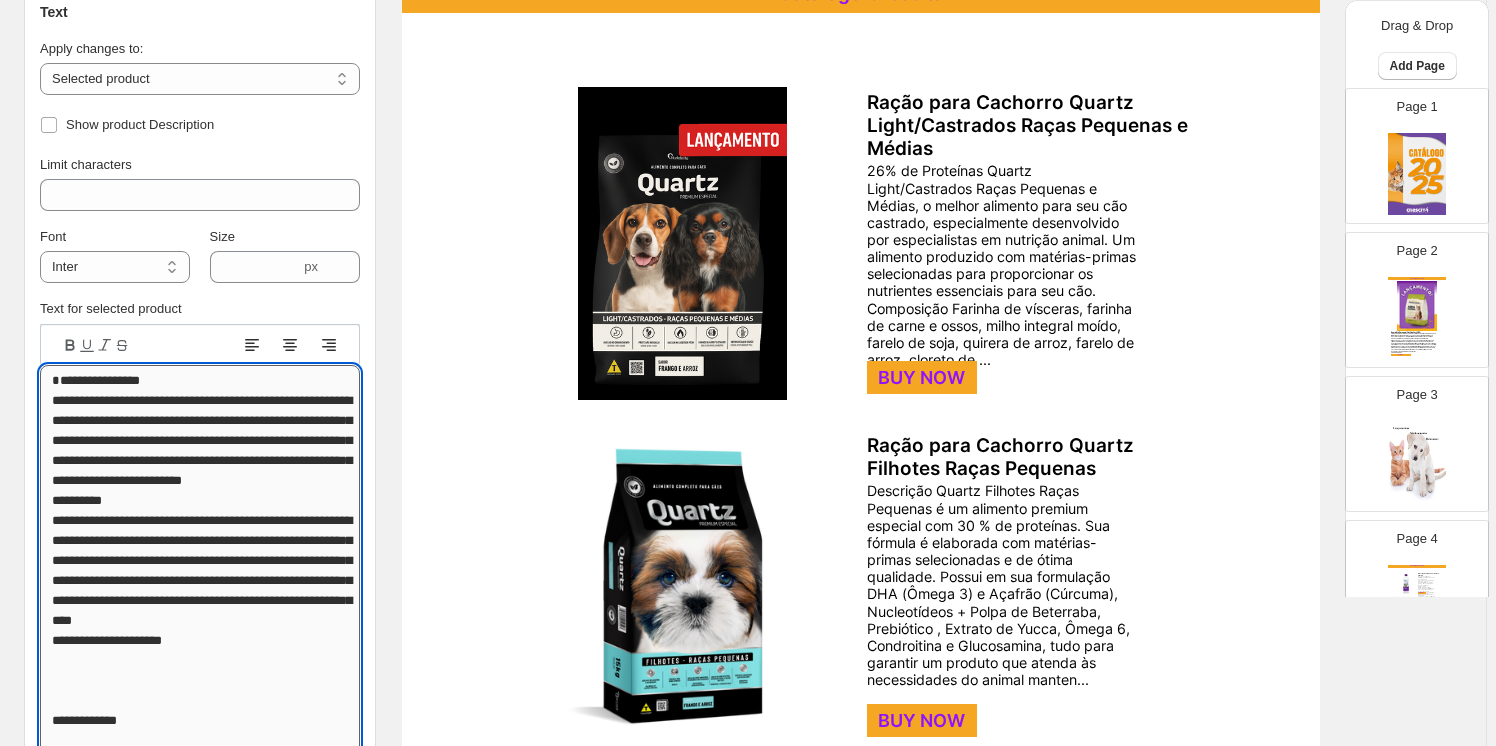 scroll, scrollTop: 1182, scrollLeft: 0, axis: vertical 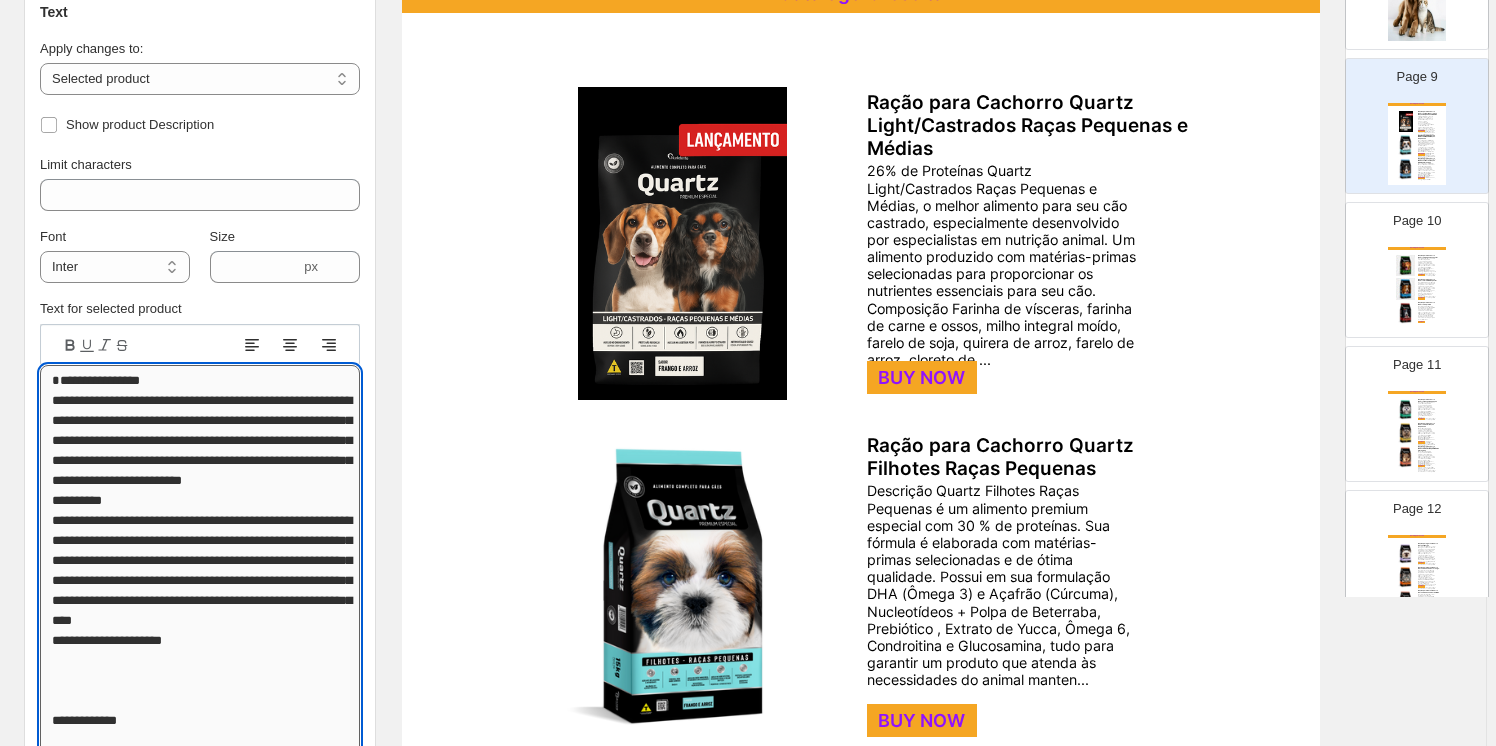 click on "Text editor" at bounding box center [200, 2420] 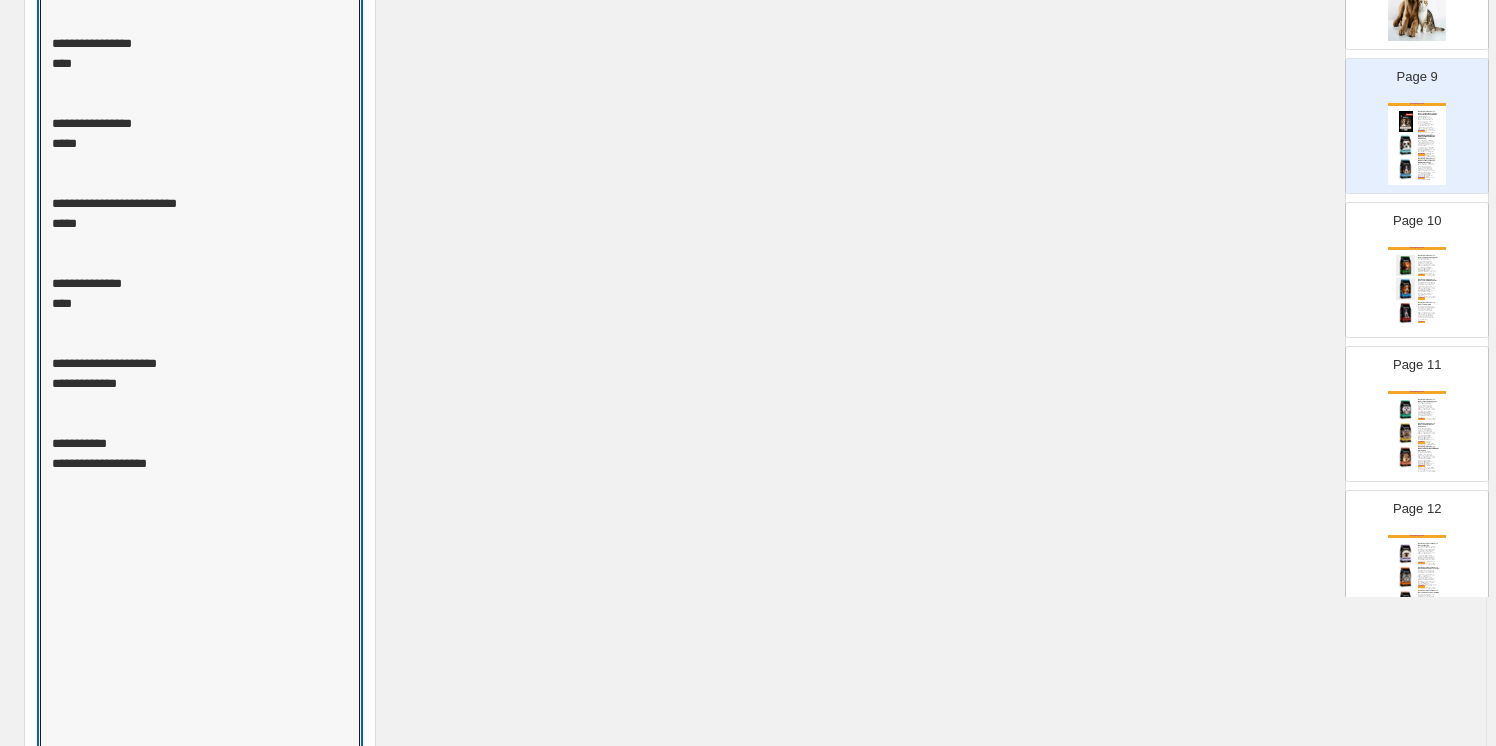scroll, scrollTop: 4067, scrollLeft: 0, axis: vertical 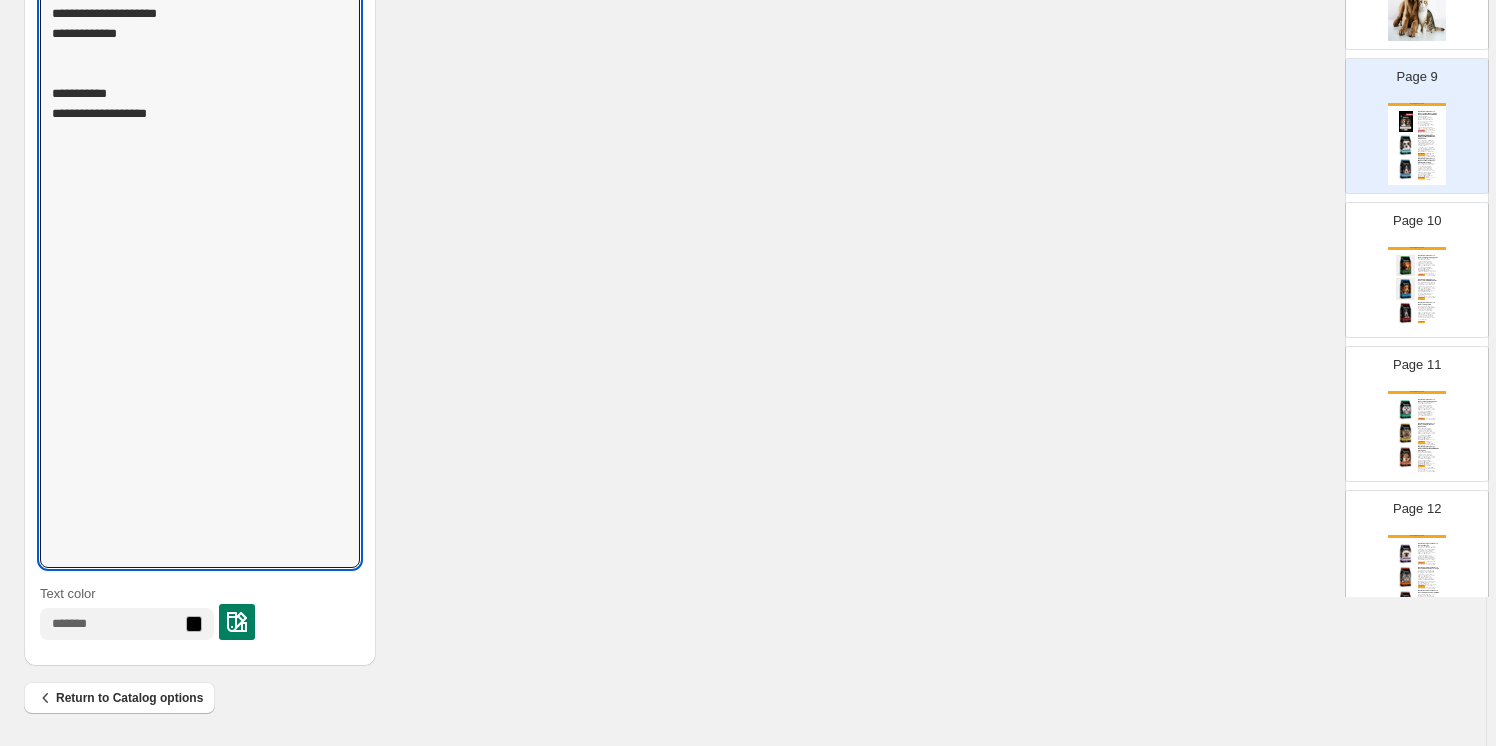 drag, startPoint x: 55, startPoint y: 521, endPoint x: 289, endPoint y: 789, distance: 355.78082 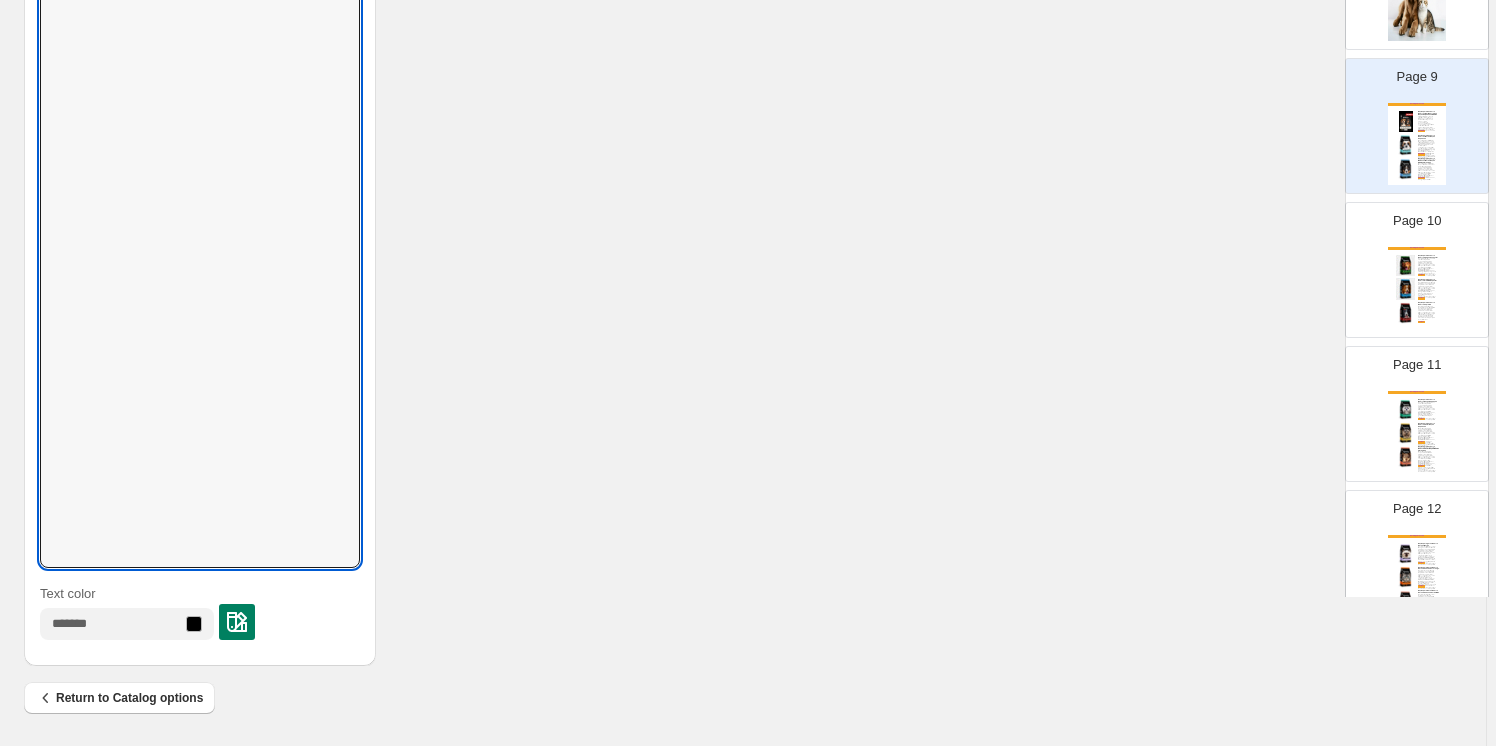 scroll, scrollTop: 679, scrollLeft: 0, axis: vertical 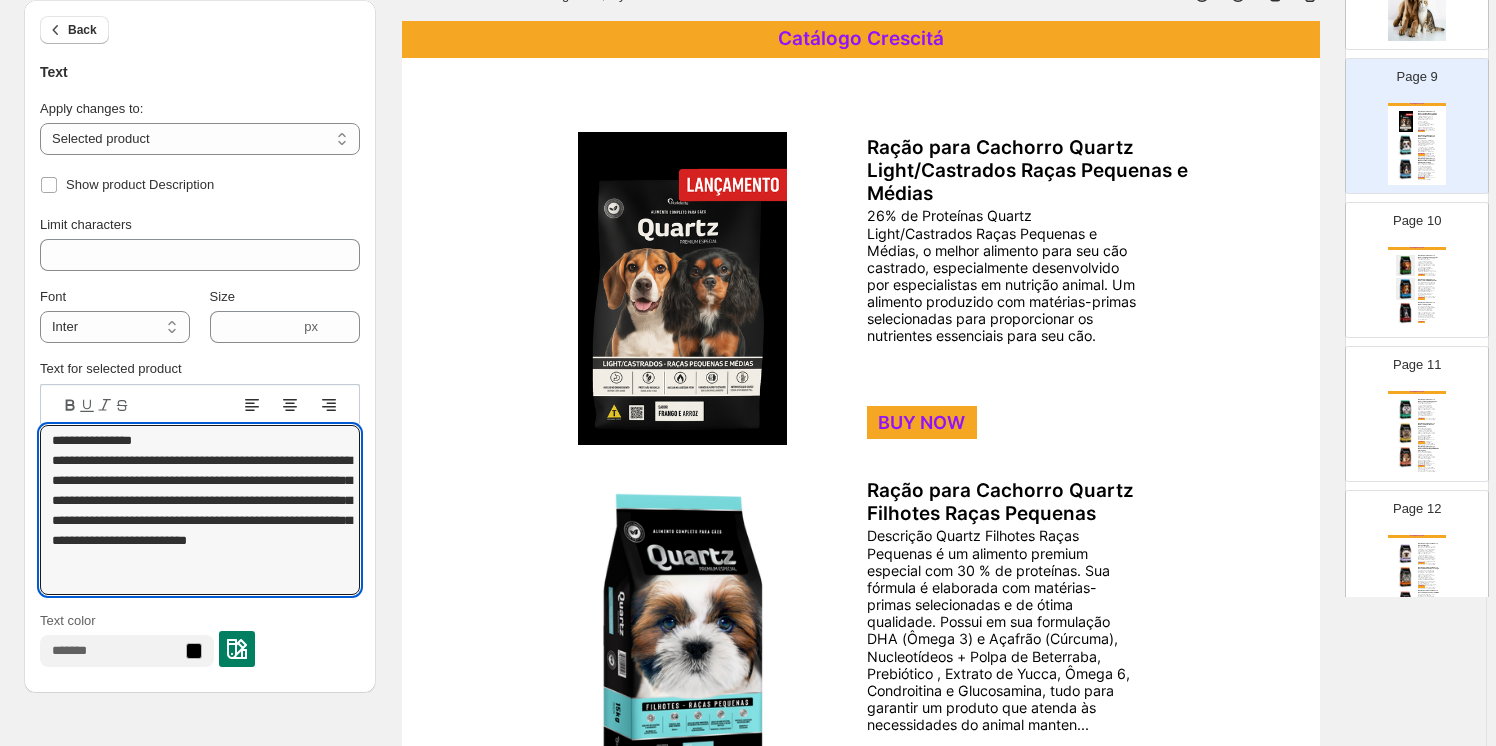 type on "**********" 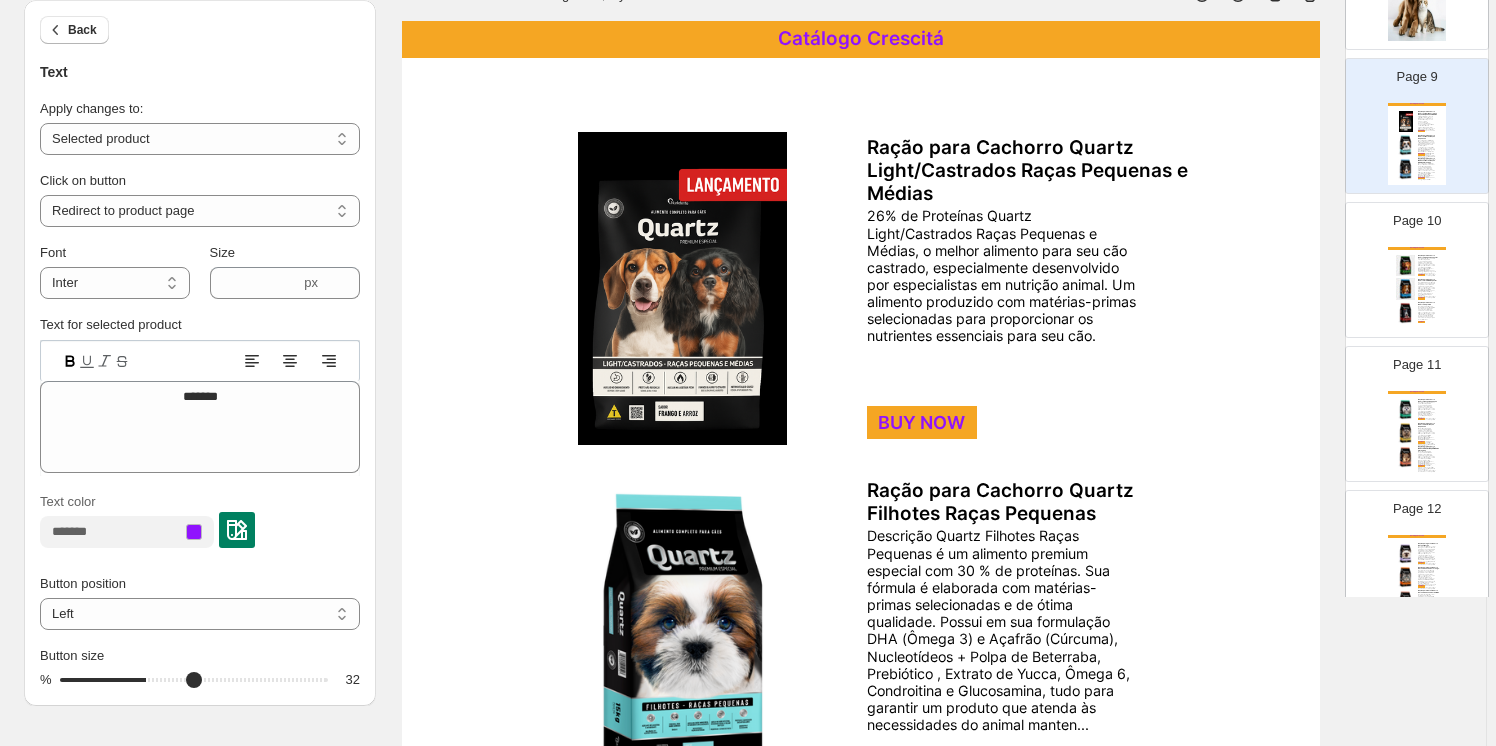 scroll, scrollTop: 134, scrollLeft: 0, axis: vertical 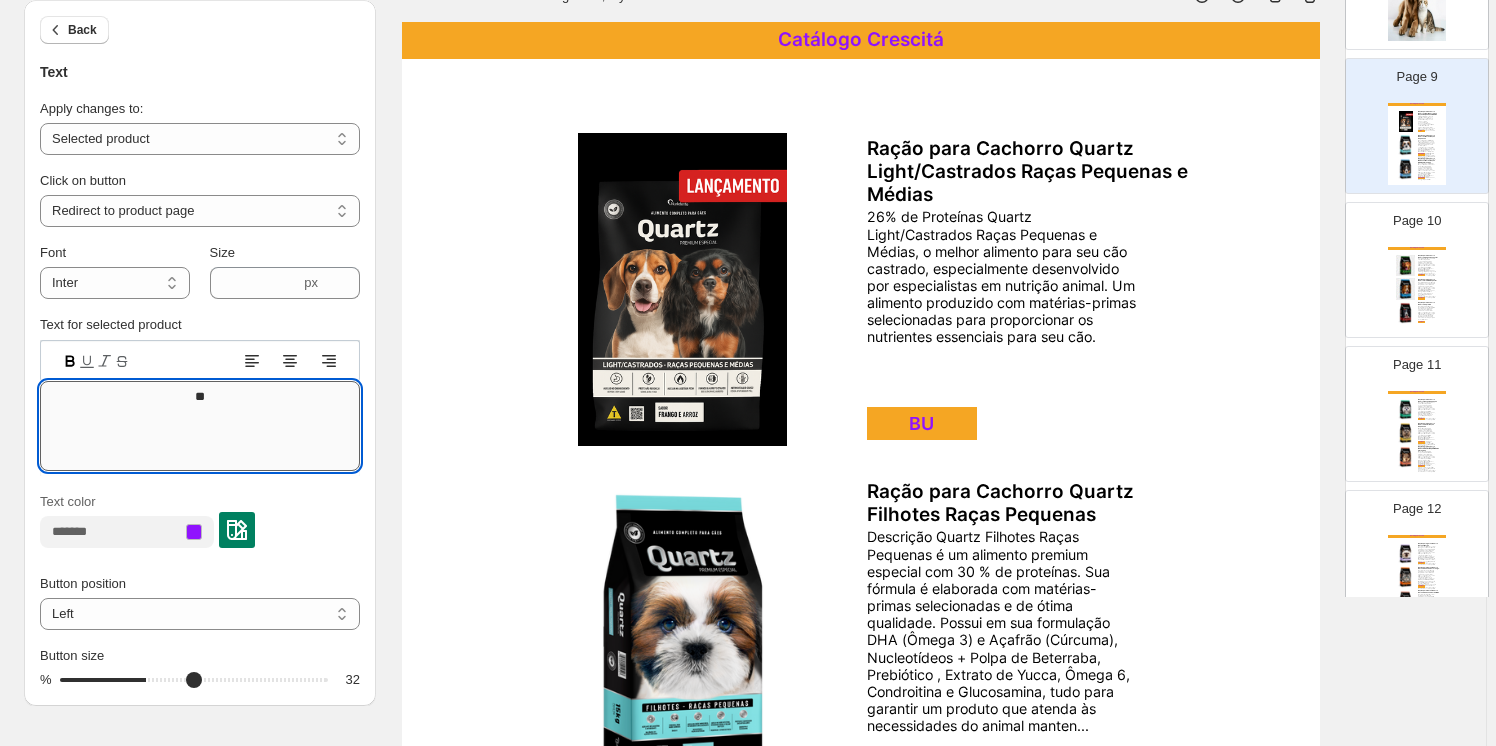 type on "*" 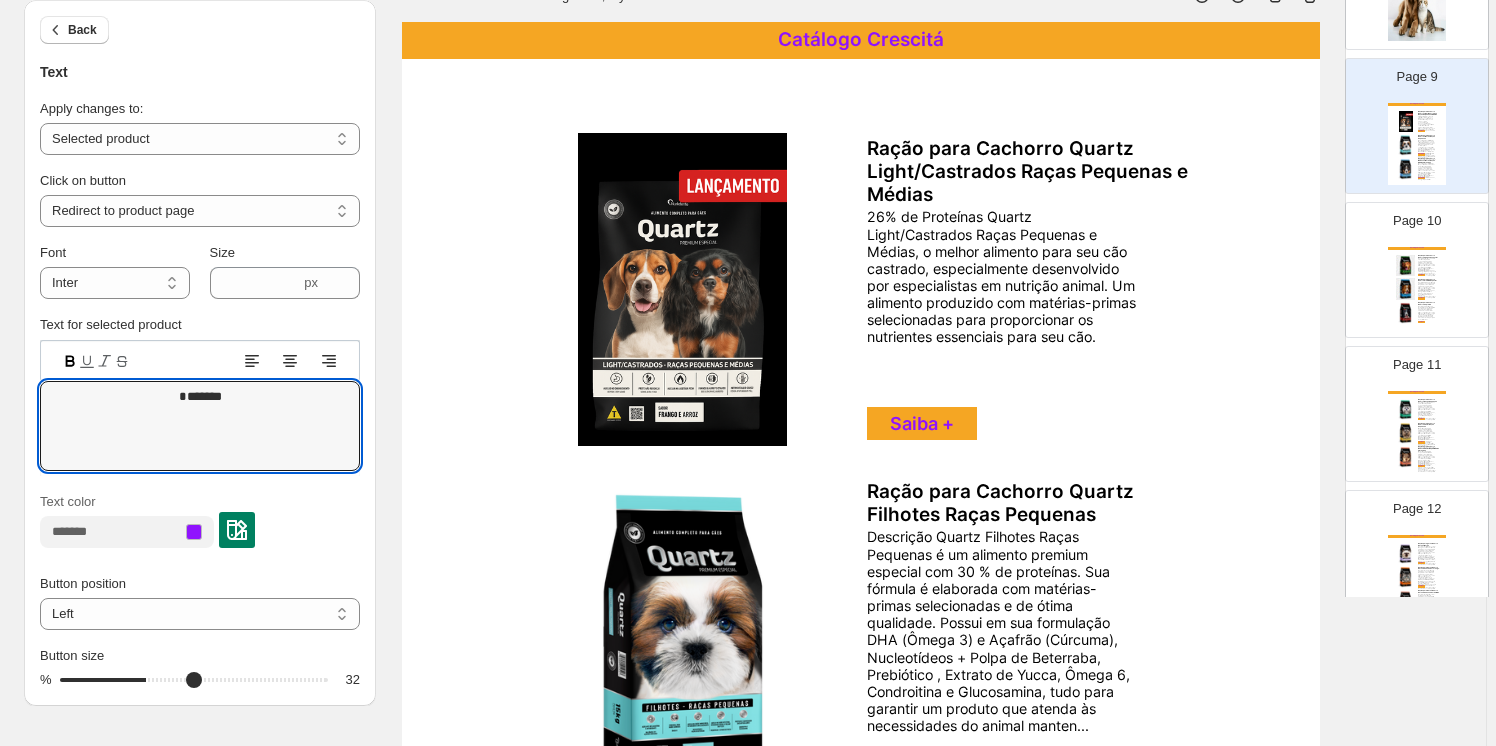 type on "*******" 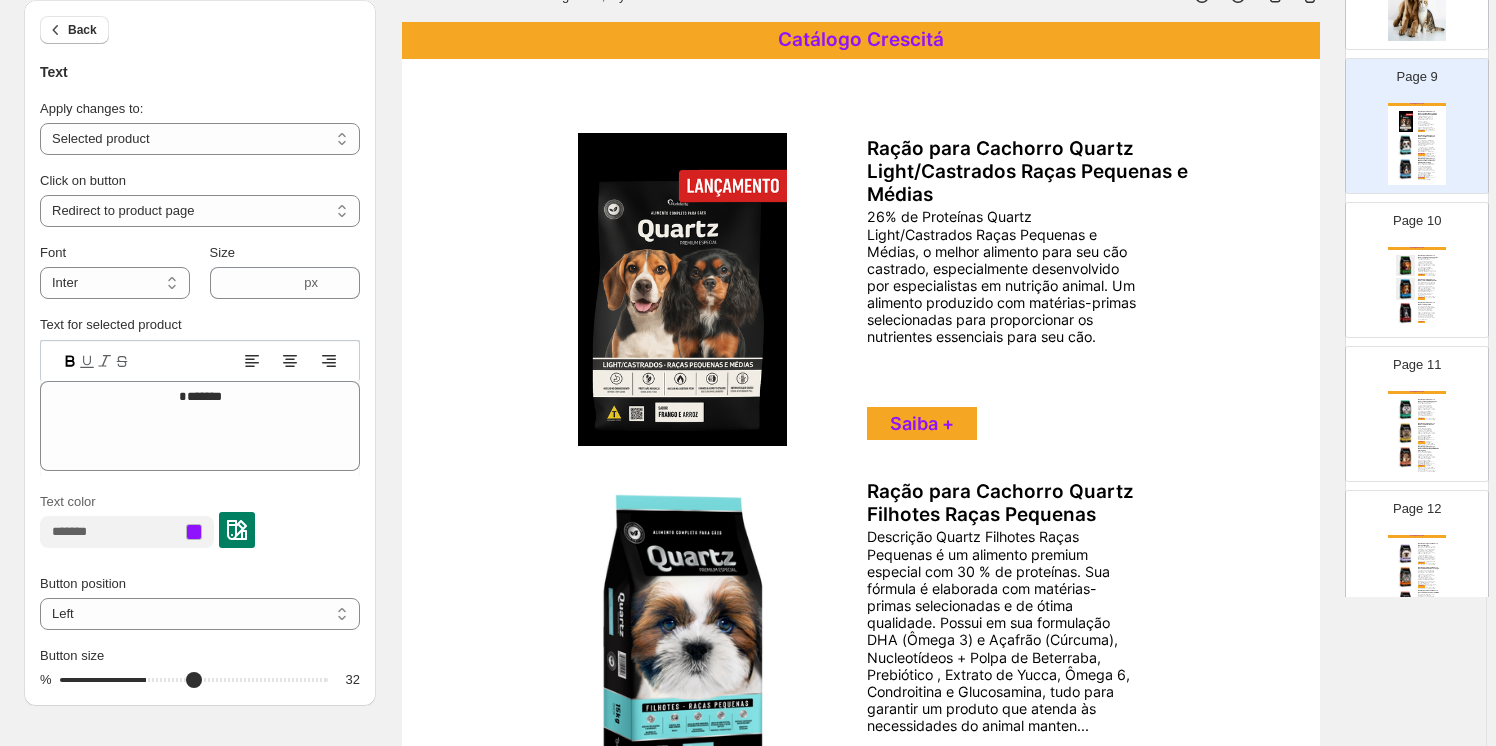 click at bounding box center (682, 632) 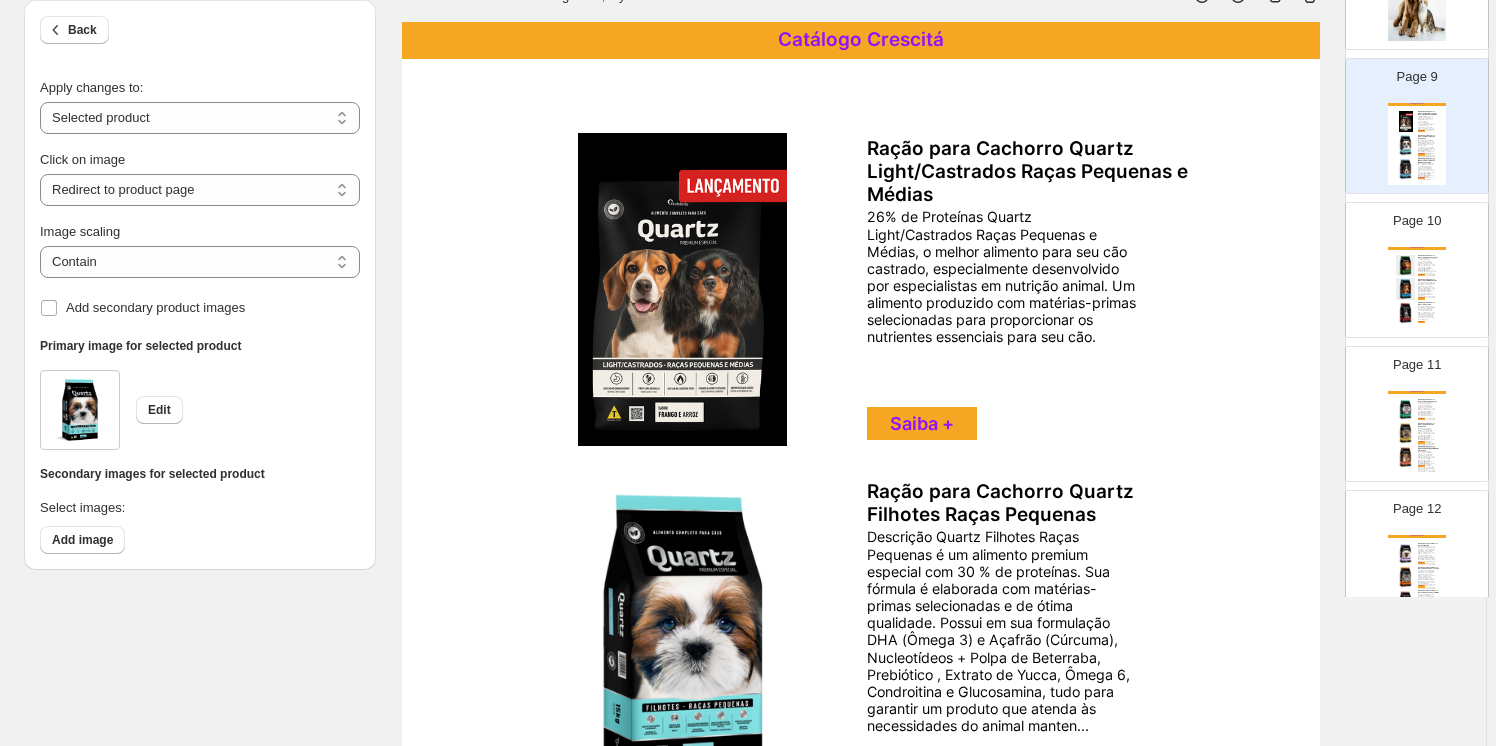 click on "Descrição
Quartz Filhotes Raças Pequenas é um alimento premium especial com 30 % de proteínas. Sua fórmula é elaborada com matérias-primas selecionadas e de ótima qualidade. Possui em sua formulação DHA (Ômega 3) e Açafrão (Cúrcuma), Nucleotídeos + Polpa de Beterraba, Prebiótico , Extrato de Yucca,  Ômega 6, Condroitina e Glucosamina, tudo para garantir um produto que atenda às necessidades do animal manten..." at bounding box center [1002, 631] 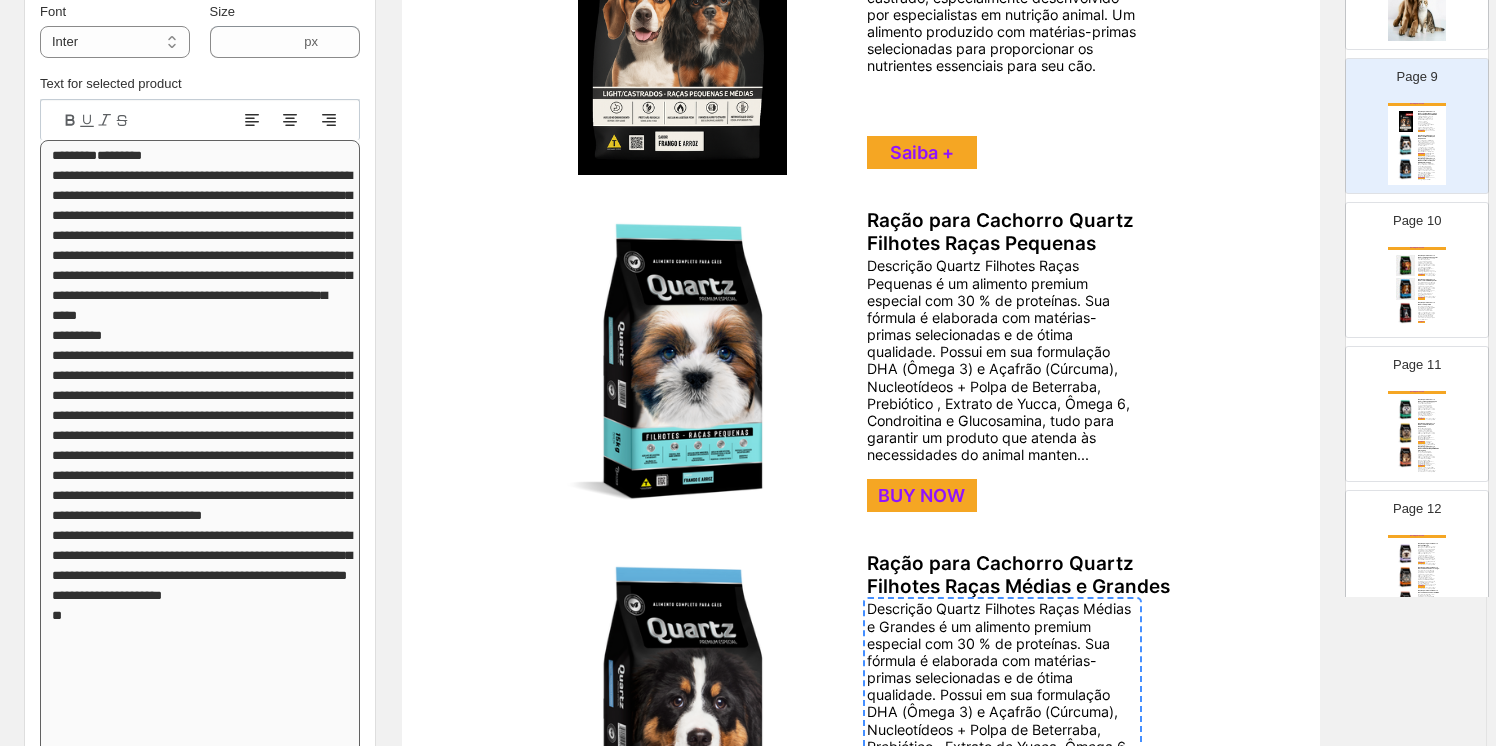 scroll, scrollTop: 406, scrollLeft: 0, axis: vertical 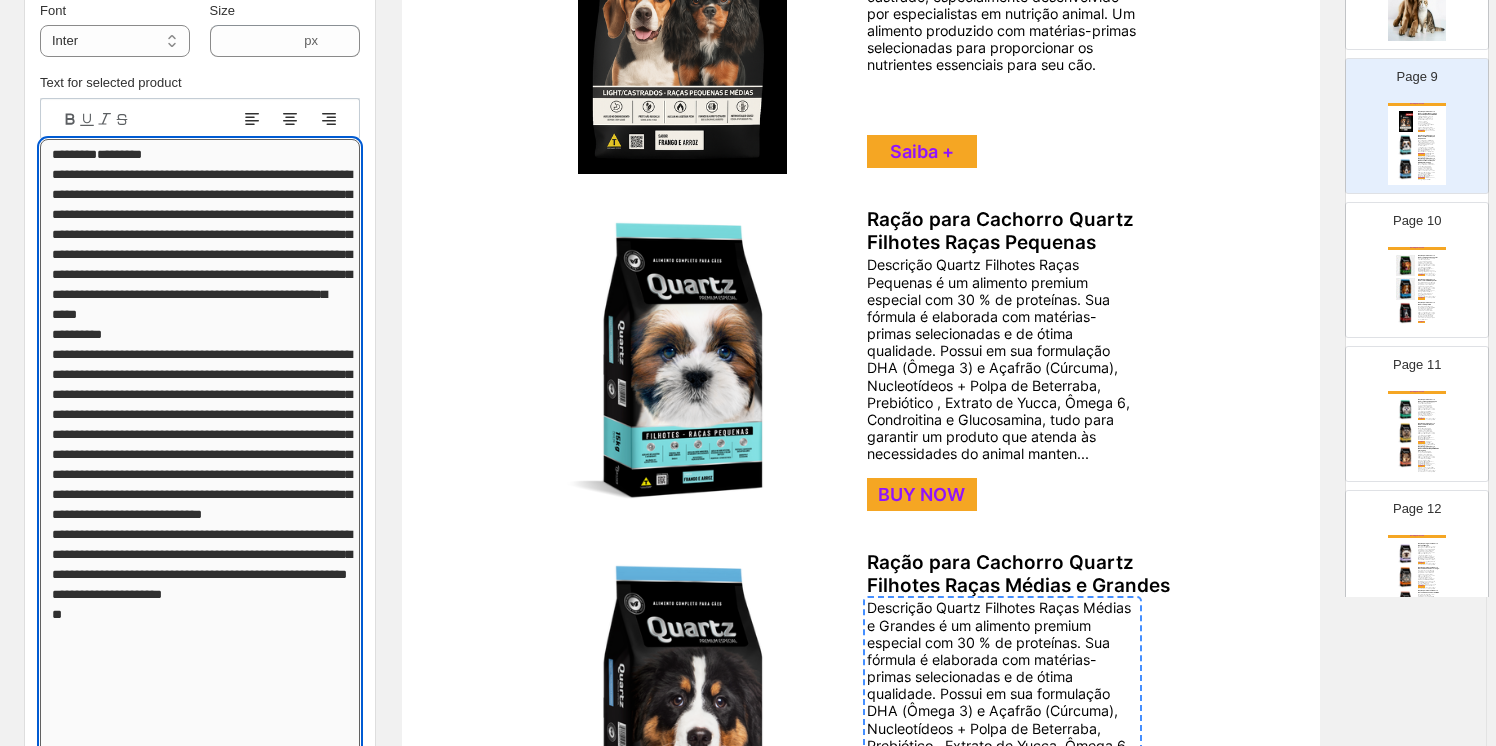 drag, startPoint x: 114, startPoint y: 297, endPoint x: 58, endPoint y: 300, distance: 56.0803 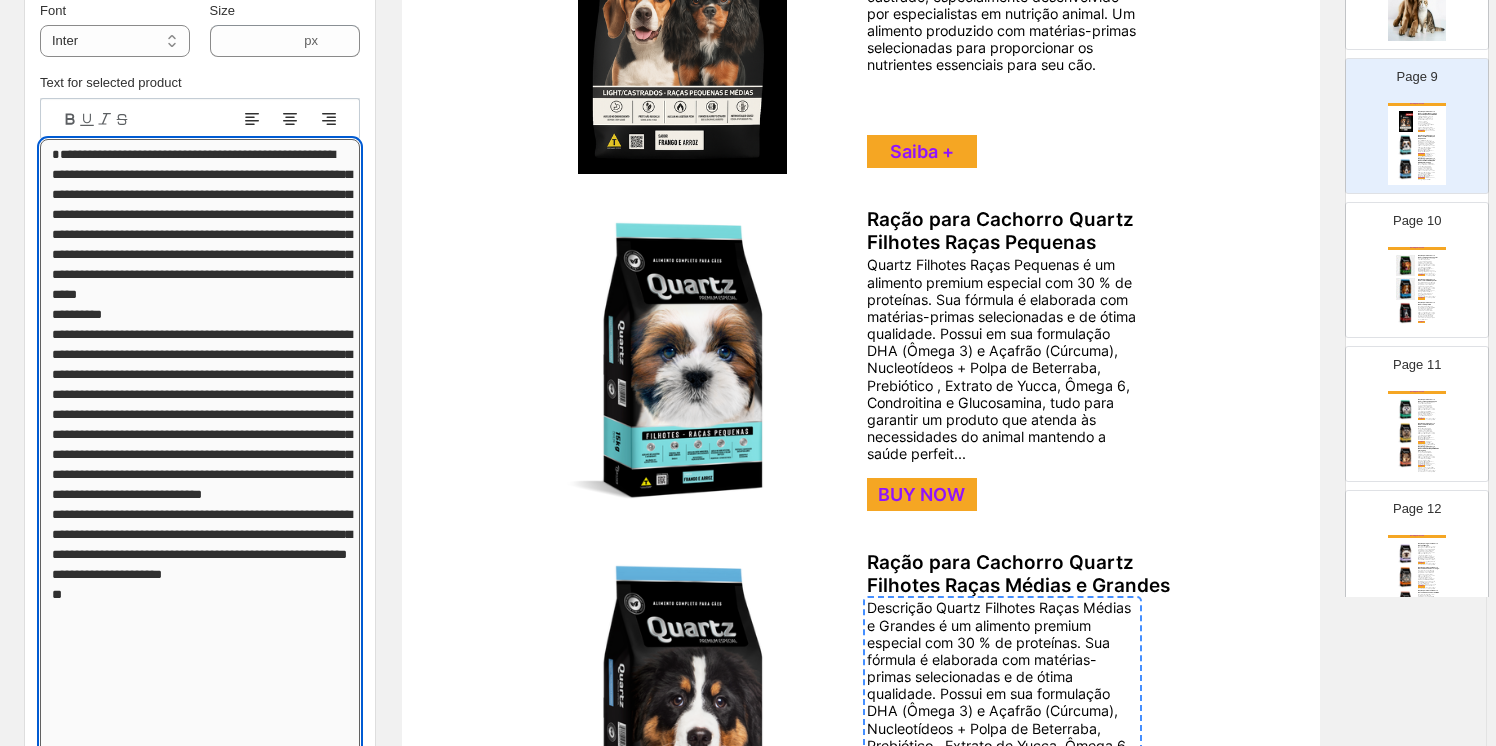 click on "Text editor" at bounding box center (200, 2314) 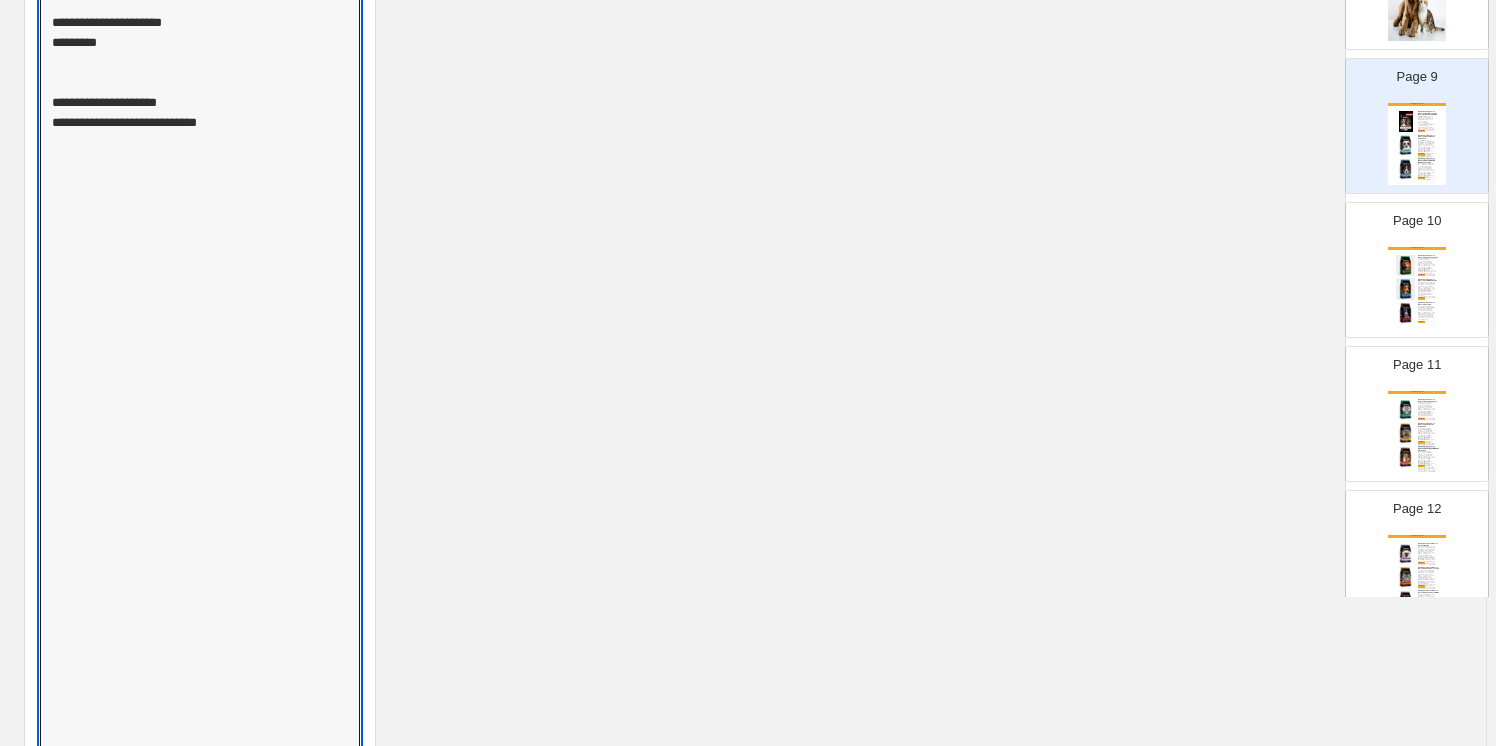 scroll, scrollTop: 4307, scrollLeft: 0, axis: vertical 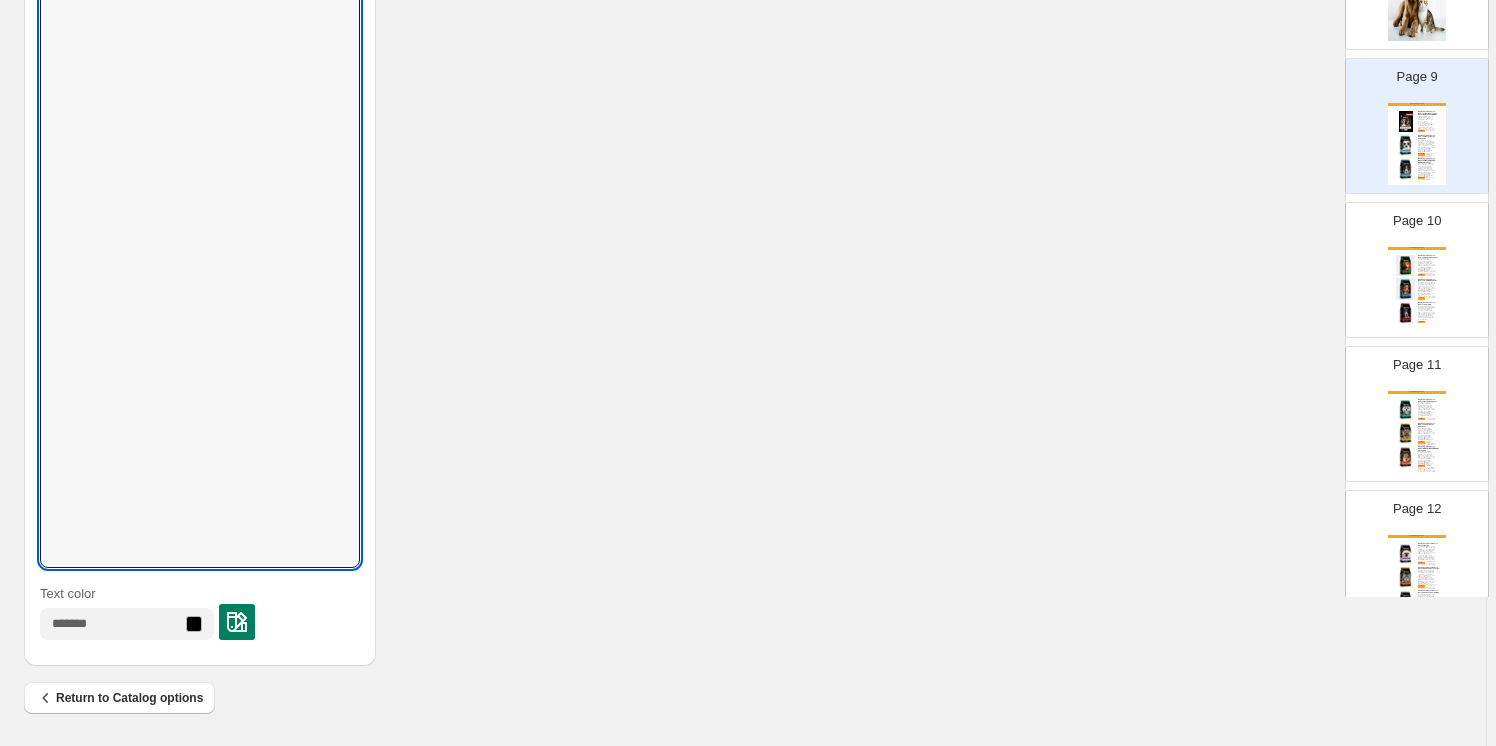 drag, startPoint x: 53, startPoint y: 351, endPoint x: 264, endPoint y: 789, distance: 486.17383 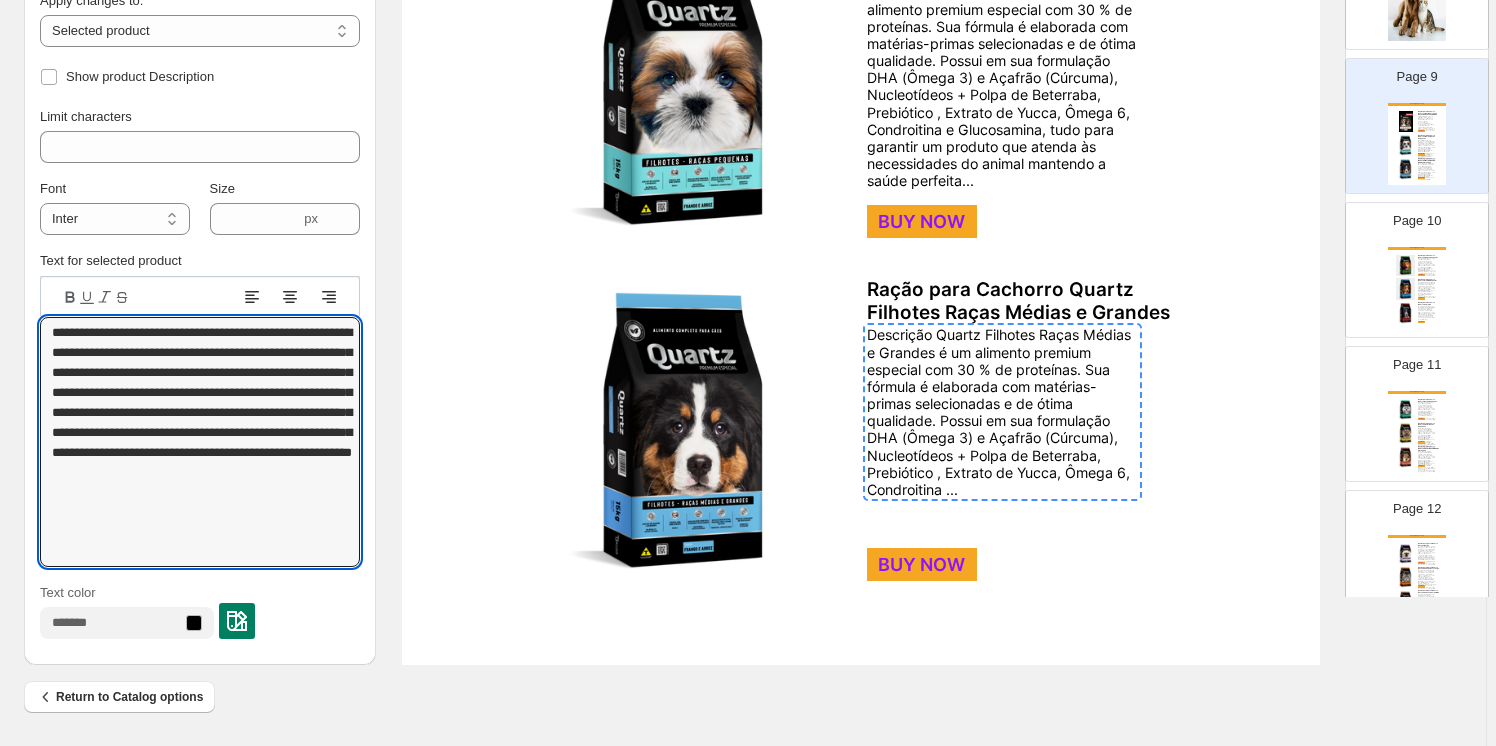 type on "**********" 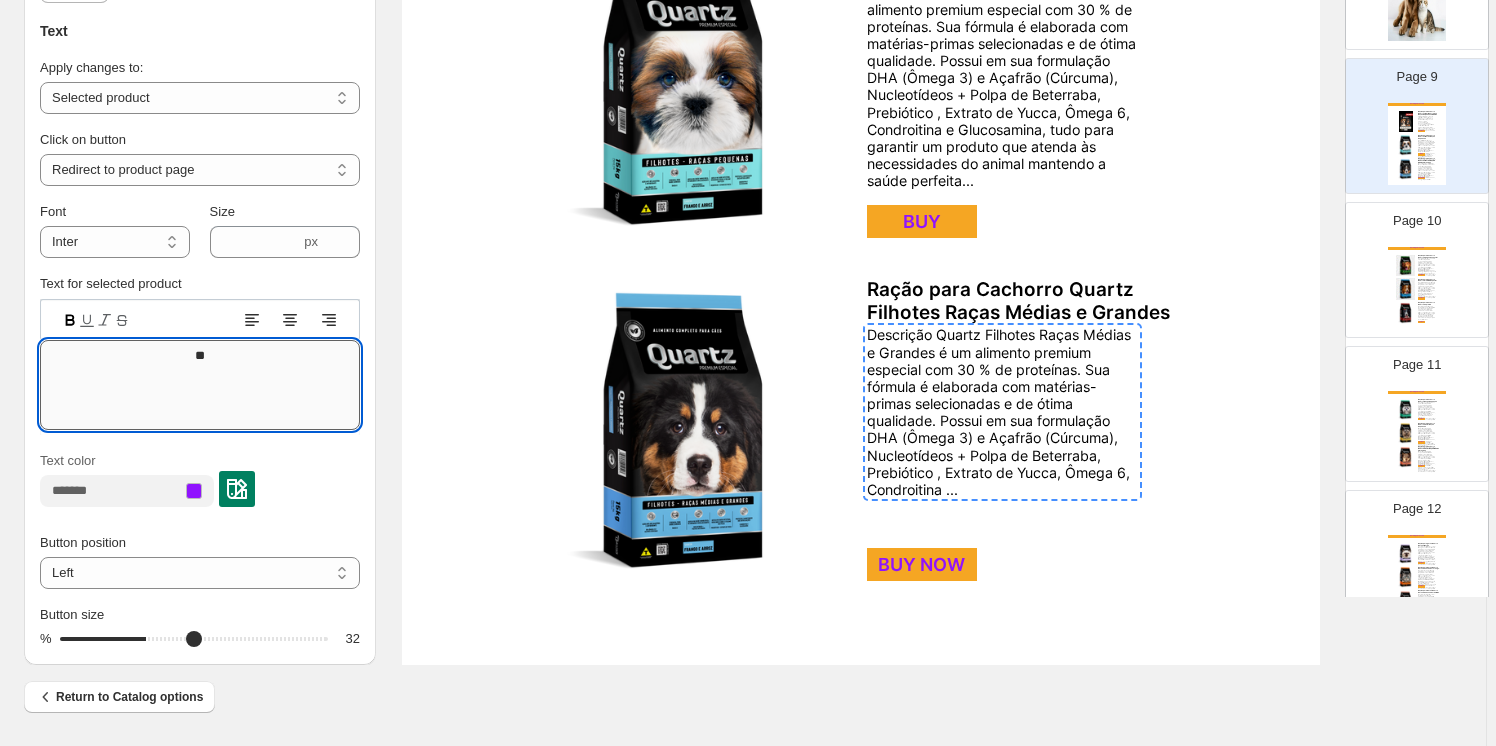type on "*" 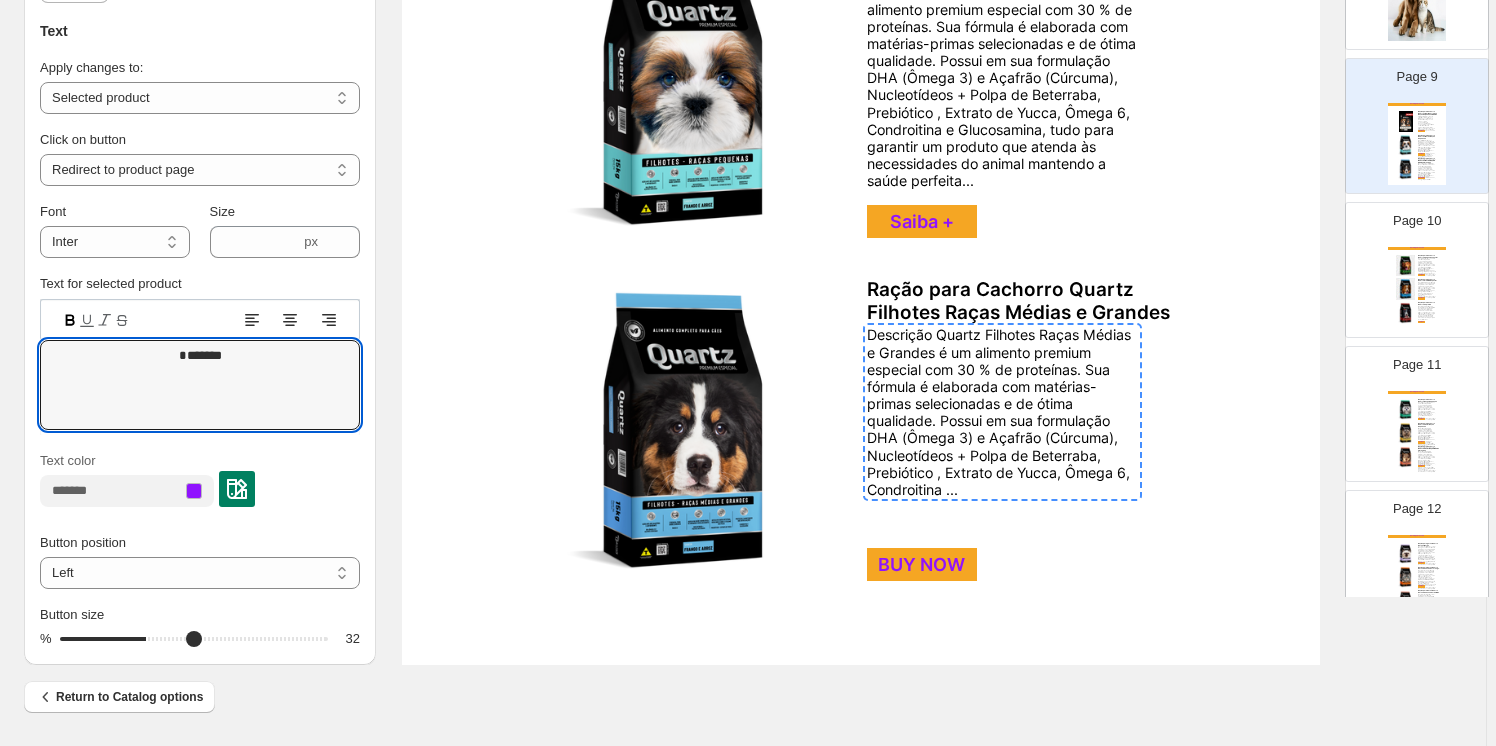 type on "*******" 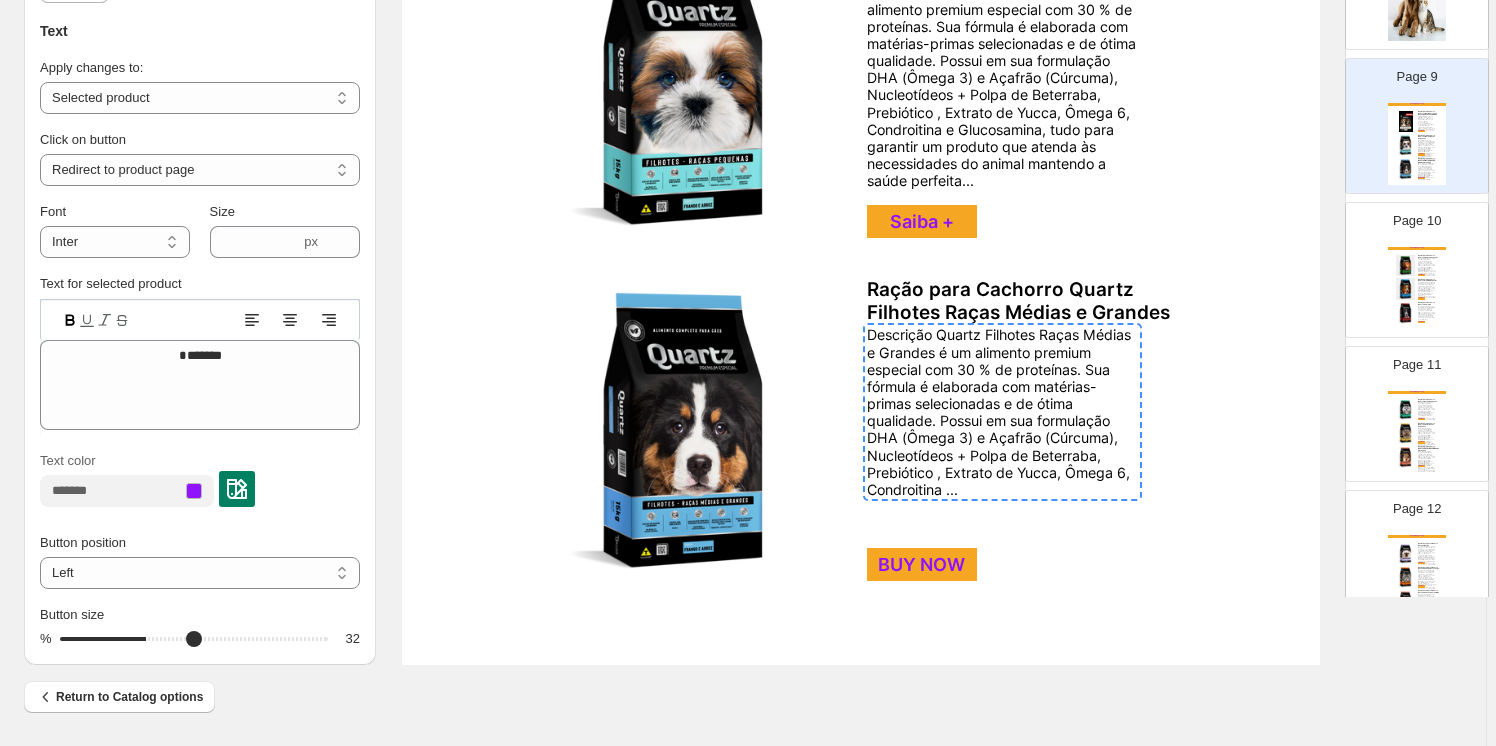 click on "Descrição
Quartz Filhotes Raças Médias e Grandes é um alimento premium especial com 30 % de proteínas. Sua fórmula é elaborada com matérias-primas selecionadas e de ótima qualidade. Possui em sua formulação DHA (Ômega 3) e Açafrão (Cúrcuma), Nucleotídeos + Polpa de Beterraba, Prebiótico , Extrato de Yucca,  Ômega 6, Condroitina ..." at bounding box center (1002, 412) 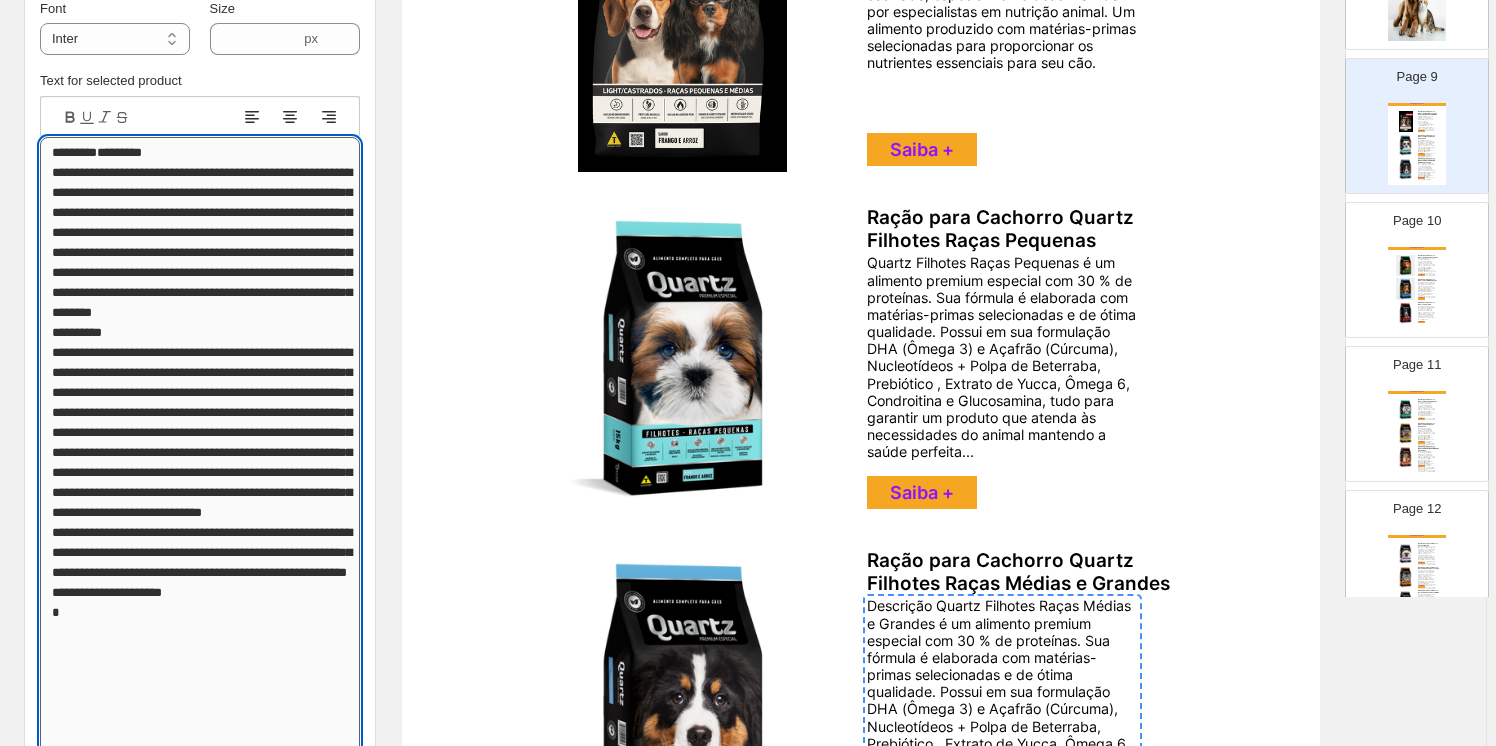 scroll, scrollTop: 407, scrollLeft: 0, axis: vertical 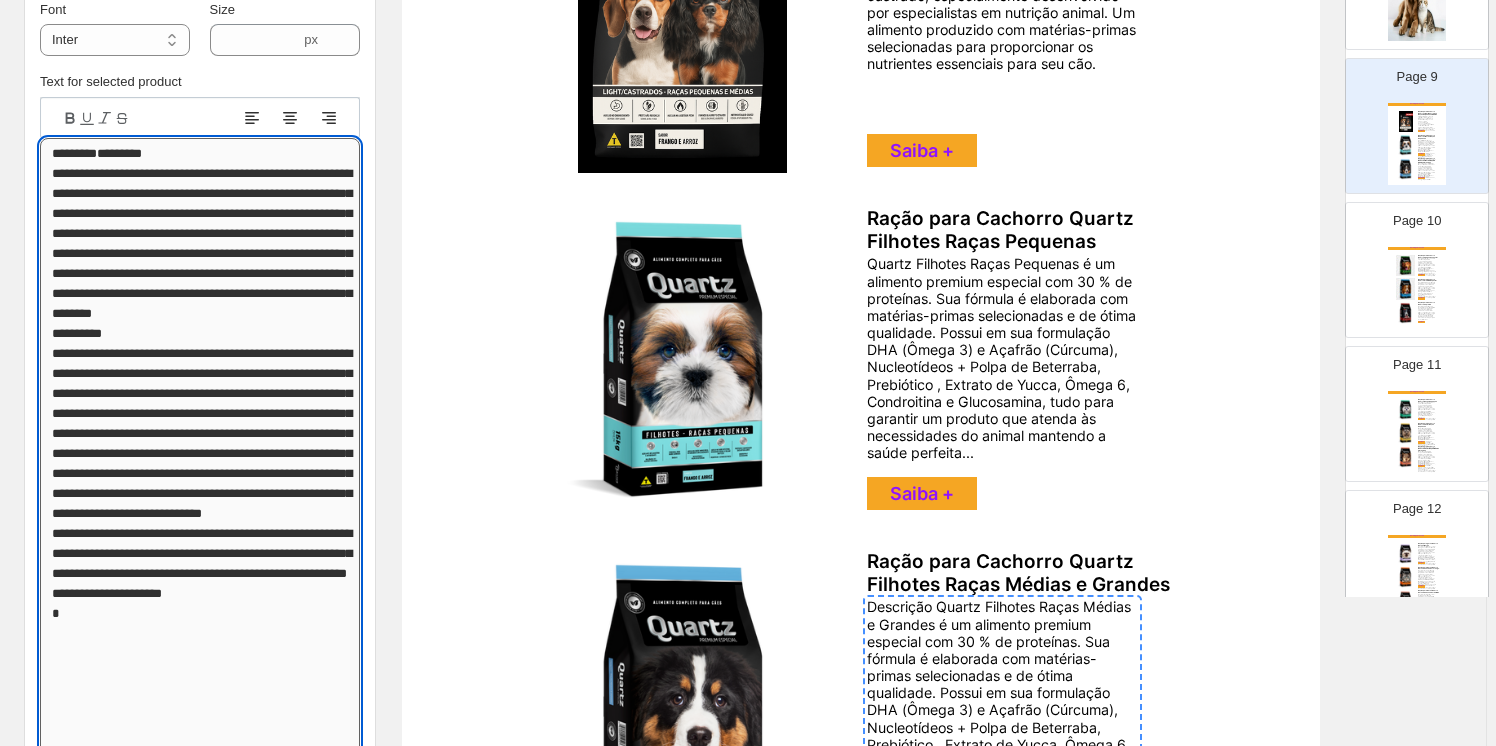 drag, startPoint x: 119, startPoint y: 329, endPoint x: 55, endPoint y: 142, distance: 197.64868 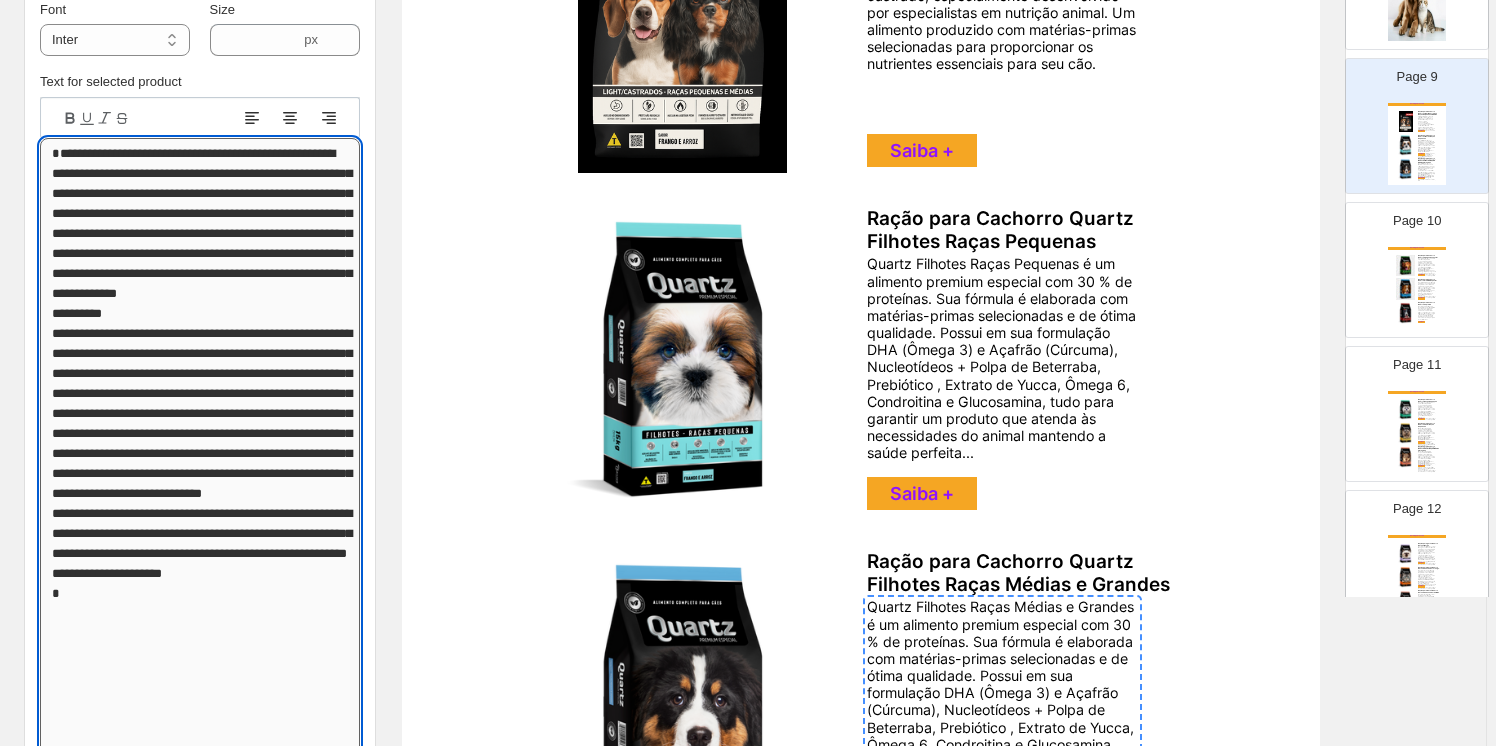 click on "Text editor" at bounding box center (200, 2353) 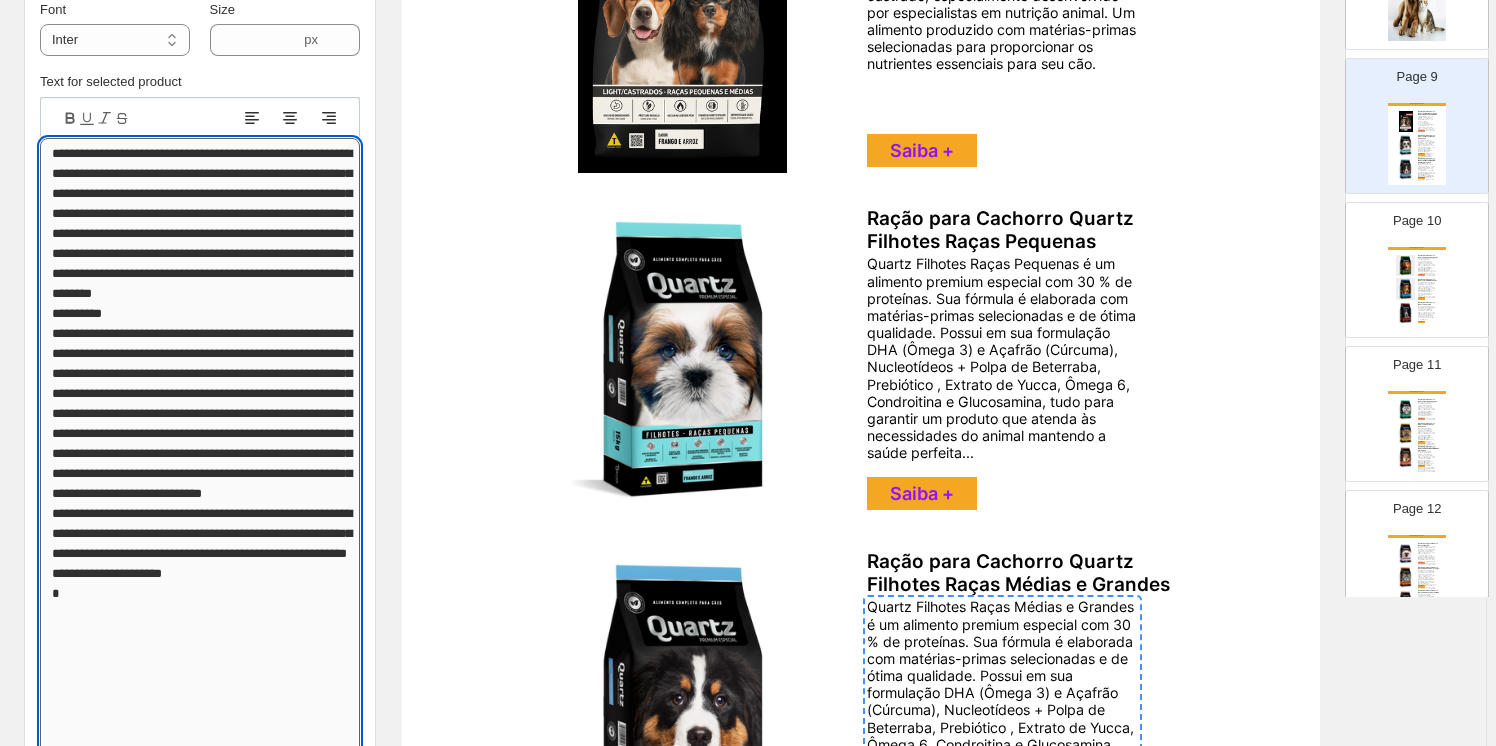 drag, startPoint x: 51, startPoint y: 366, endPoint x: 72, endPoint y: 386, distance: 29 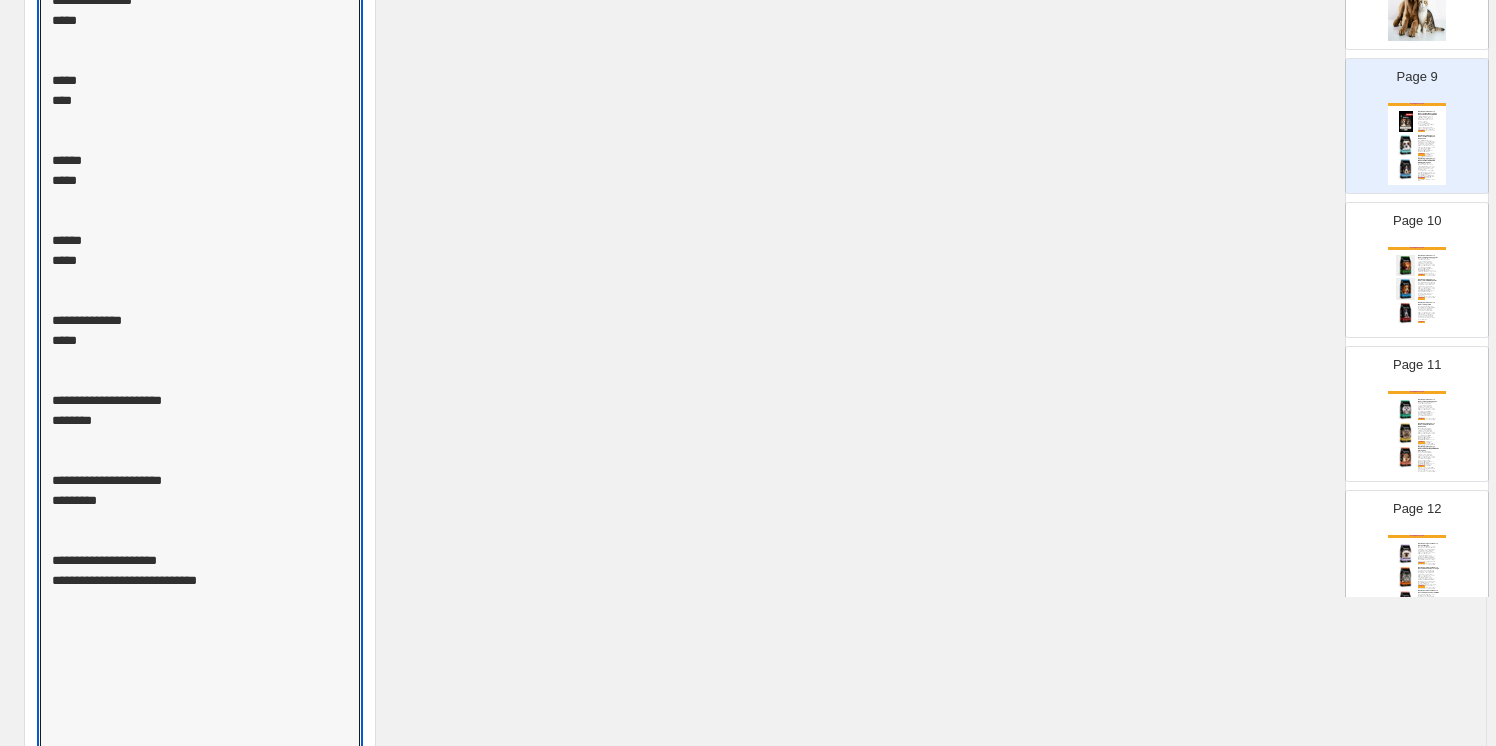 scroll, scrollTop: 4387, scrollLeft: 0, axis: vertical 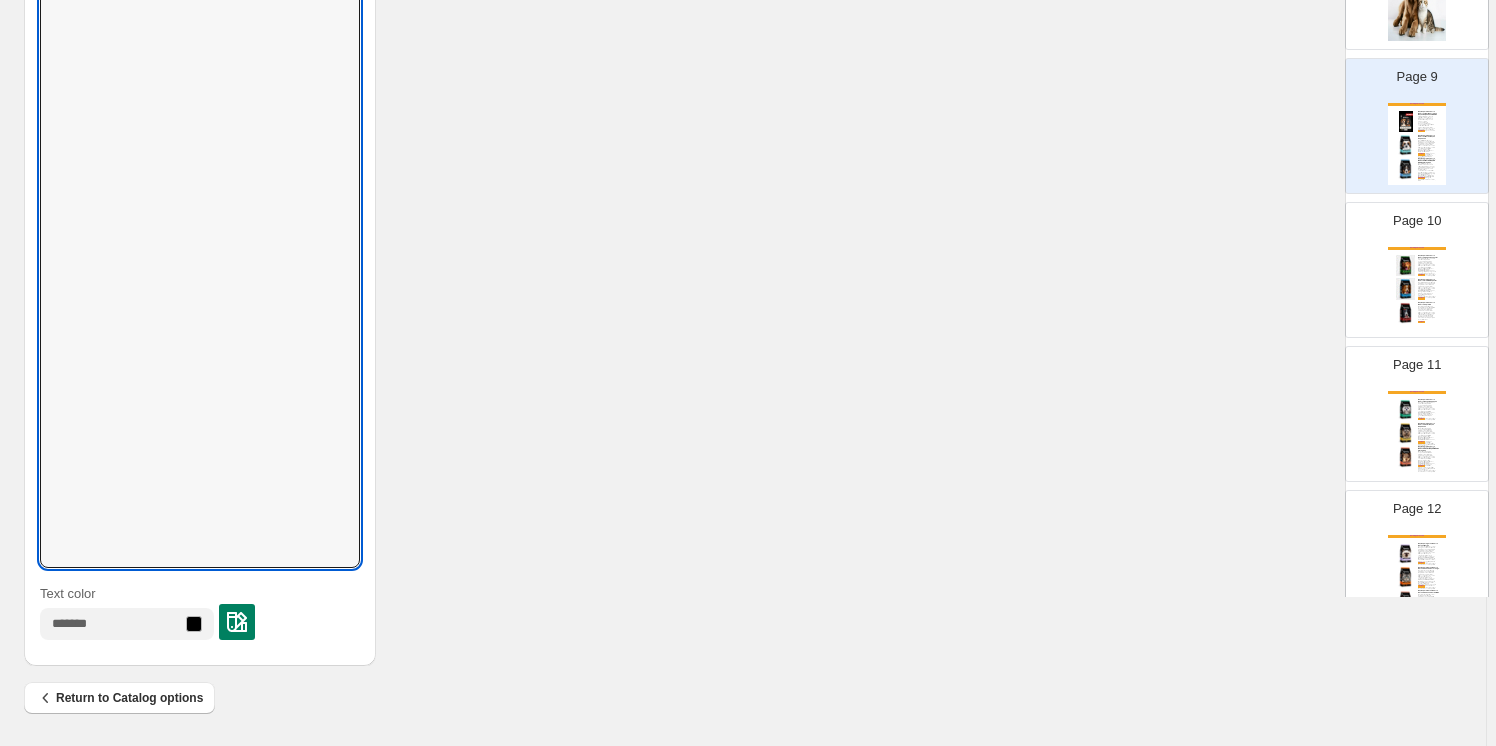 drag, startPoint x: 50, startPoint y: 351, endPoint x: 248, endPoint y: 789, distance: 480.67453 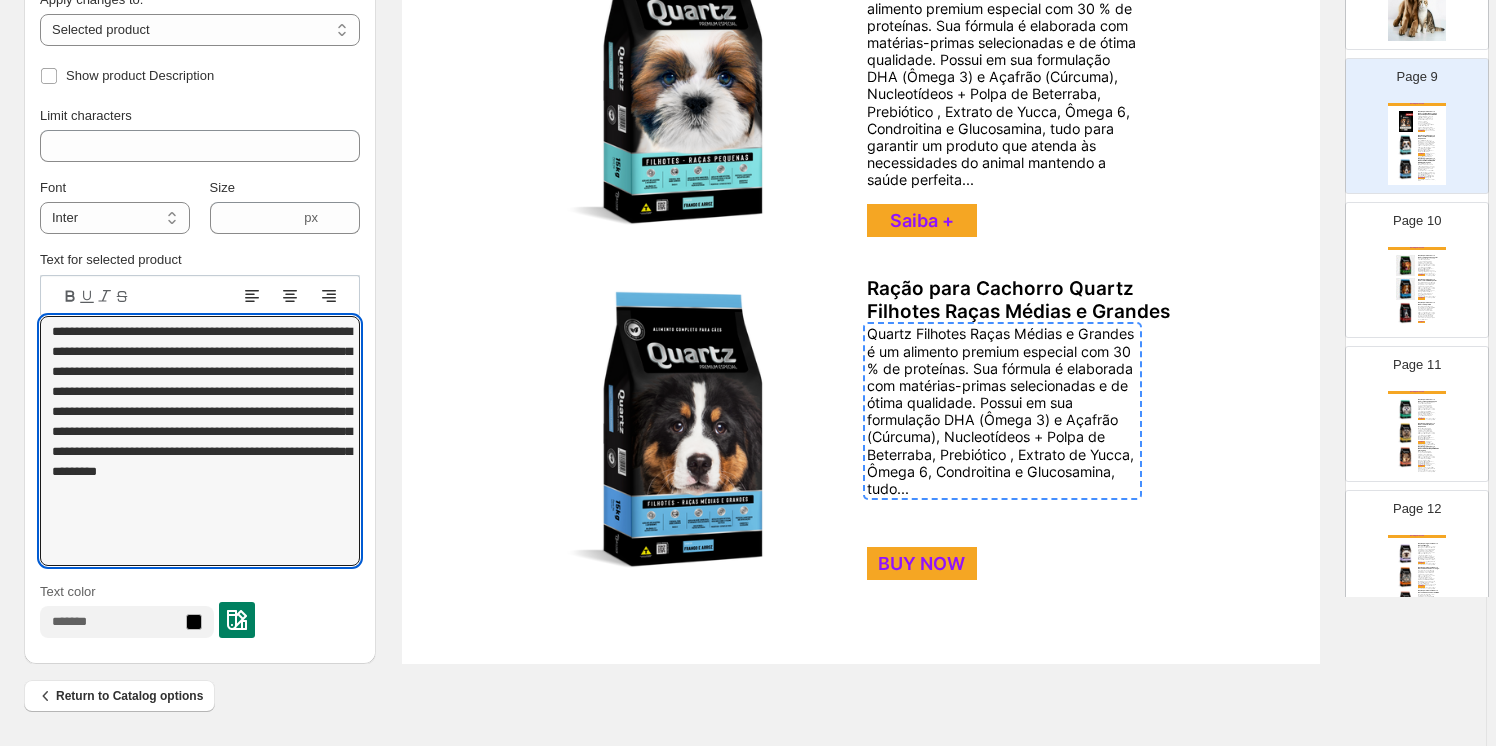 scroll, scrollTop: 679, scrollLeft: 0, axis: vertical 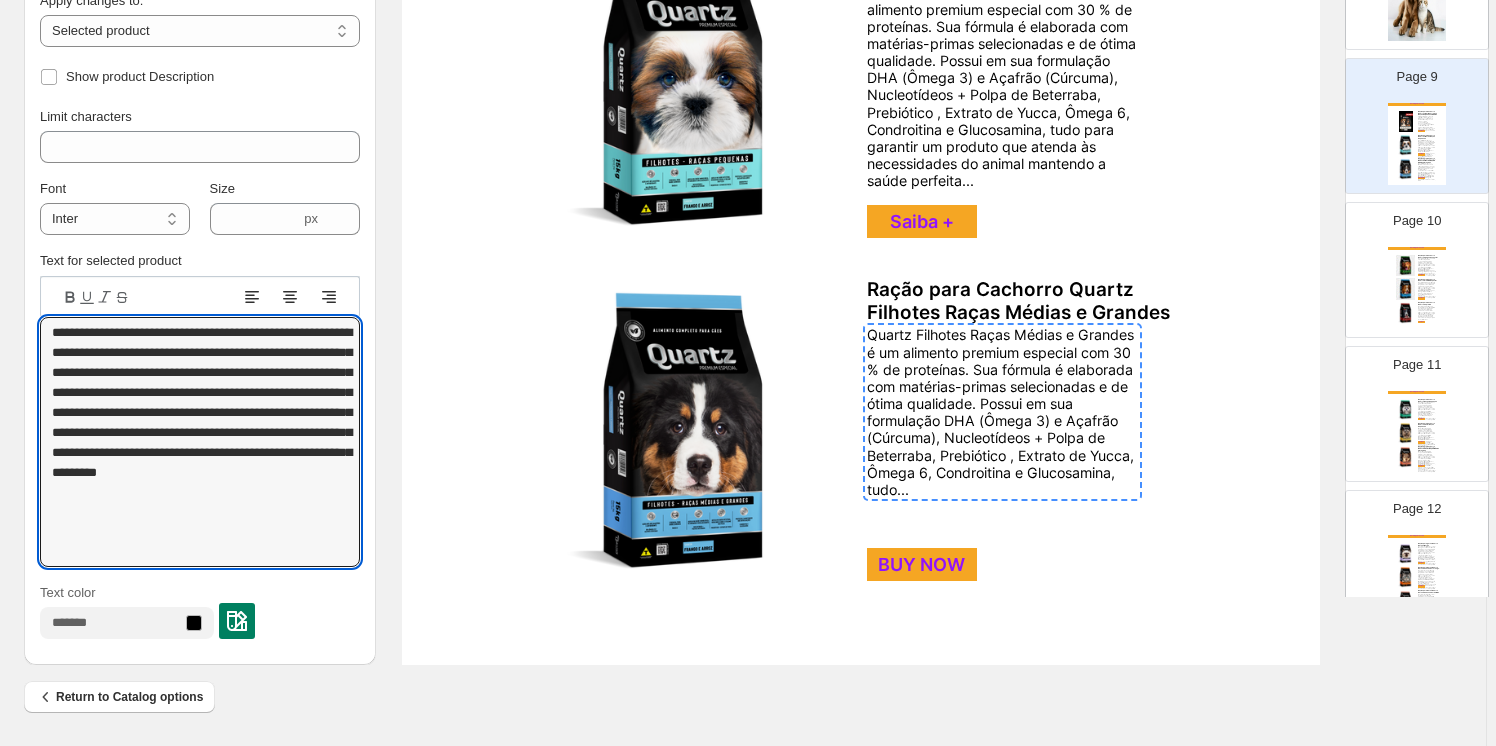 type on "**********" 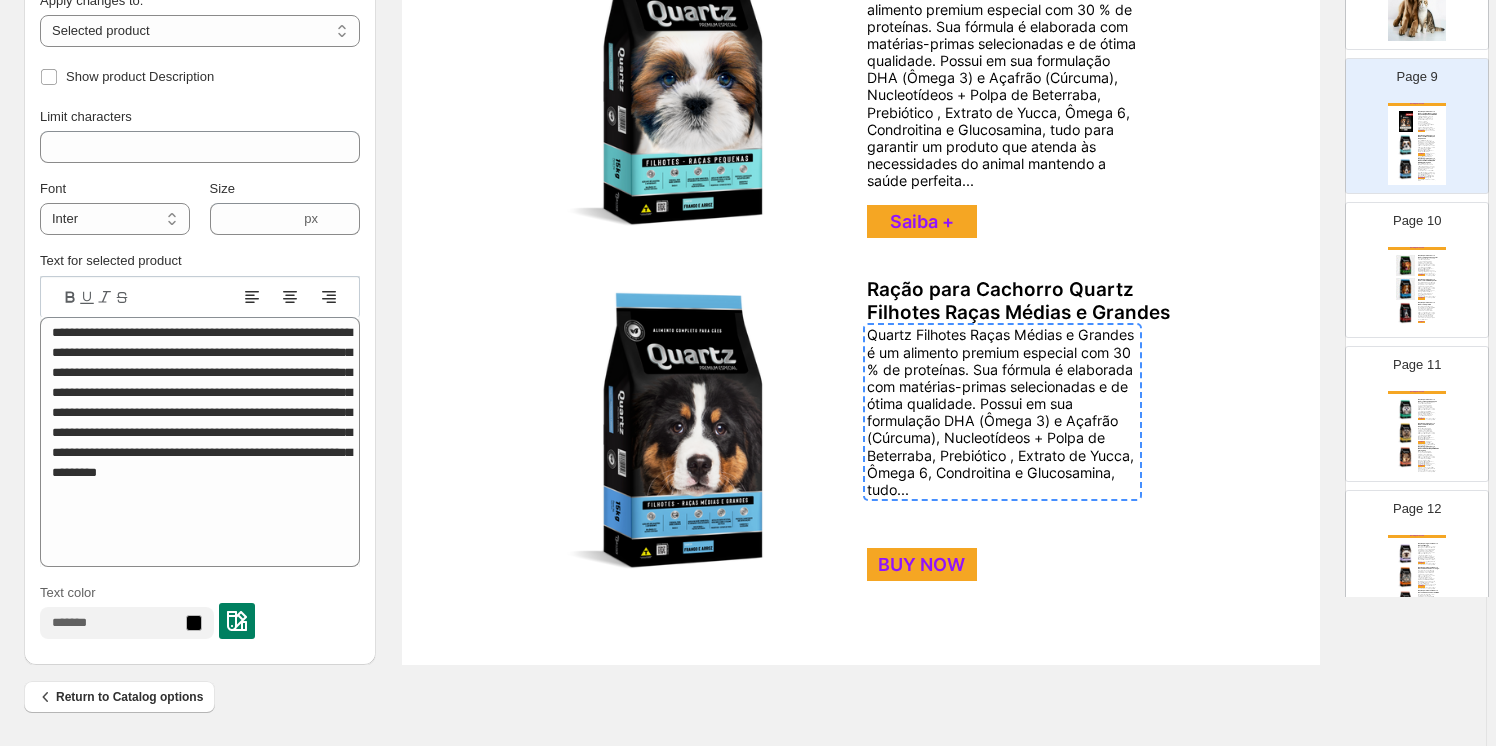 click on "BUY NOW" at bounding box center (922, 564) 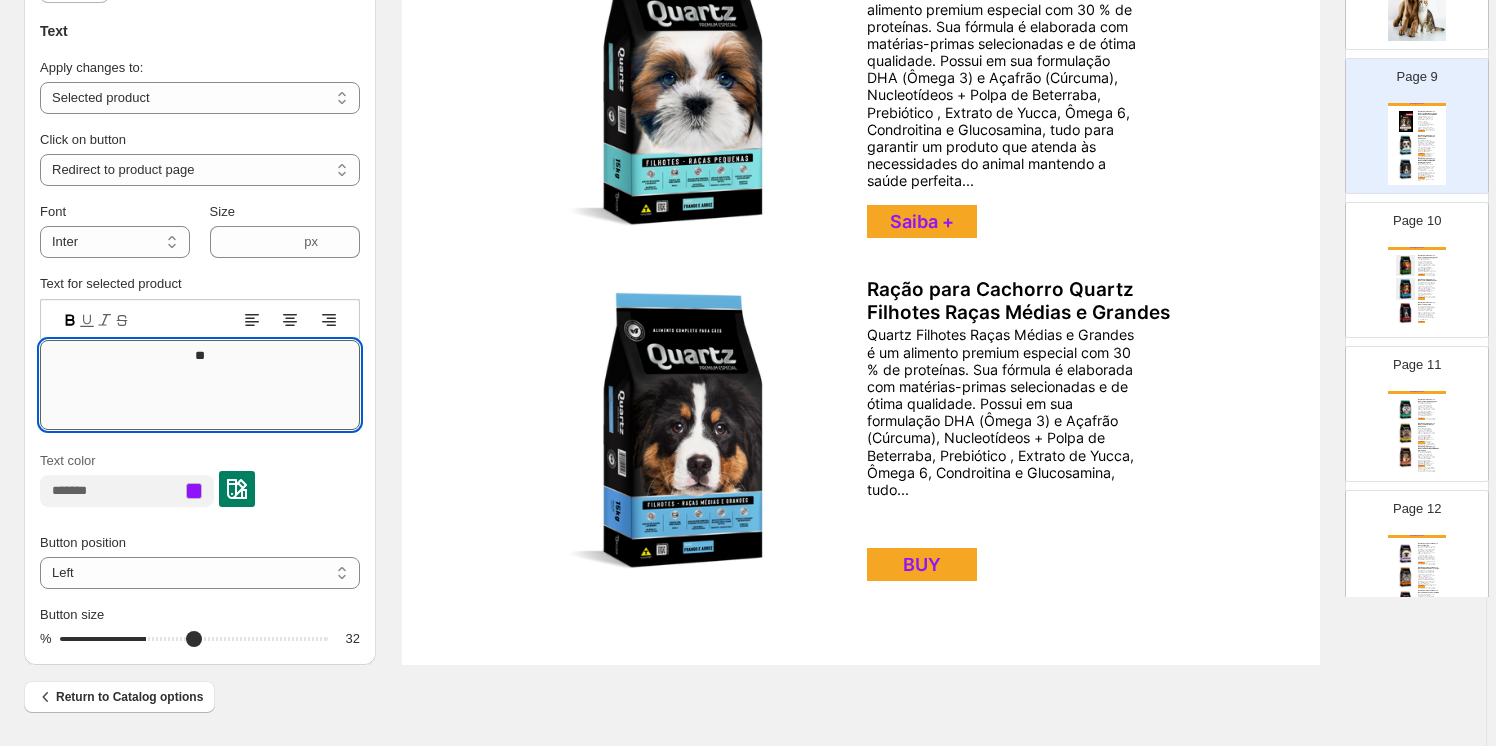 type on "*" 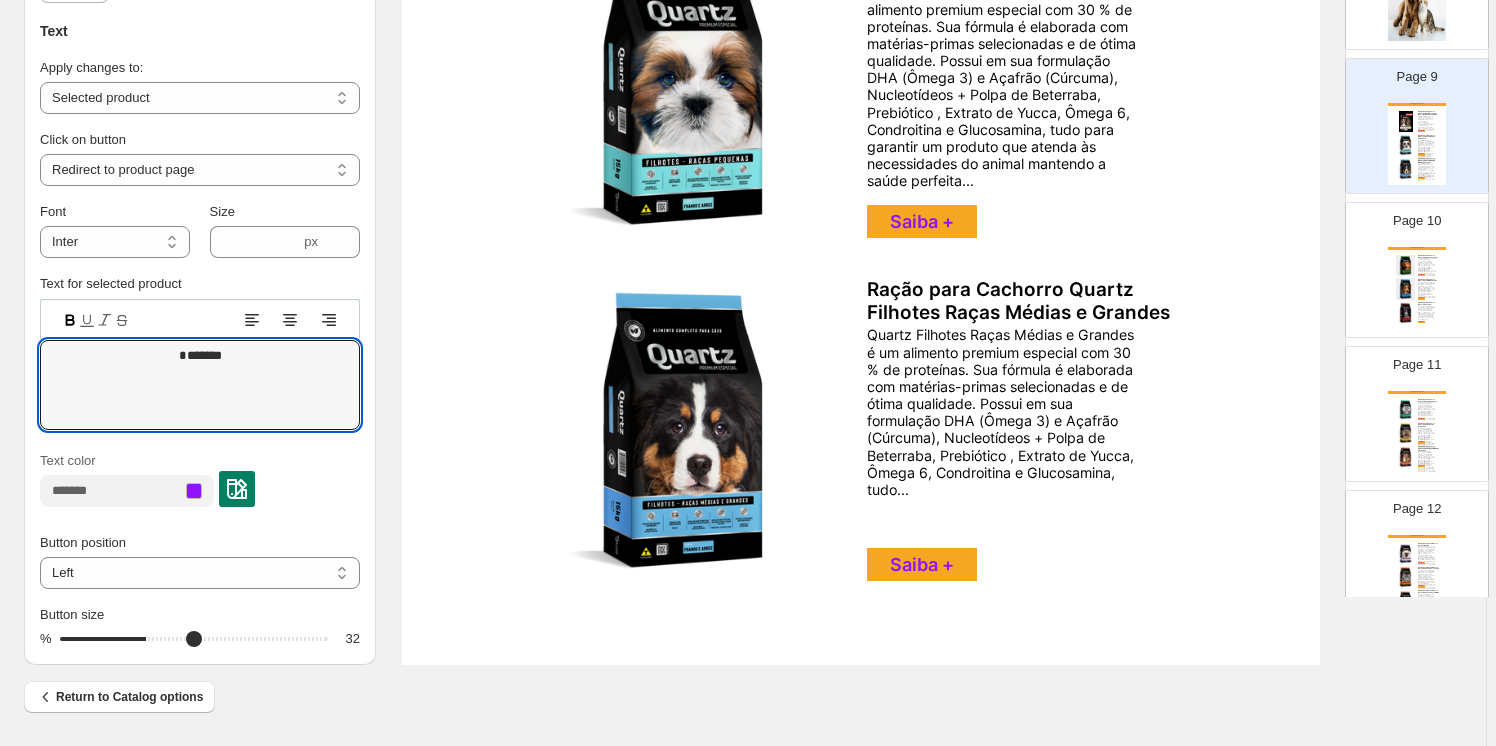 type on "*******" 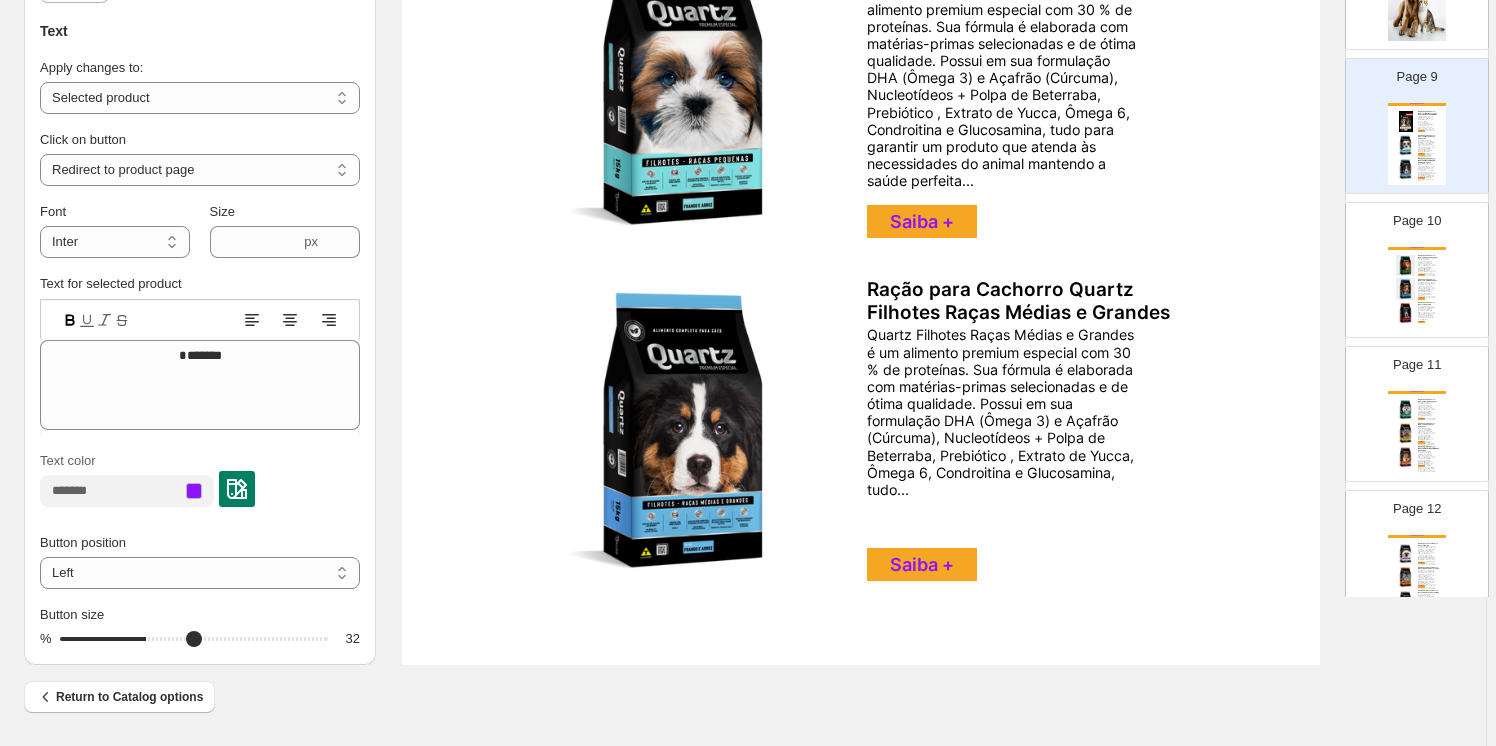scroll, scrollTop: 675, scrollLeft: 0, axis: vertical 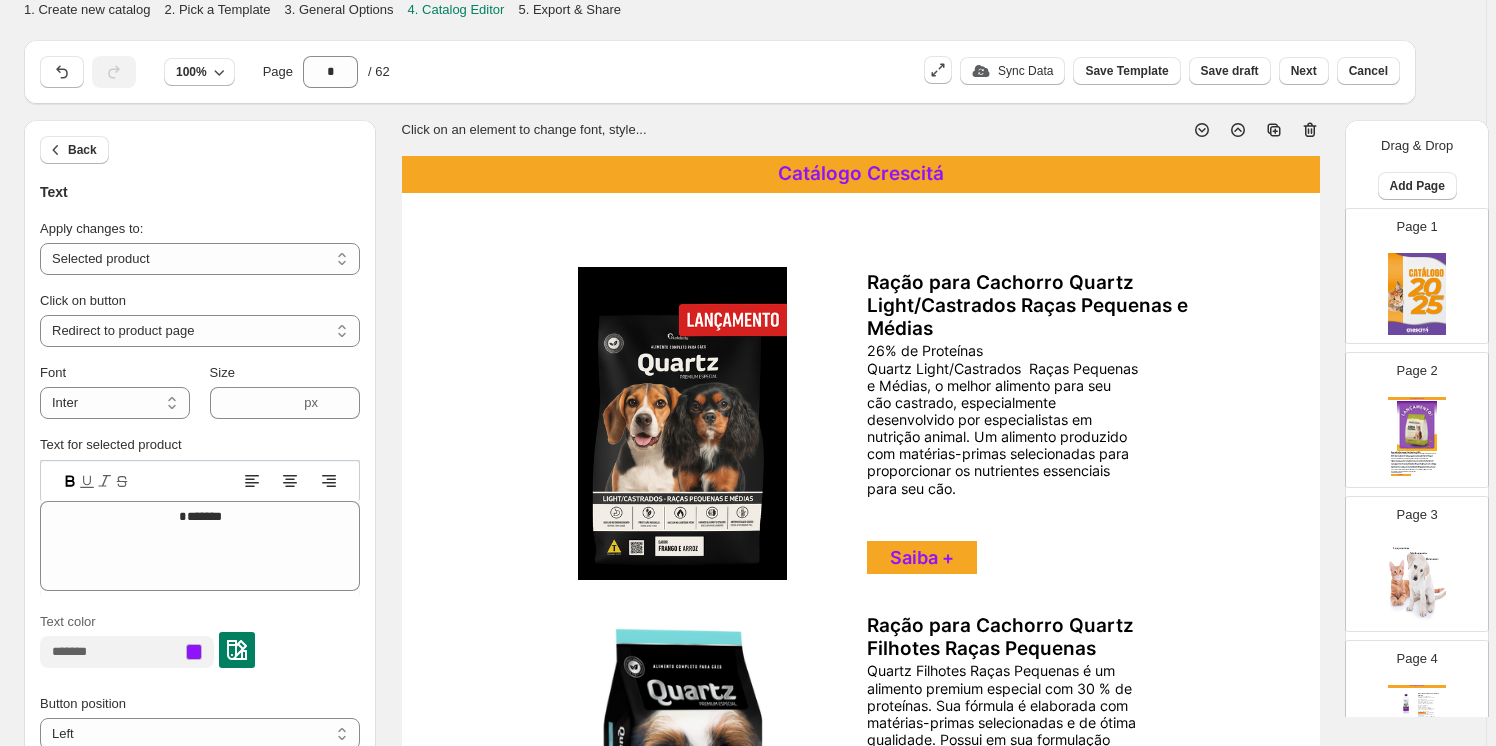 select on "**********" 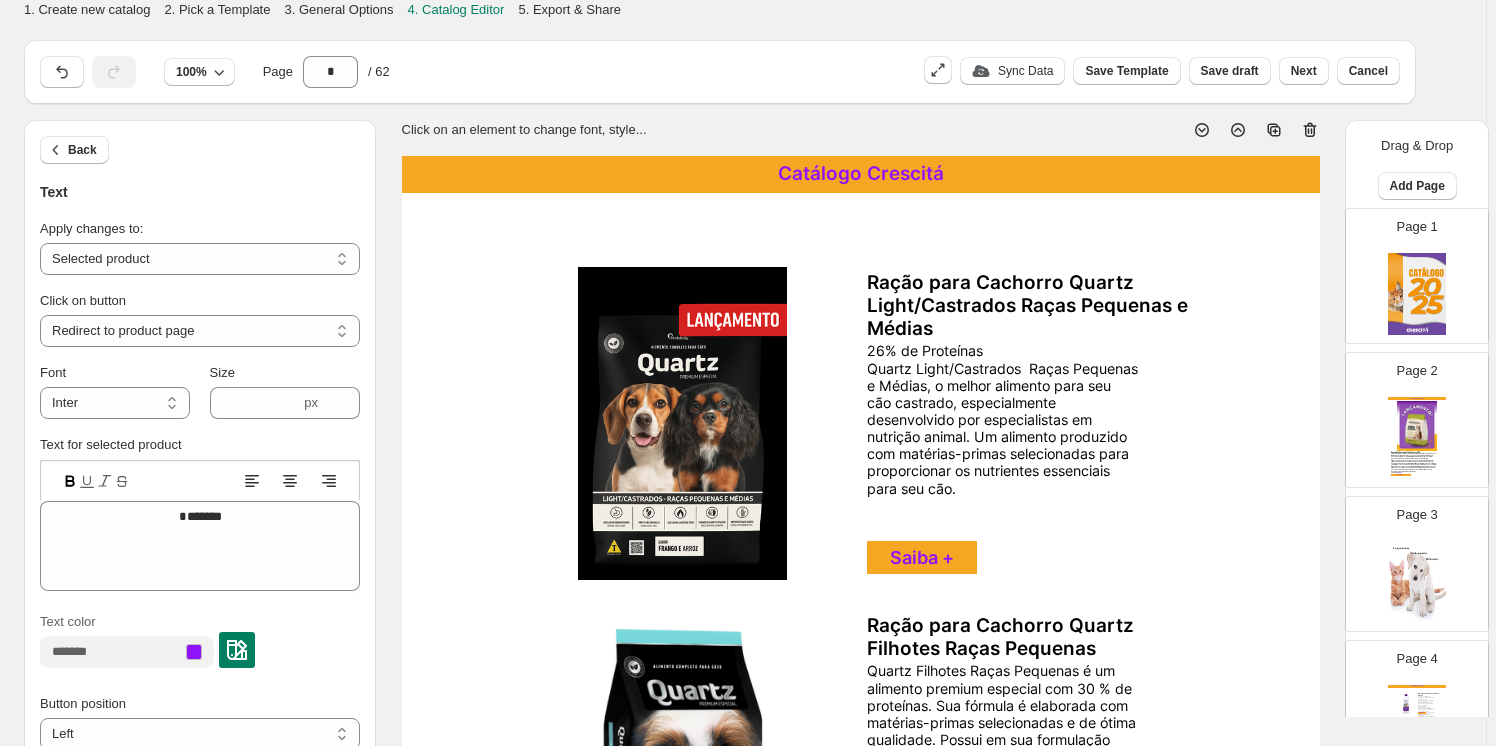 select on "**********" 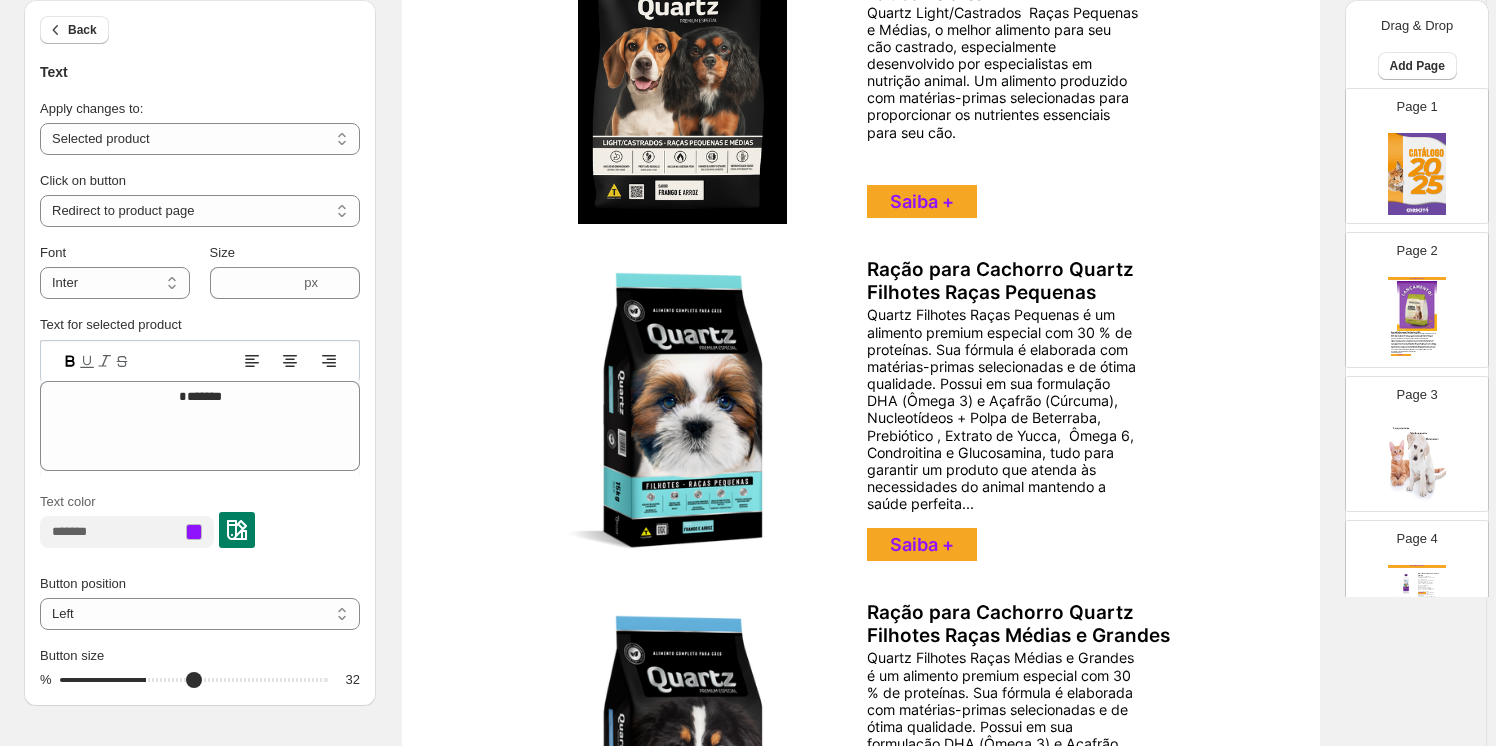 scroll, scrollTop: 1182, scrollLeft: 0, axis: vertical 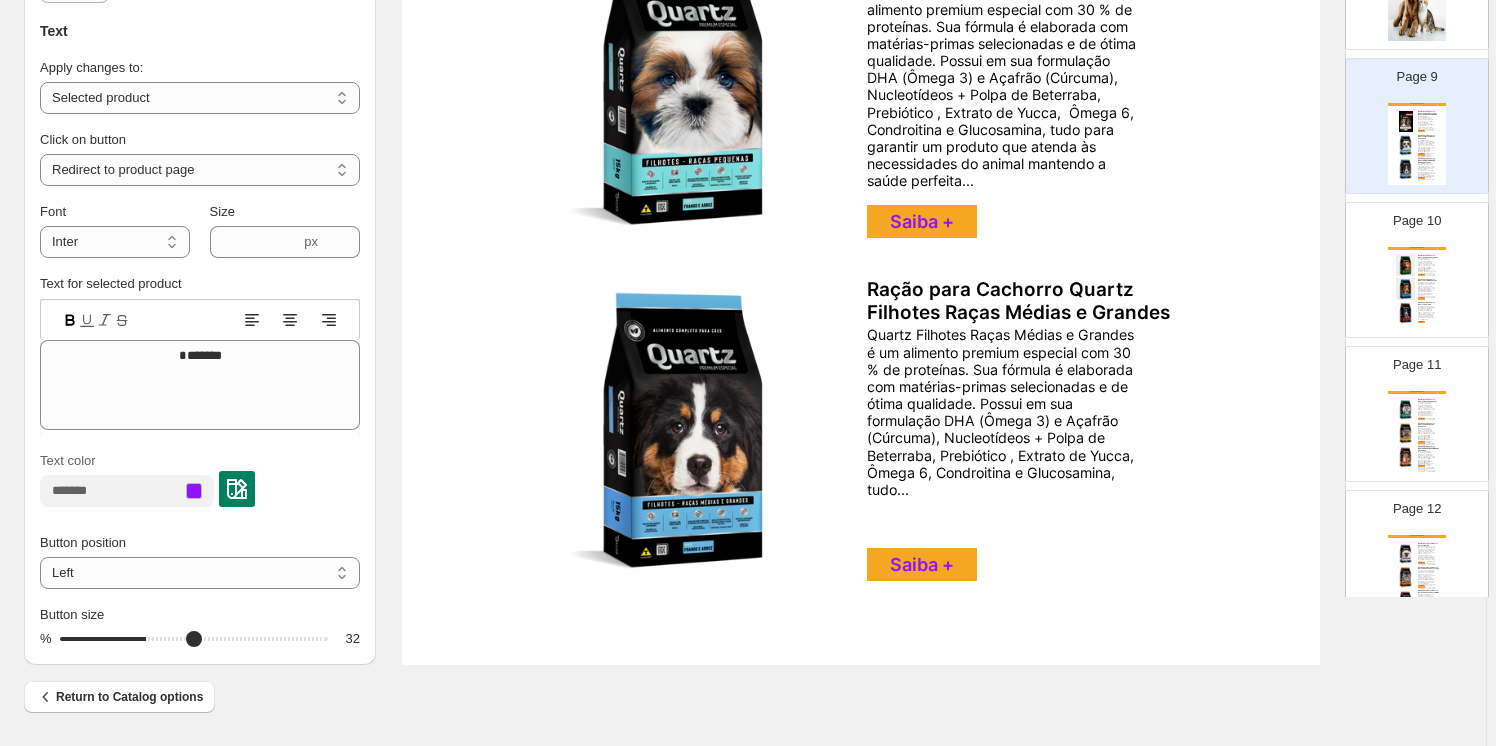 click on "Catálogo Crescitá Ração para Cachorro Quartz Adultos Essencial Quartz Adultos Essencial é um alimento premium especial com 22 % de proteínas. Sua fórmula é elaborada com matérias-primas selecionadas e de ótima qualidade. Possui em sua formulação DHA (Ômega 3), Nucleotídeos + Polpa de Beterraba, Prebiótico , Extrato de Yucca e Ômega 6, tudo para garantir um produto que atenda às necessidades do animal mantendo a saúde perfeita  Saiba + Ração para Cachorro Quartz Premium Especial Quartz Premium é um alimento premium especial com 23 % de proteínas. Sua fórmula é elaborada com matérias-primas selecionadas e de ótima qualidade. Possui em sua formulação DHA , Prebiótico , Extrato de Yucca, Ômega 6, Condroitina e Glucosamina, tudo para garantir um produto que atenda às necessidades do animal mantendo a saúde perfeita  Saiba + Ração para Cachorro Quartz Supreme  Saiba +" at bounding box center (1417, 288) 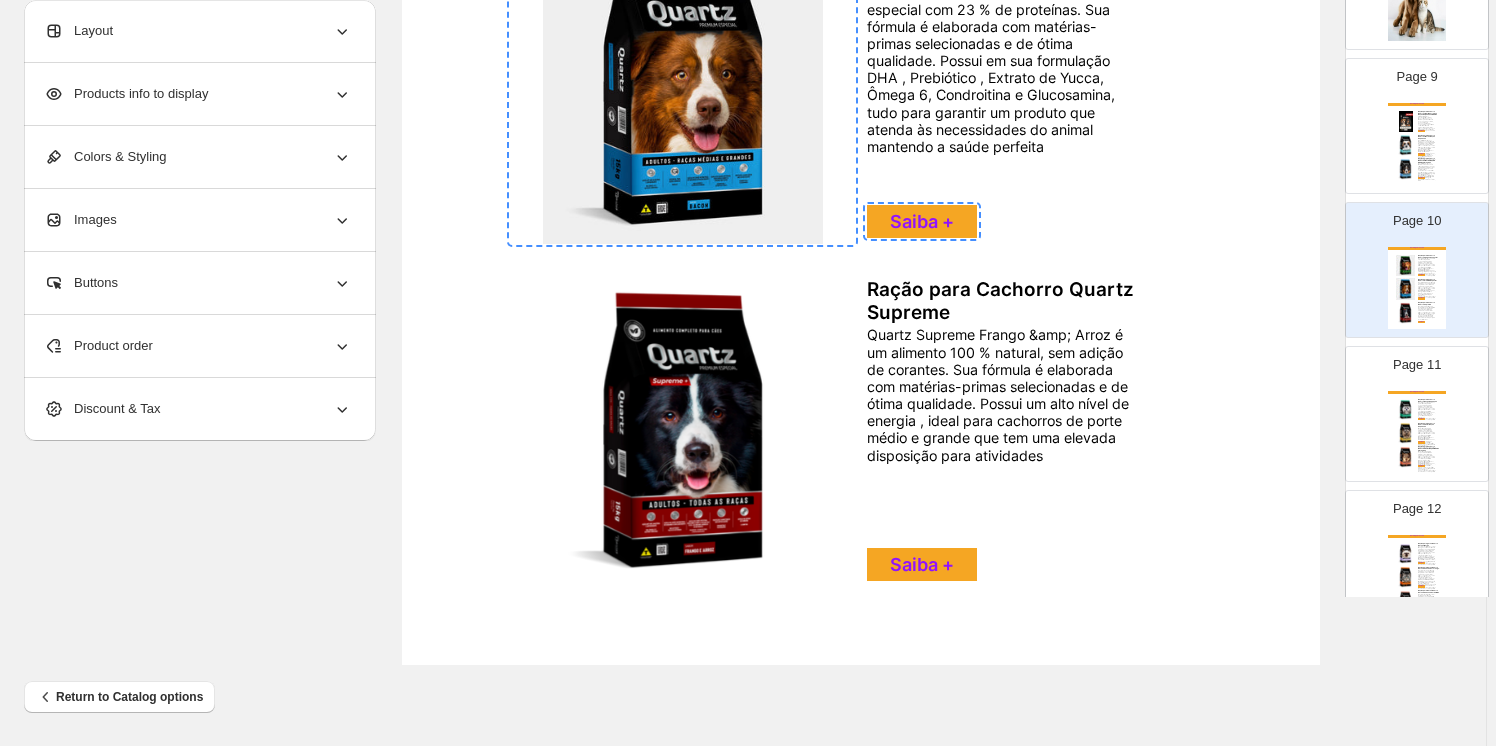 click on "Catálogo Crescitá Ração para Cachorro Quartz Raças Pequenas Quartz Raças Pequenas é um alimento premium especial com 24 % de proteínas. Sua fórmula é elaborada com matérias-primas selecionadas e de ótima qualidade. Possui em sua formulação DHA , Prebiótico , Extrato de Yucca, Ômega 6, Condroitina e Glucosamina, tudo para garantir um produto que atenda às necessidades do animal mantendo a saúde perfeita  Saiba + Ração para Cachorro Quartz Sênior Raças Pequenas É um alimento premium especial com 25 % de proteínas. Sua fórmula é elaborada com matérias-primas selecionadas e de ótima qualidade. Possui em sua formulação DHA (Ômega 3) e Açafrão (Cúrcuma), Nucleotídeos + Polpa de Beterraba, Prebiótico , Extrato de Yucca, Polpa de Batata-doce, Ômega 6, Condroitina, Glucosamina e L-Carnitina, tudo para garantir um produto que atenda às necessidades do animal mantendo a saúde perfeita  Saiba + Ração para Cachorro Quartz Sênior Raças Médias e Grandes  Saiba +" at bounding box center [1417, 432] 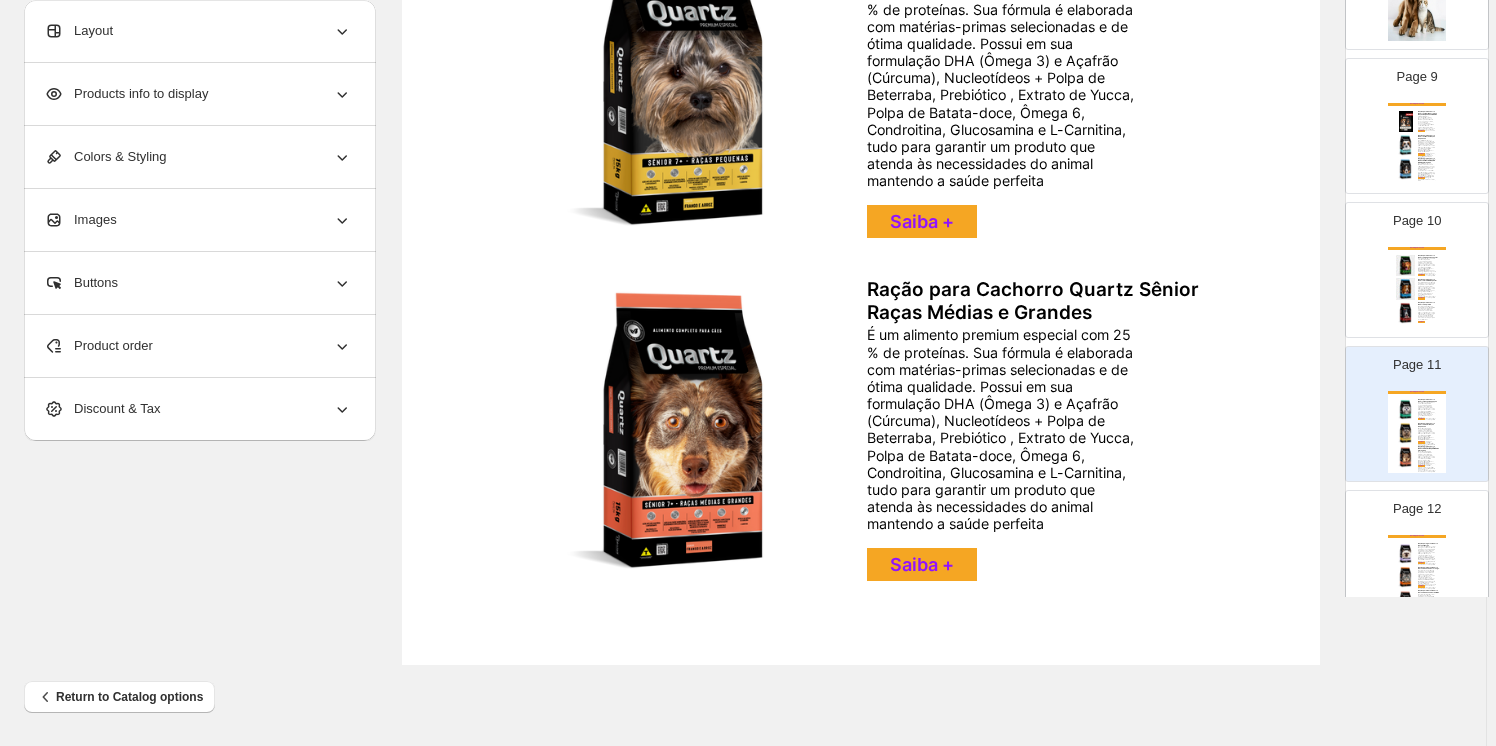 type on "**" 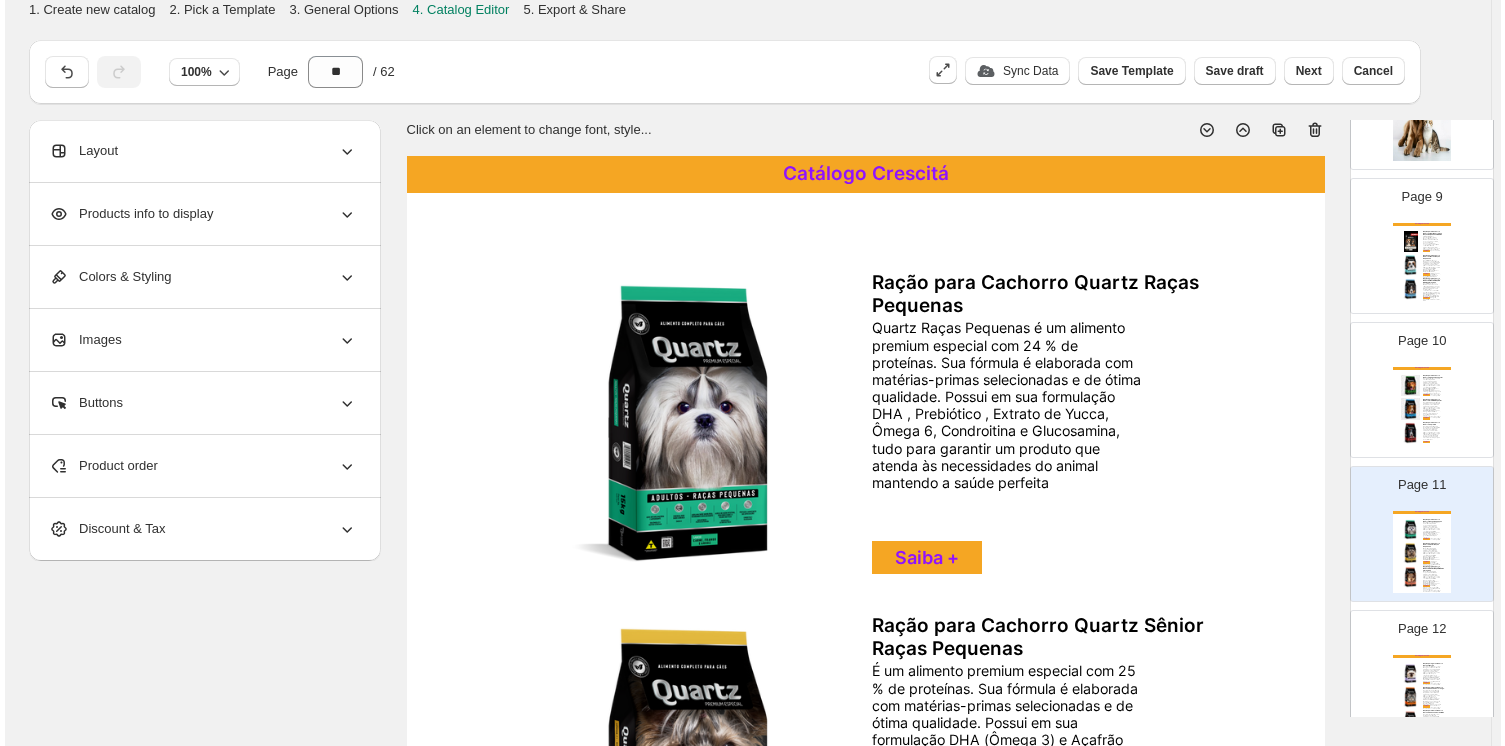 scroll, scrollTop: 0, scrollLeft: 0, axis: both 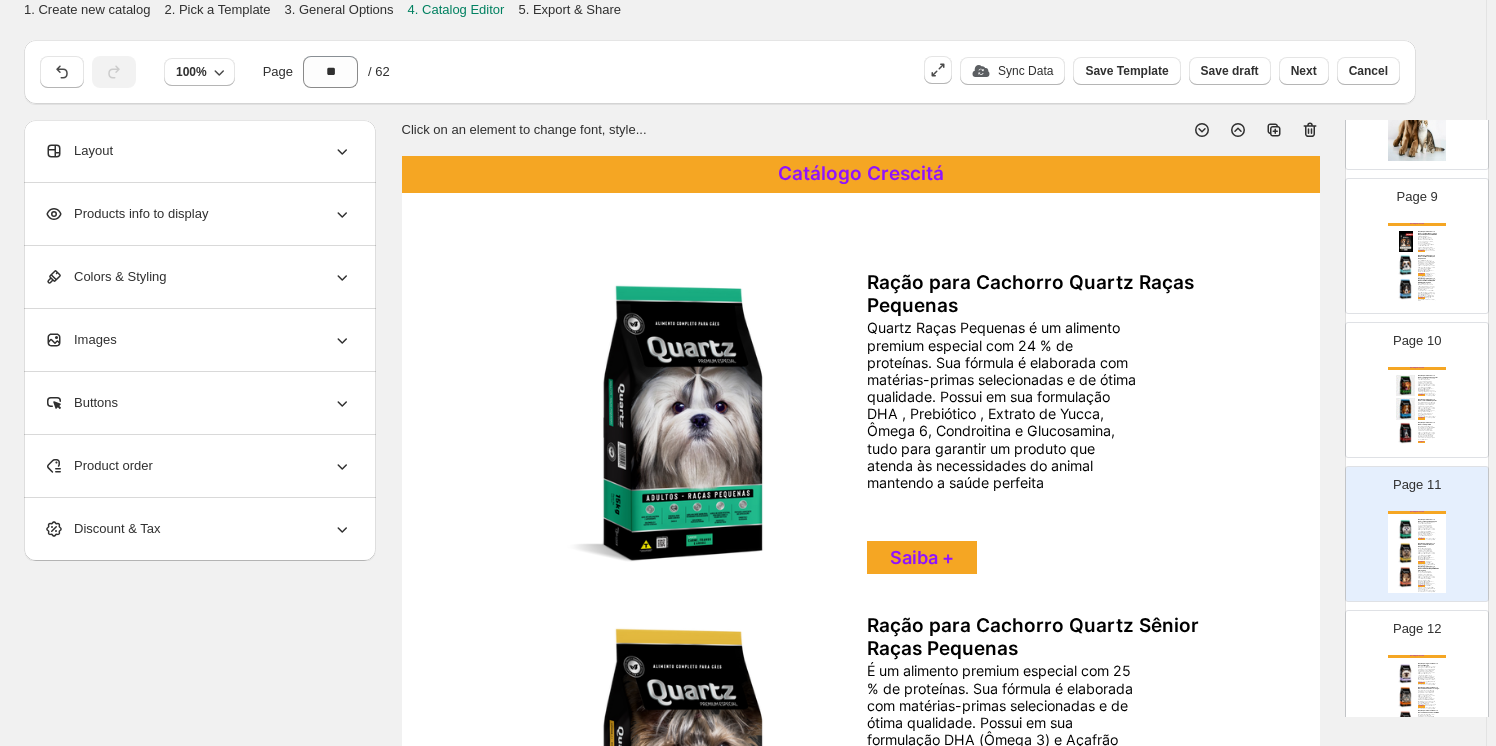 click on "Save draft" at bounding box center [1230, 71] 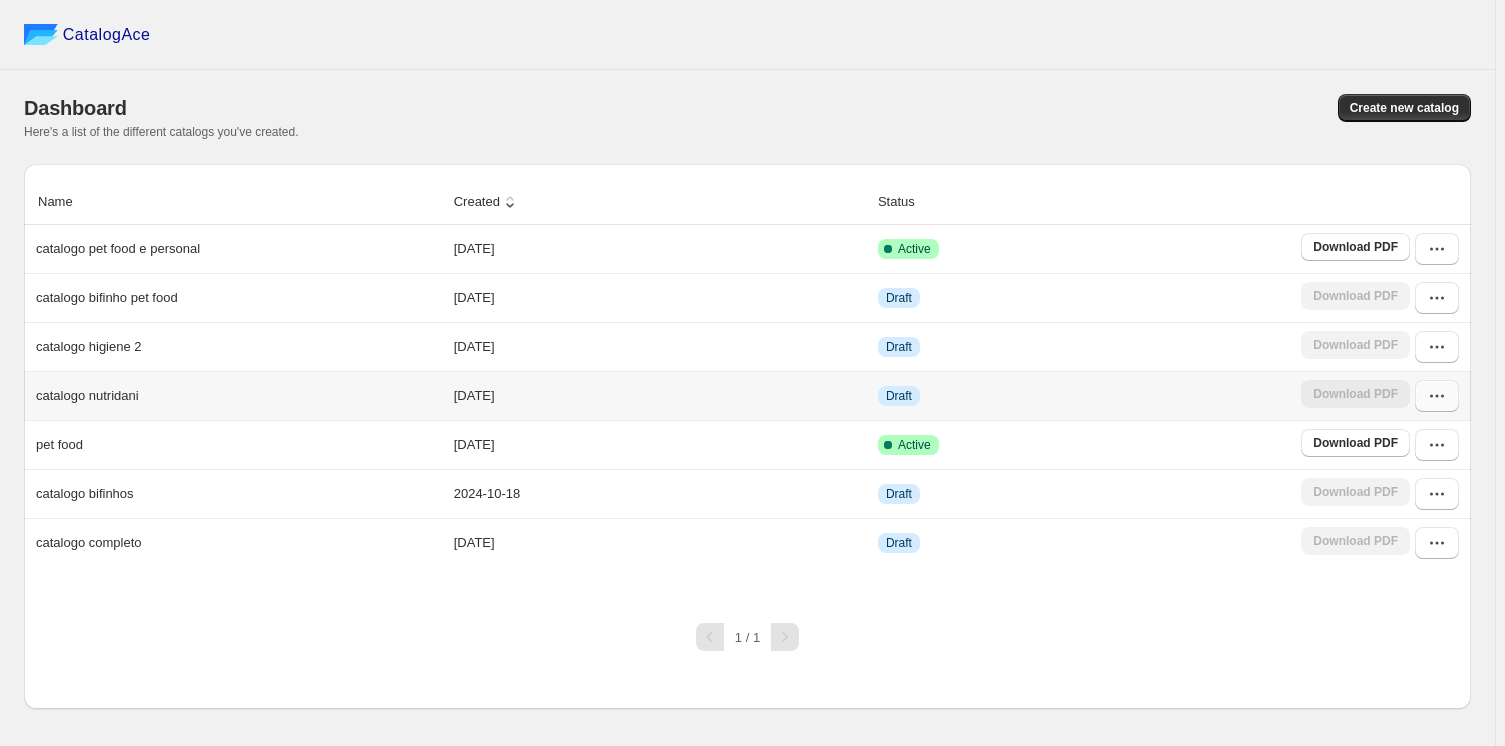click 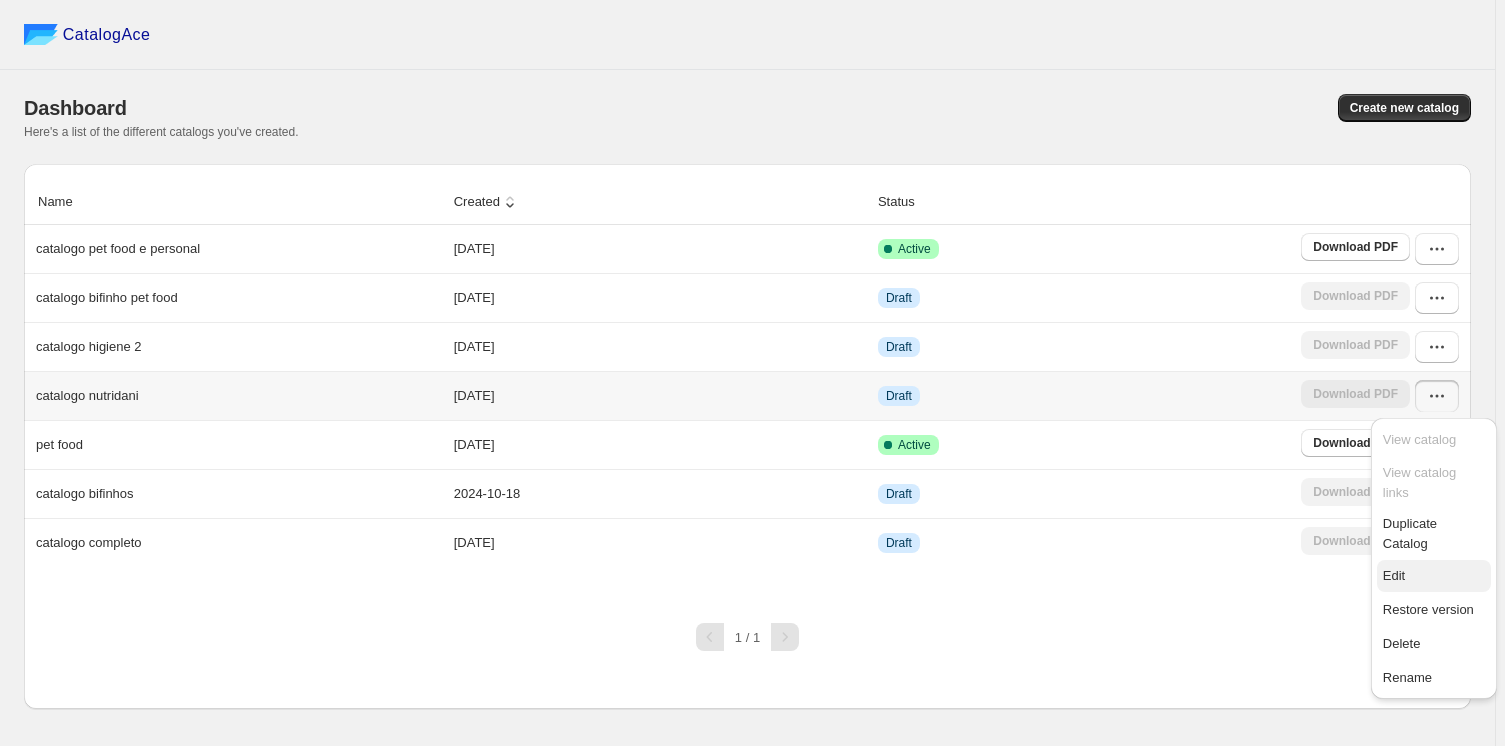 click on "Edit" at bounding box center [1394, 575] 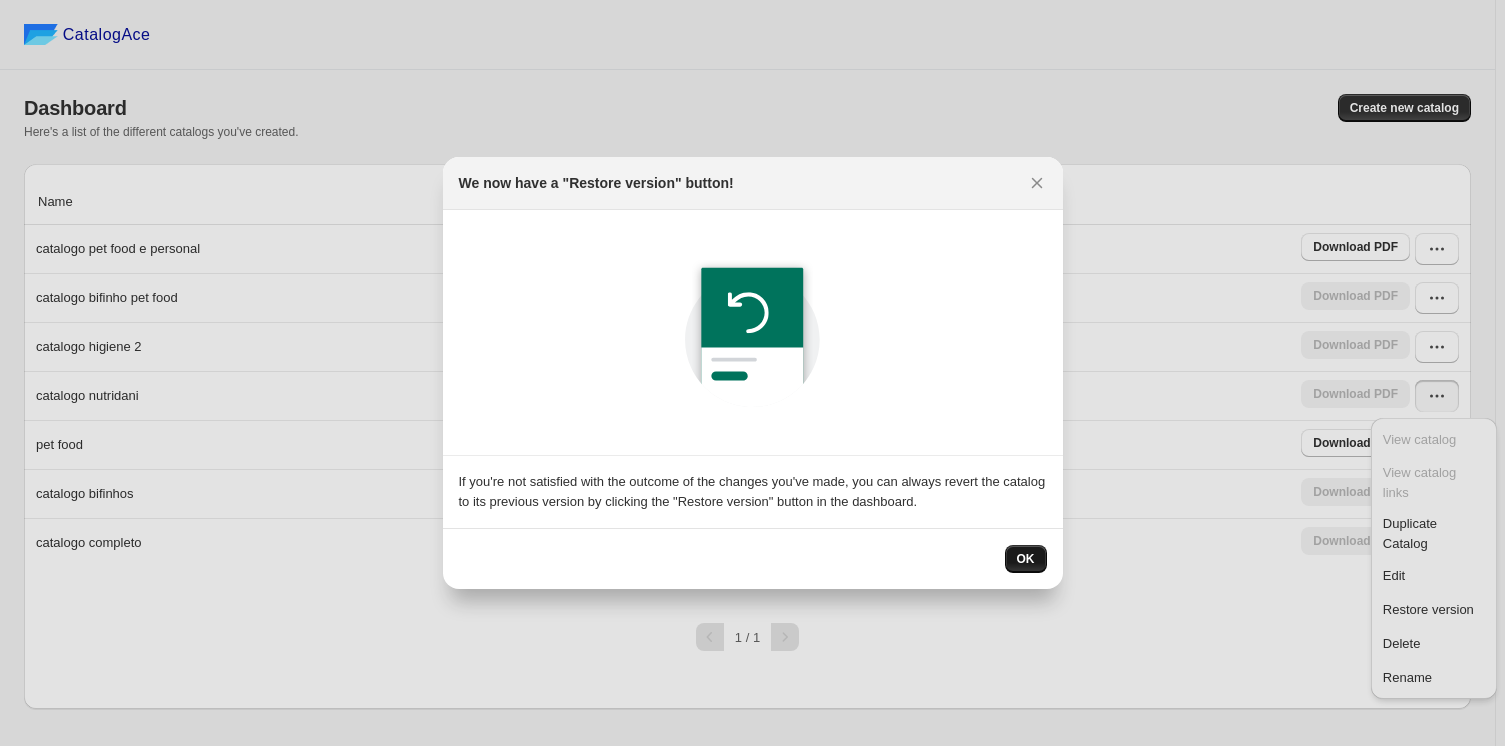 click on "OK" at bounding box center [1026, 559] 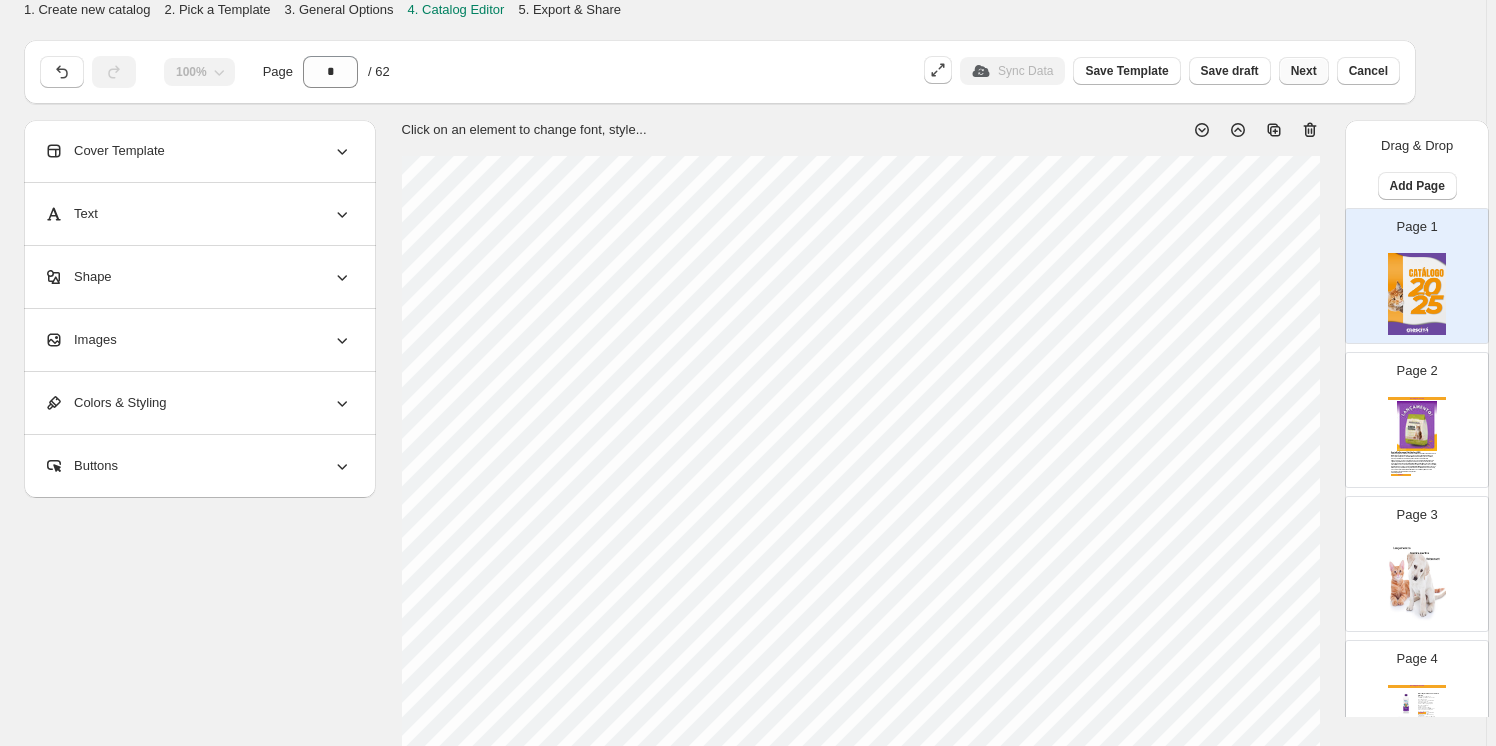click on "Next" at bounding box center (1304, 71) 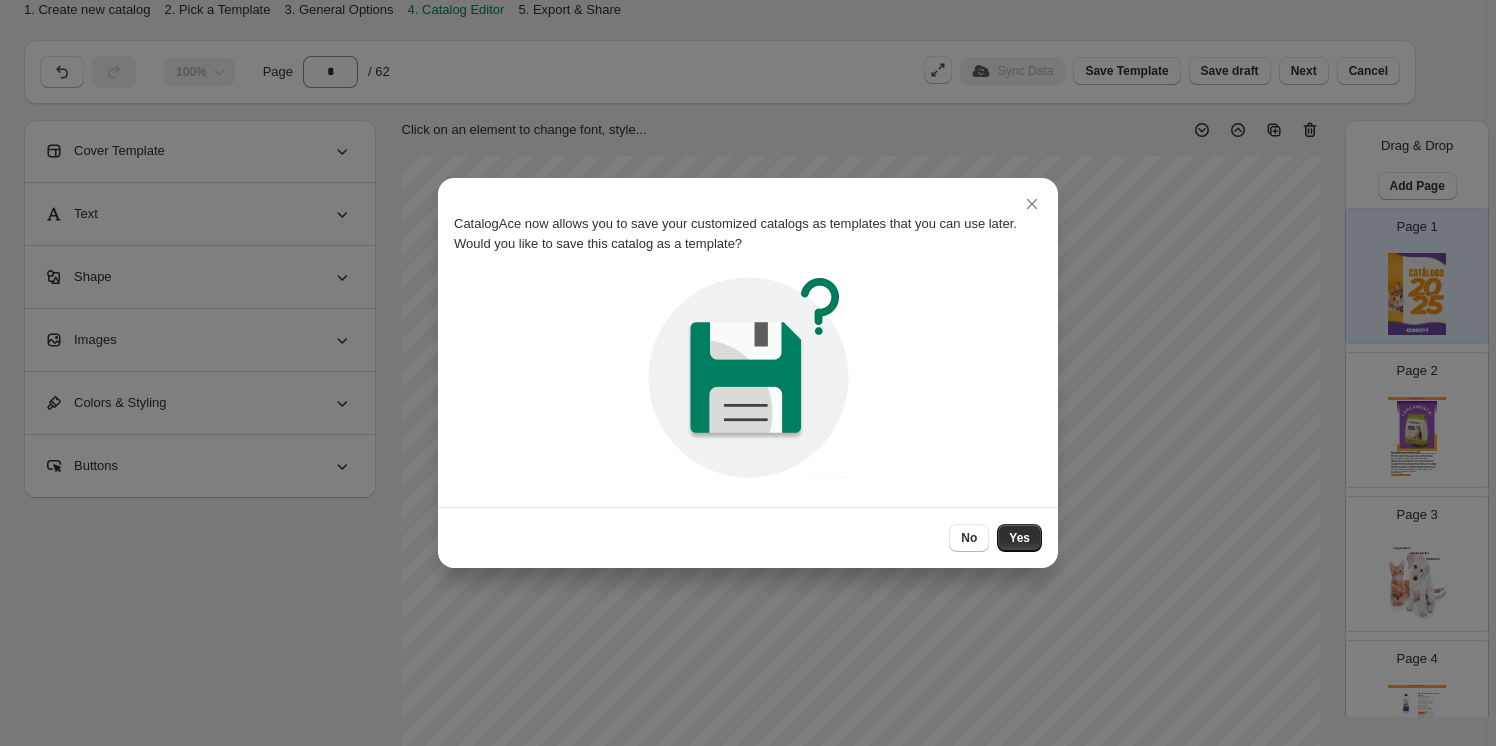 click on "No" at bounding box center [969, 538] 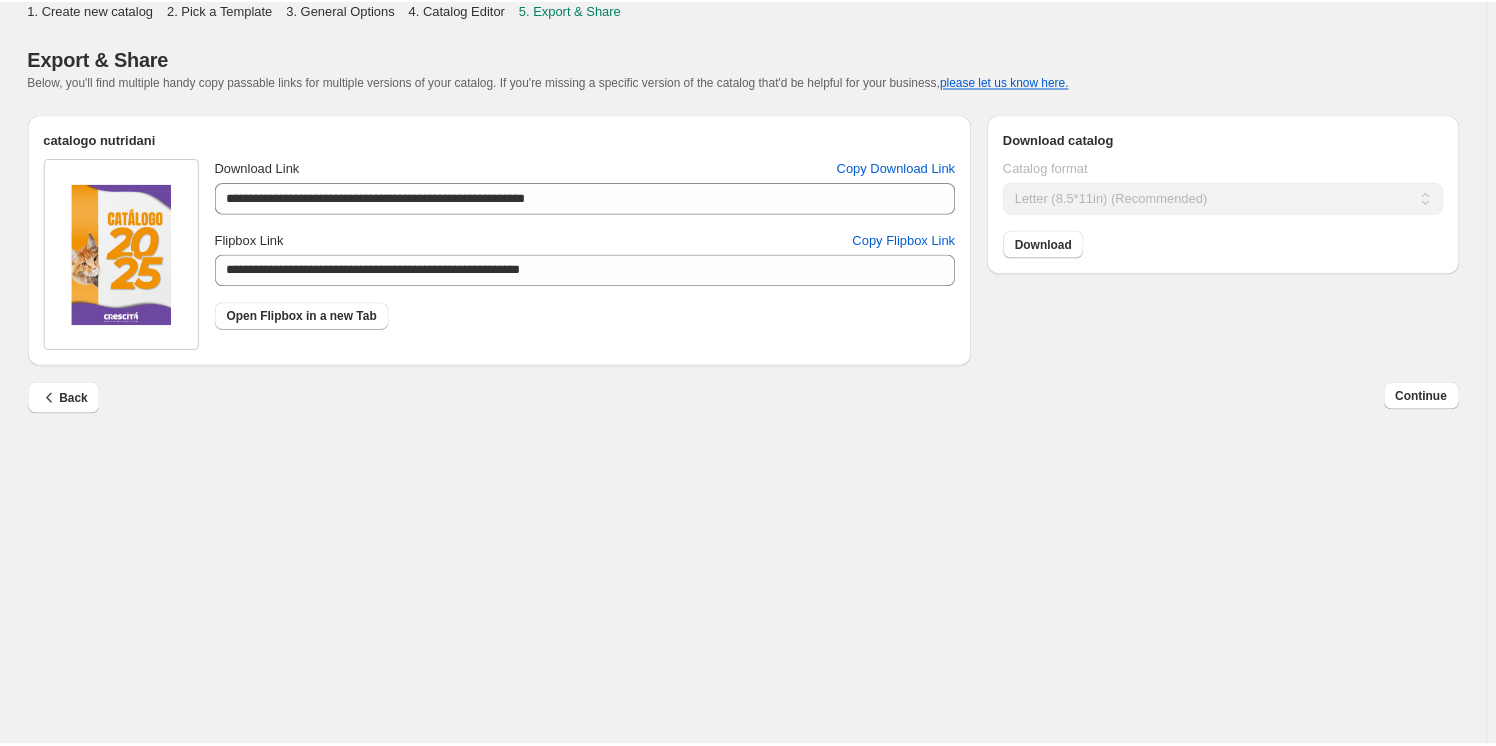 scroll, scrollTop: 0, scrollLeft: 0, axis: both 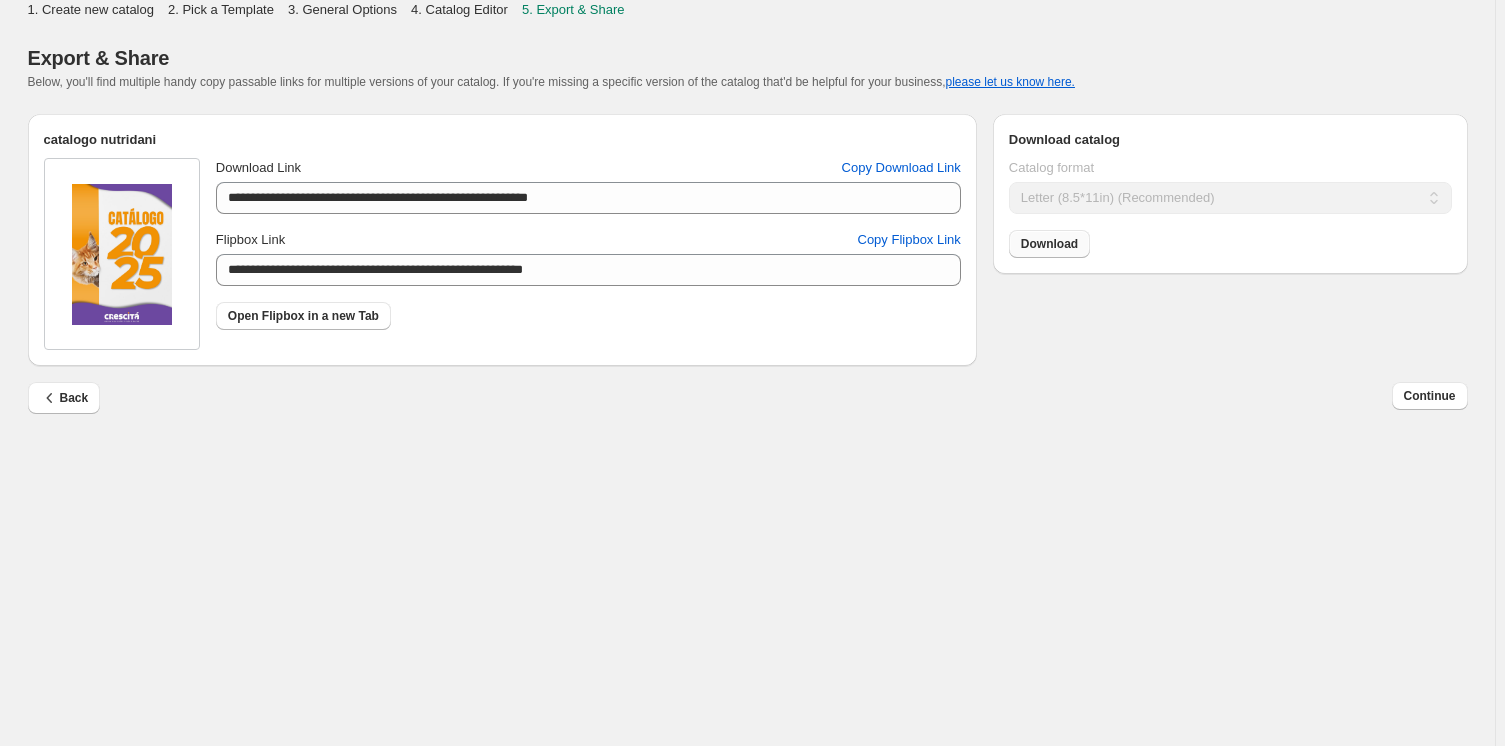 click on "Download" at bounding box center (1049, 244) 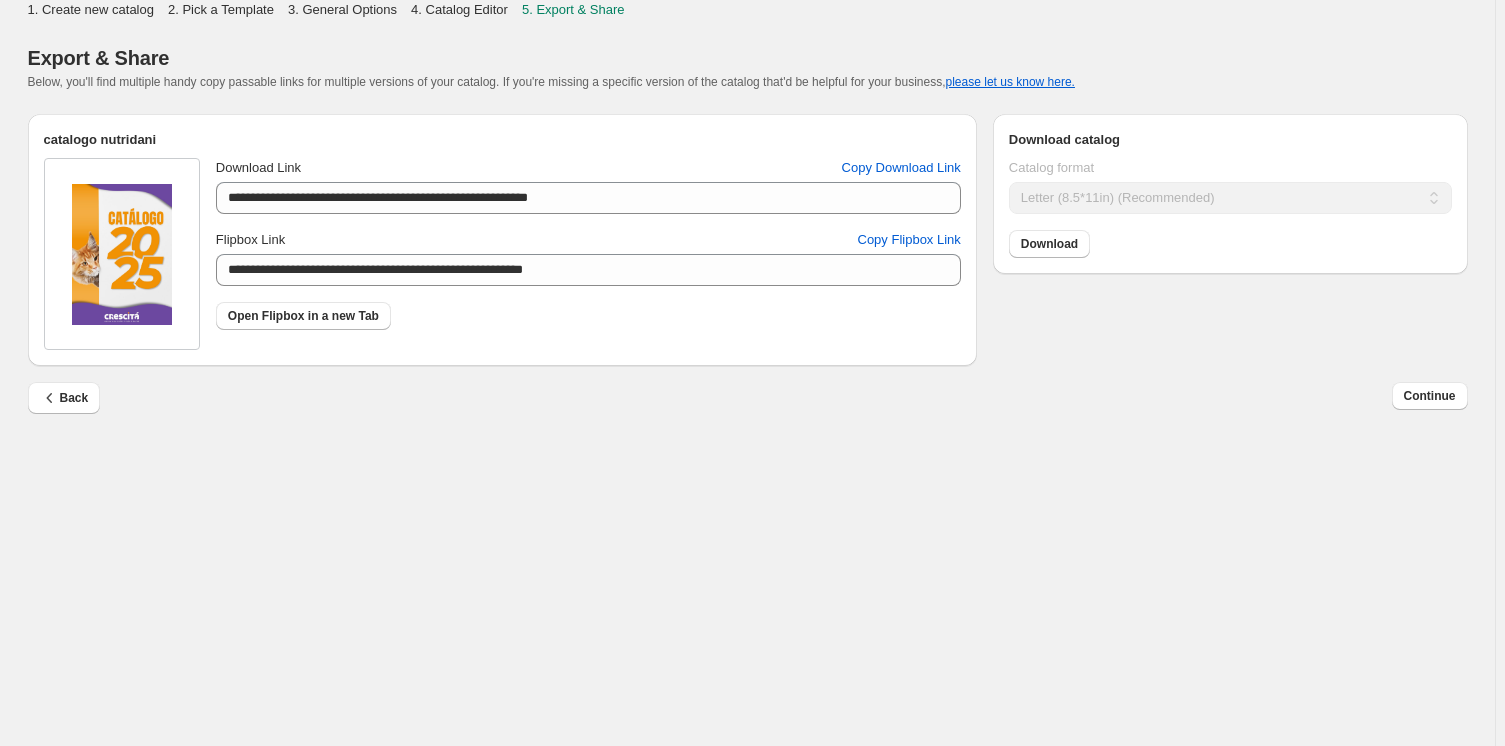 click on "Continue" at bounding box center [1430, 396] 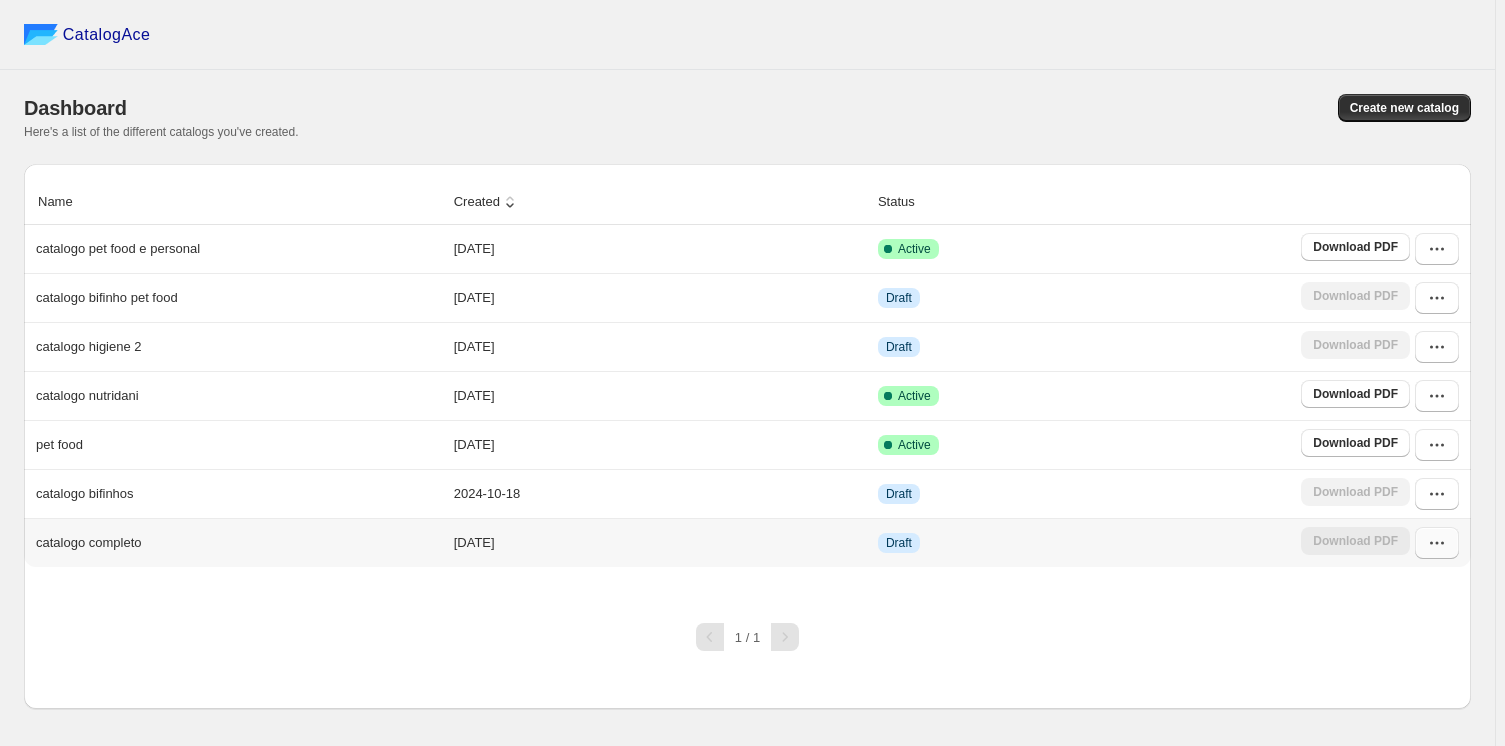click 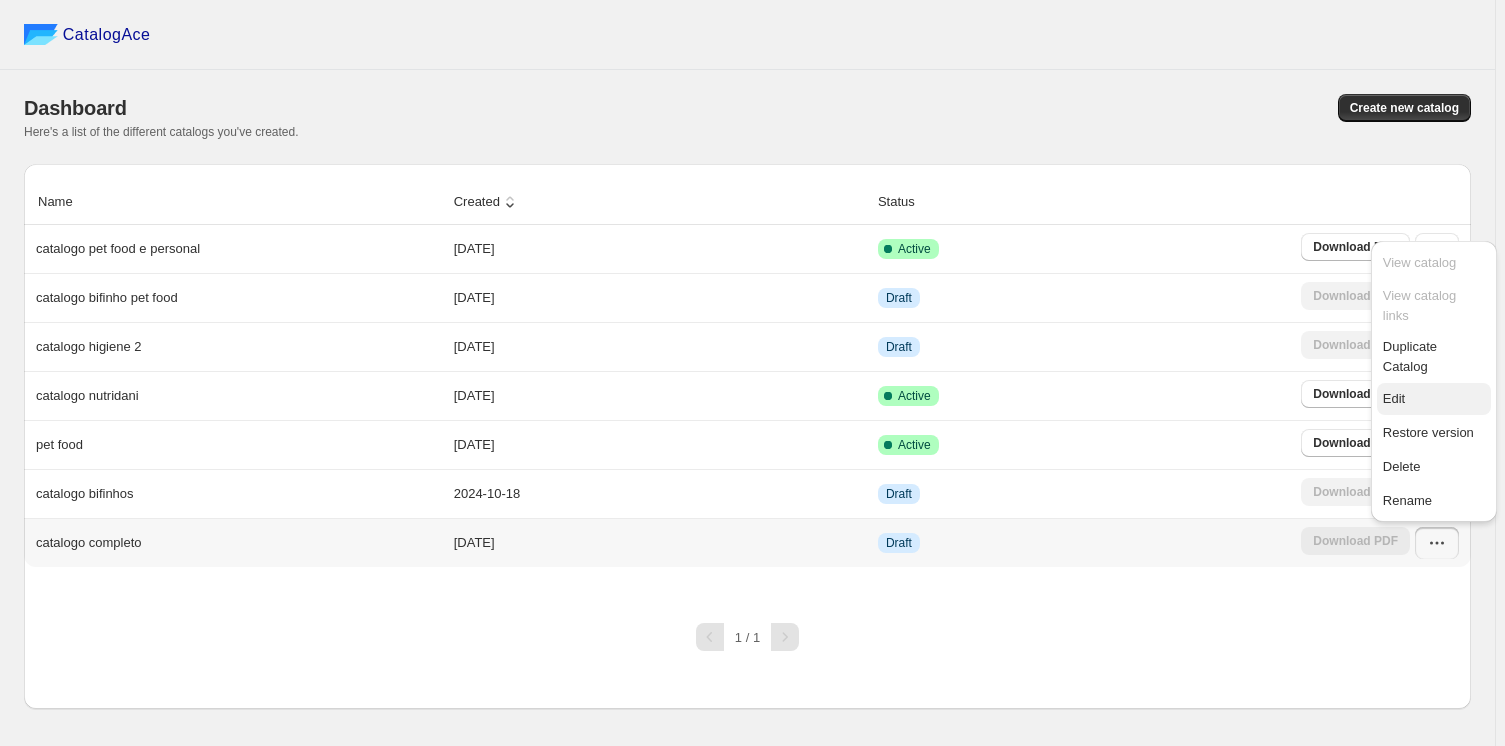 click on "Edit" at bounding box center [1394, 398] 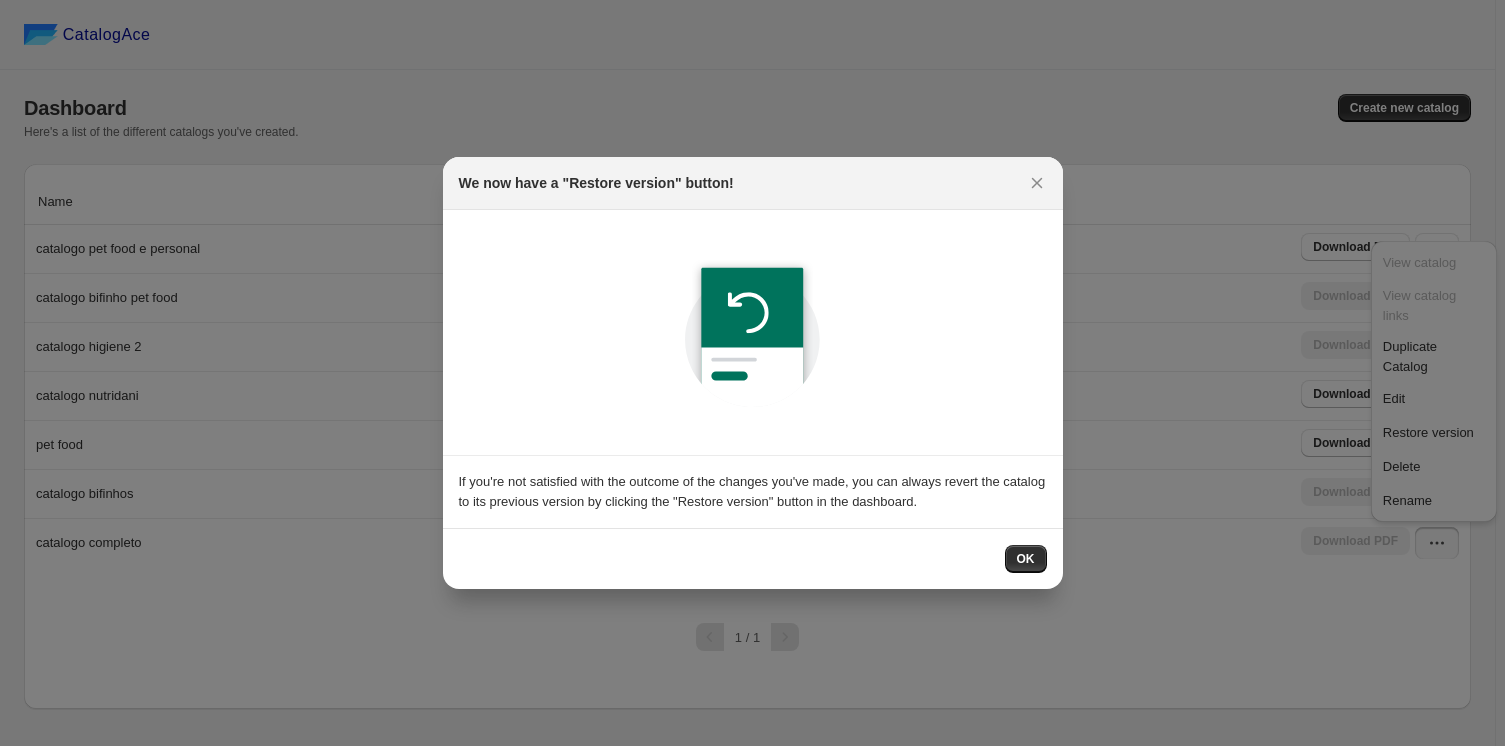 click on "OK" at bounding box center [1026, 559] 